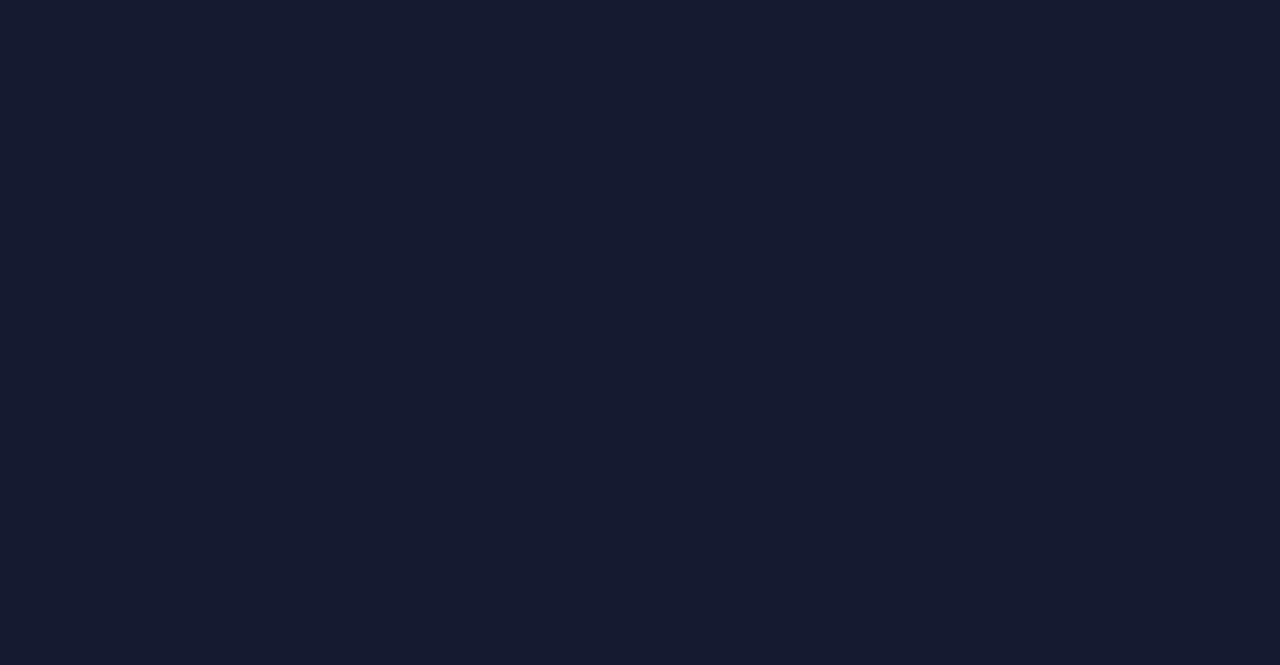 scroll, scrollTop: 0, scrollLeft: 0, axis: both 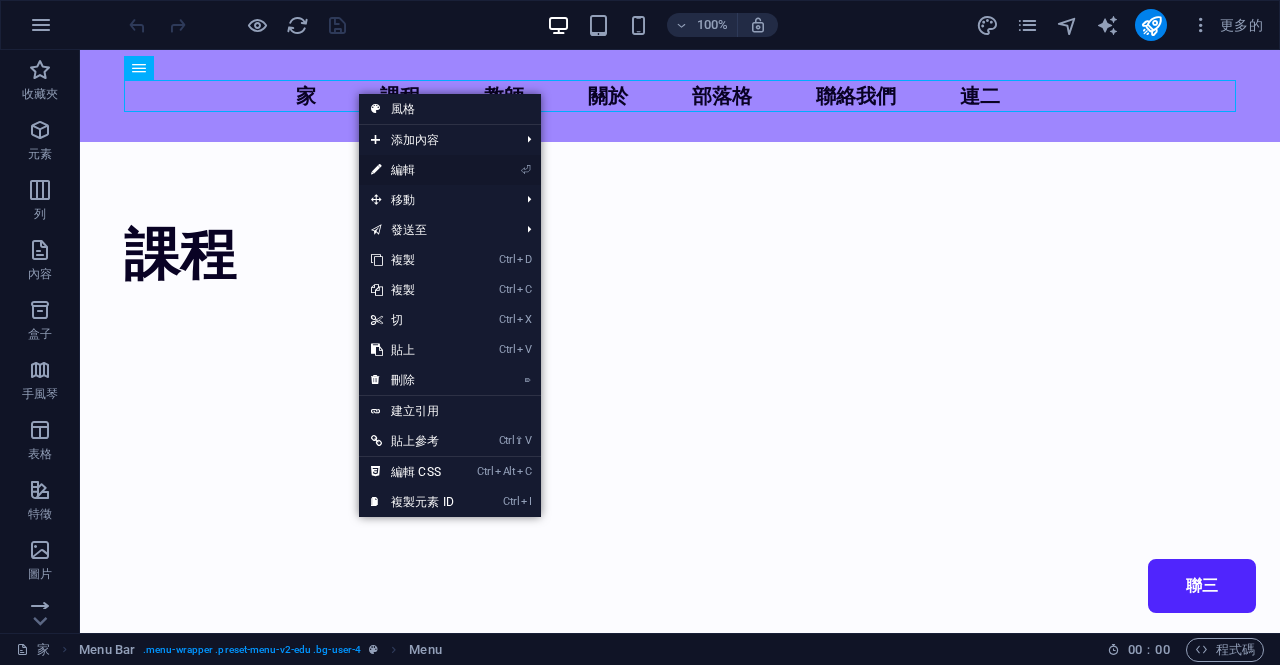click on "編輯" at bounding box center [403, 170] 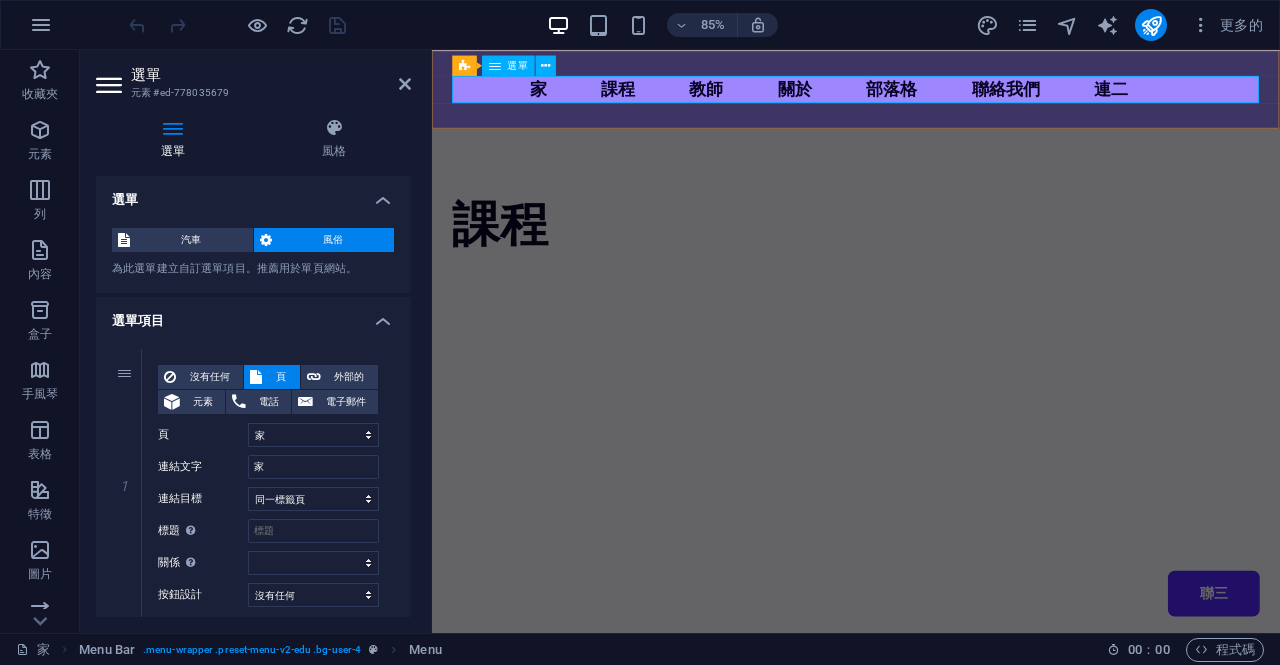 click on "家 課程 教師 關於 部落格 聯絡我們 連二 聯三" at bounding box center [931, 96] 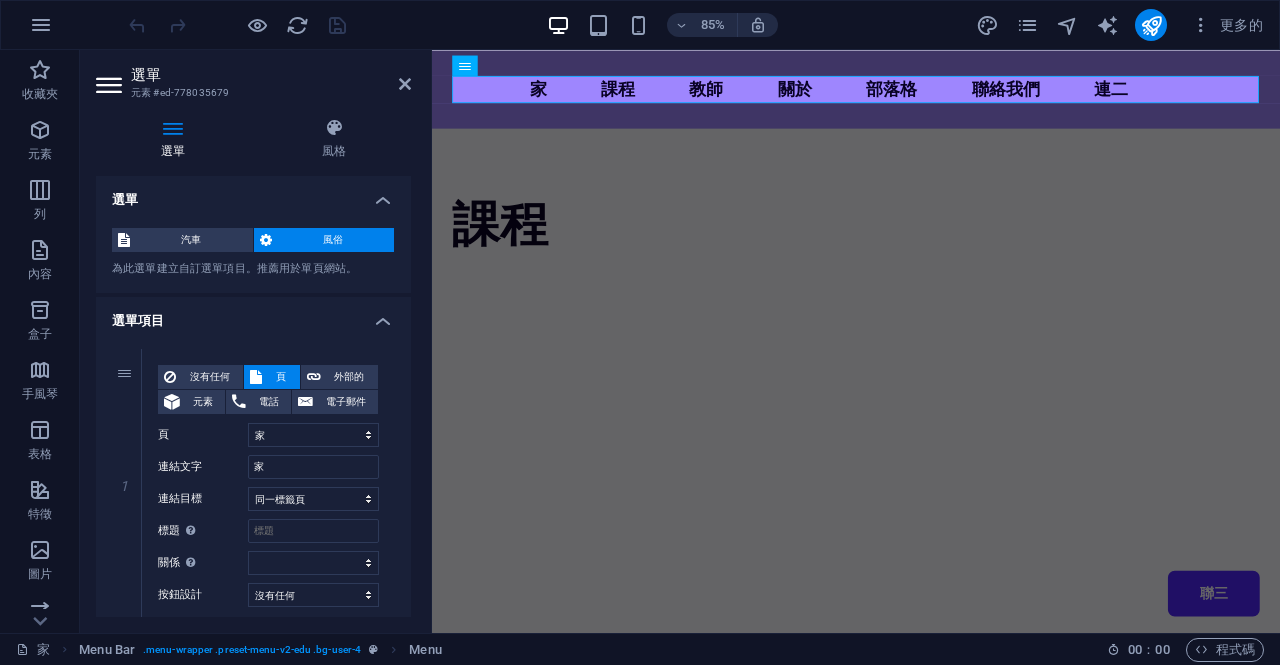 click at bounding box center (173, 128) 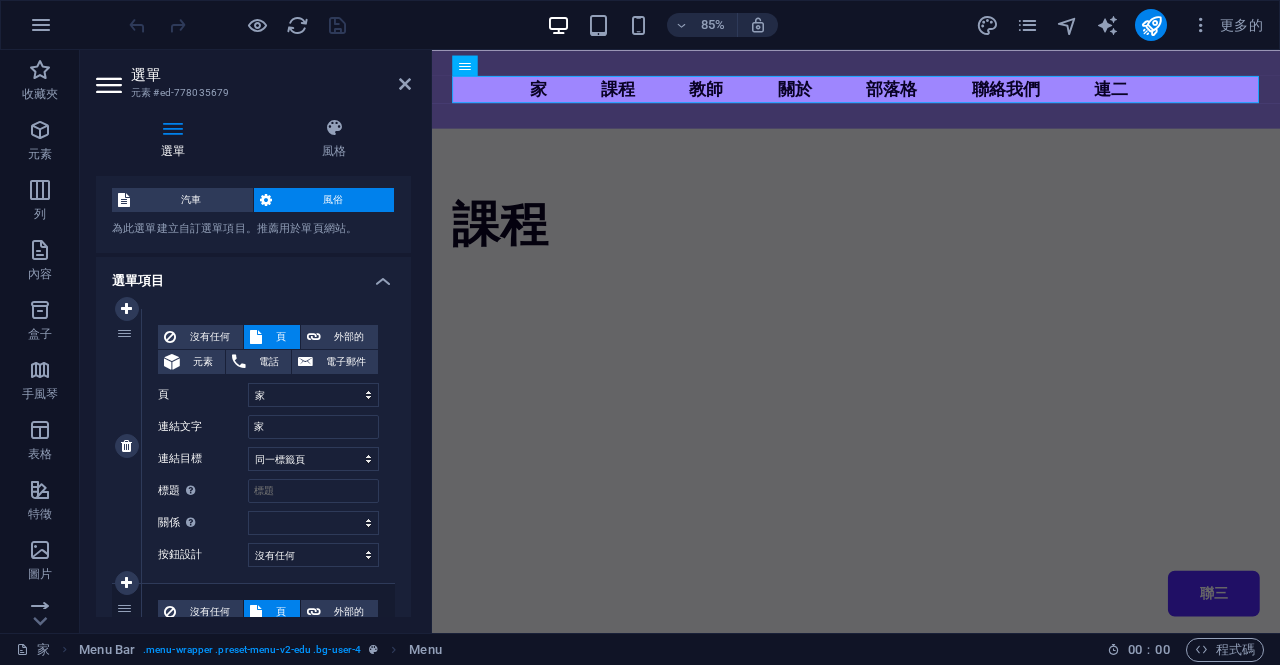 scroll, scrollTop: 99, scrollLeft: 0, axis: vertical 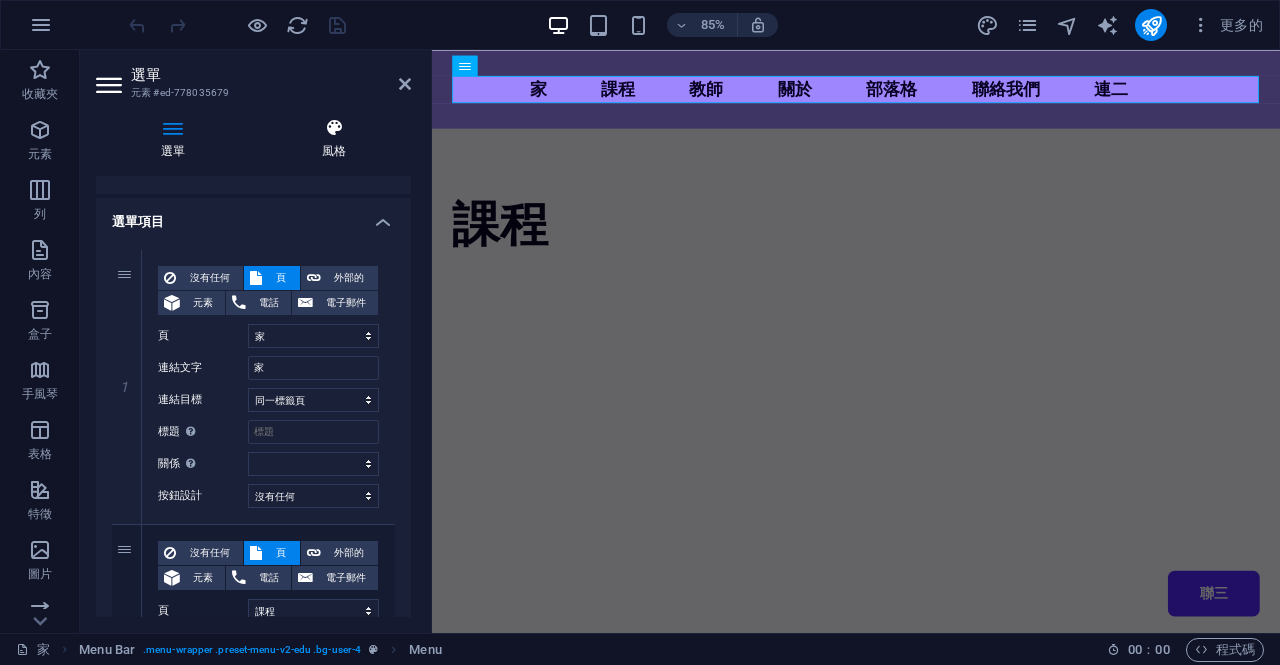 click at bounding box center (335, 128) 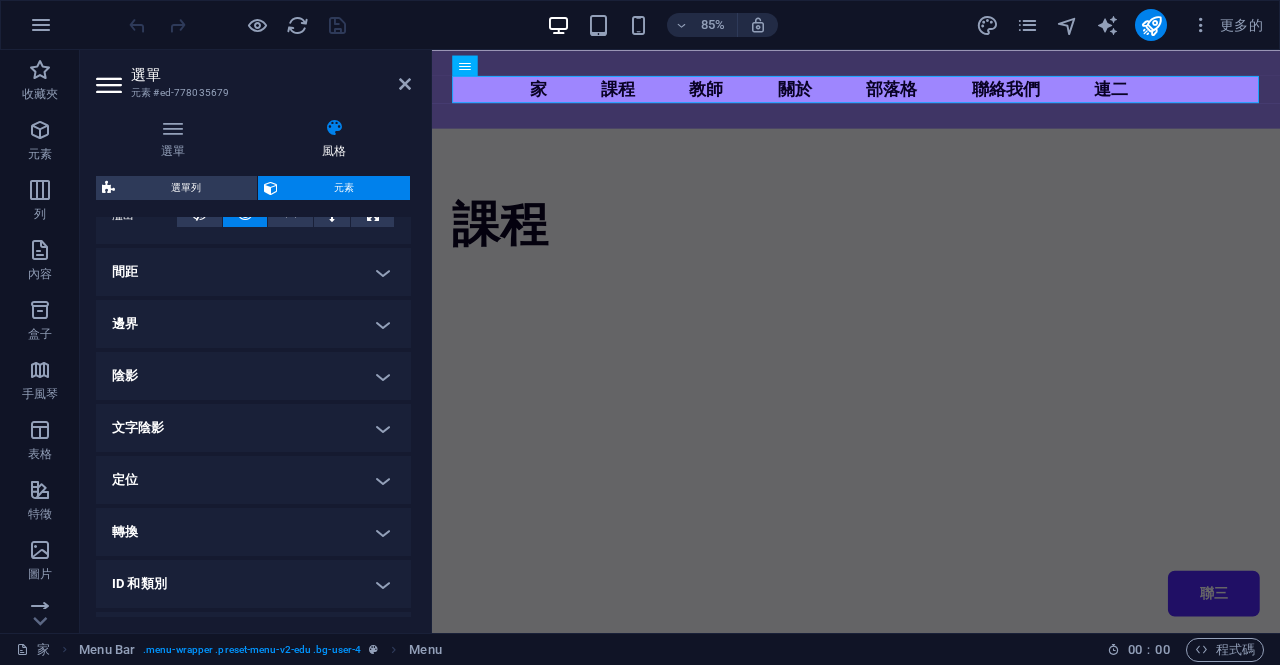 scroll, scrollTop: 0, scrollLeft: 0, axis: both 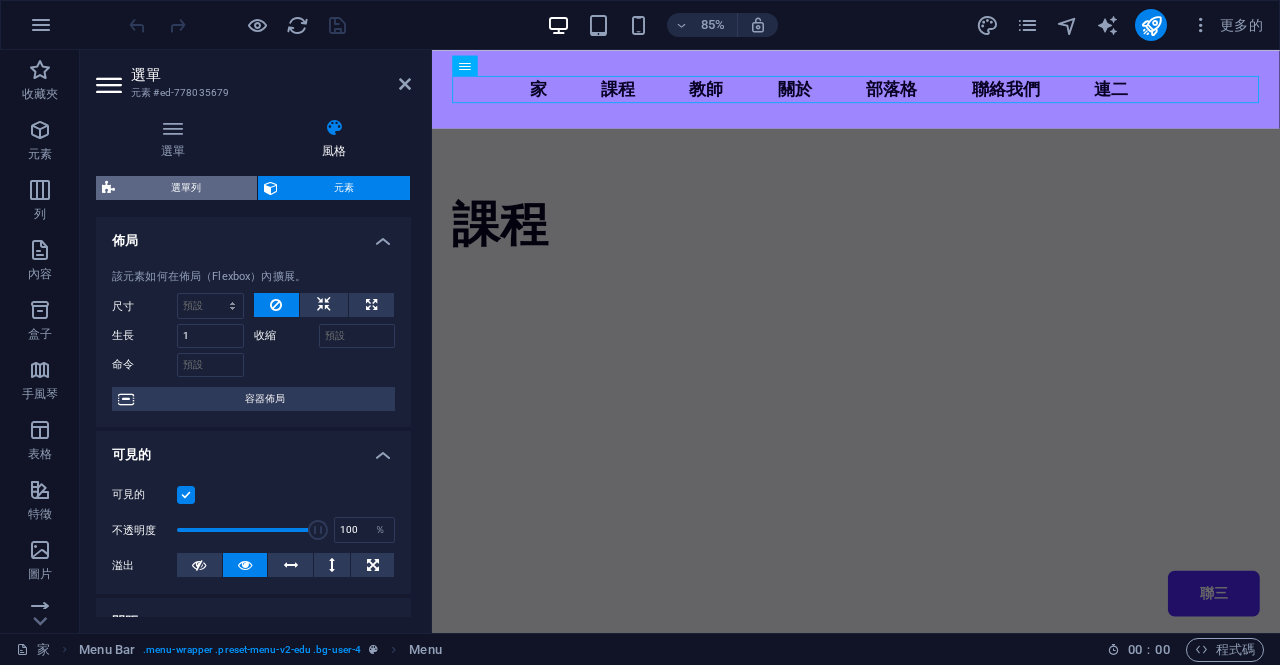 click on "選單列" at bounding box center (186, 187) 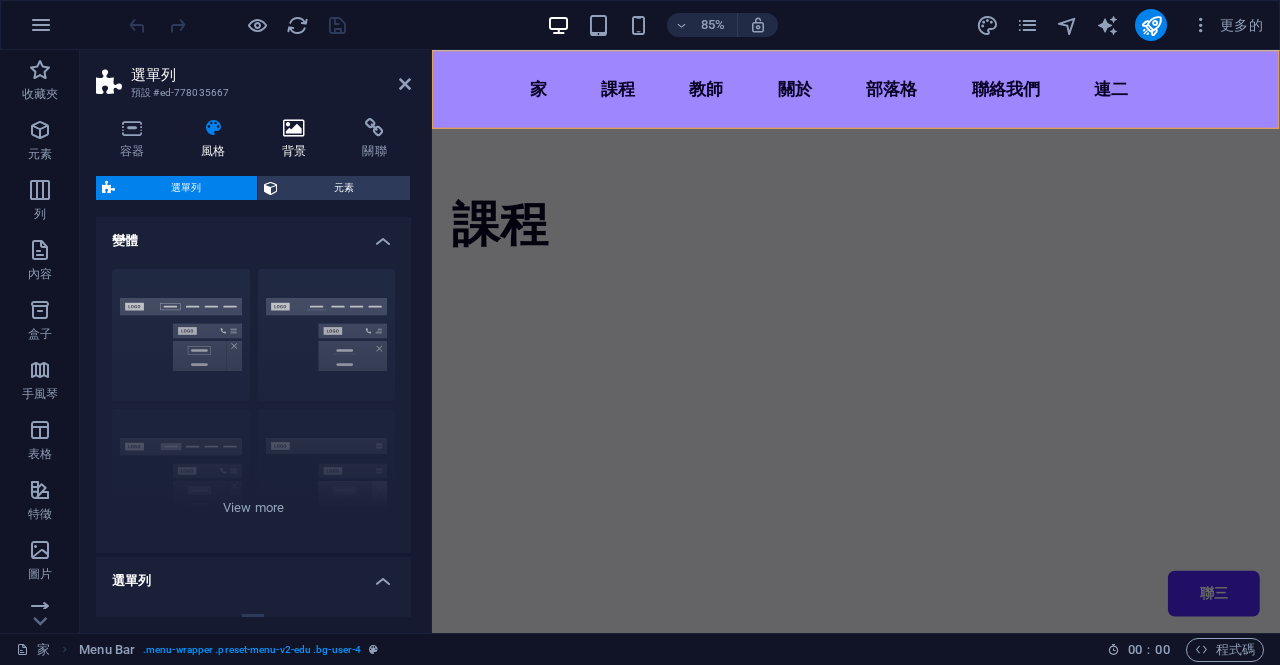 click at bounding box center [294, 128] 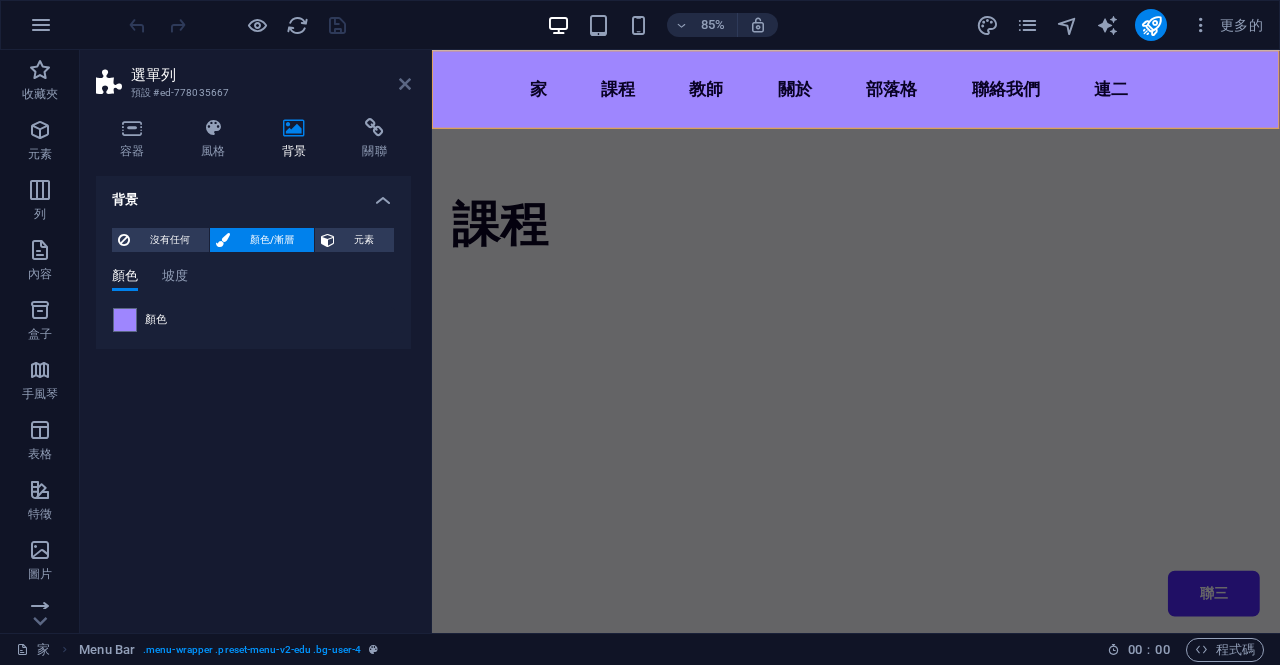 click at bounding box center [405, 84] 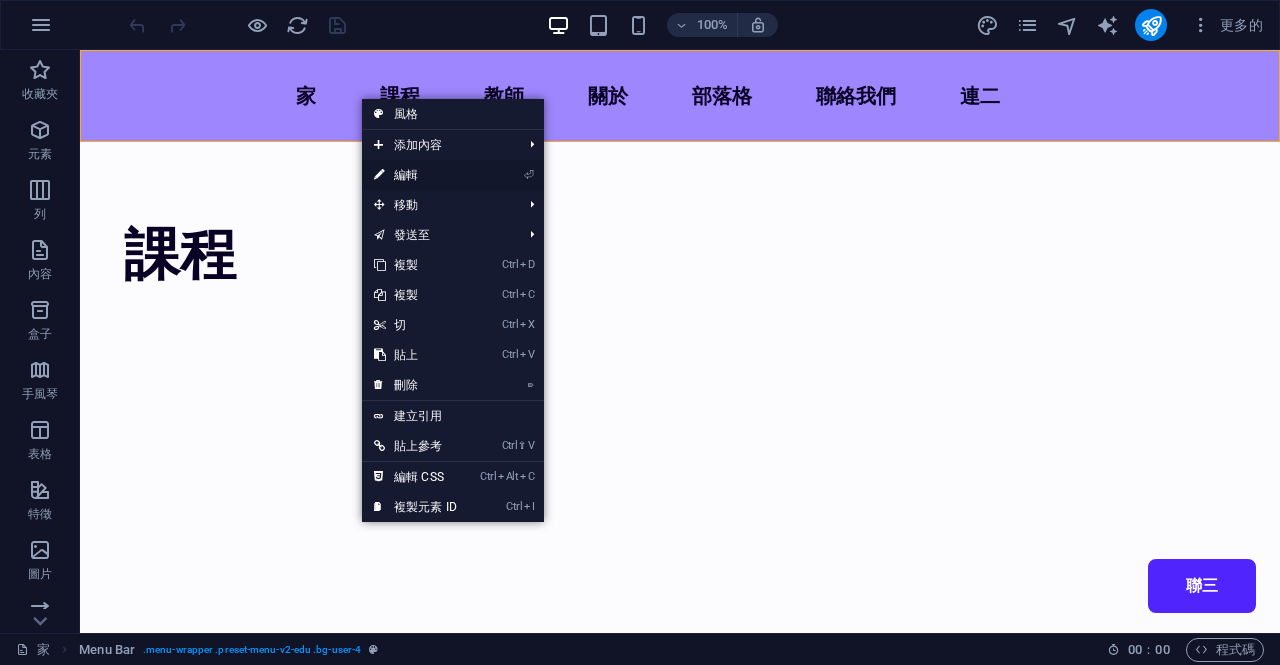 click on "編輯" at bounding box center (406, 175) 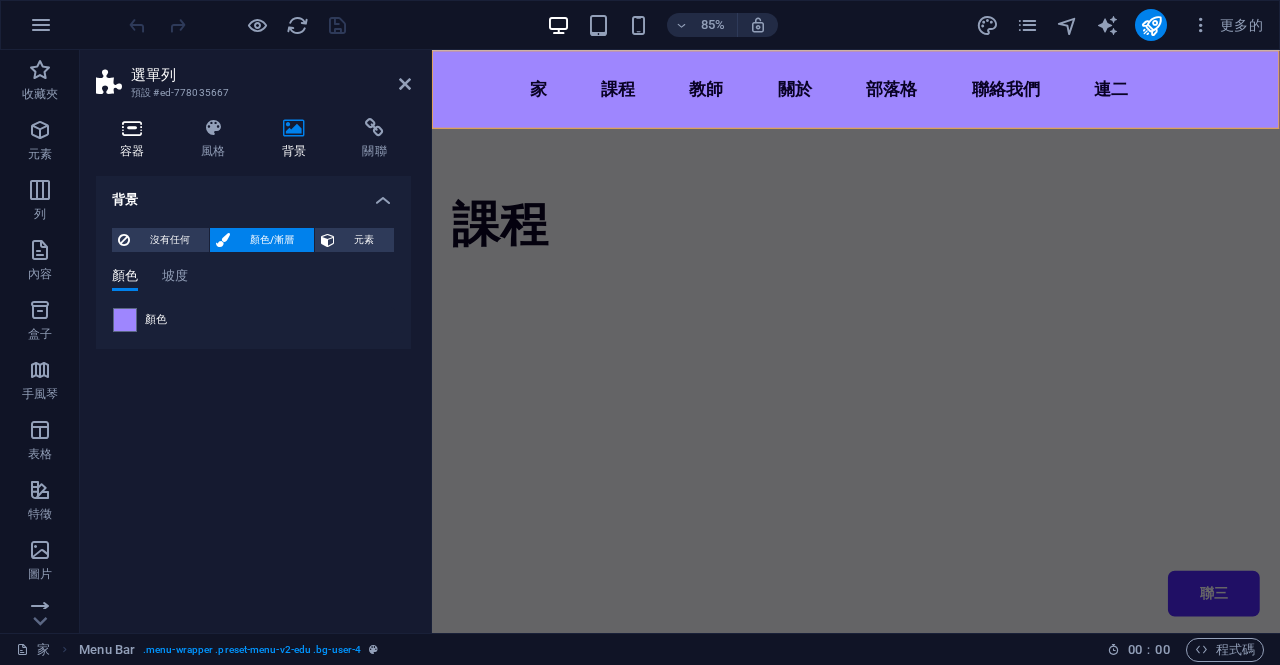 click at bounding box center [132, 128] 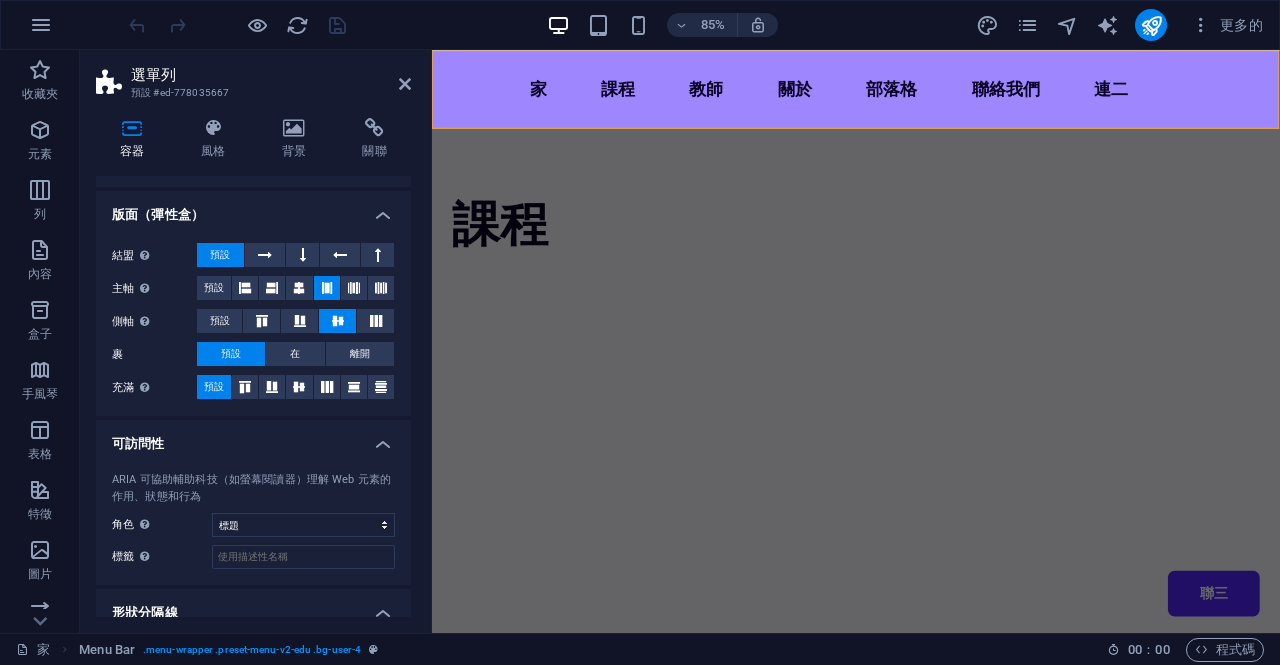 scroll, scrollTop: 299, scrollLeft: 0, axis: vertical 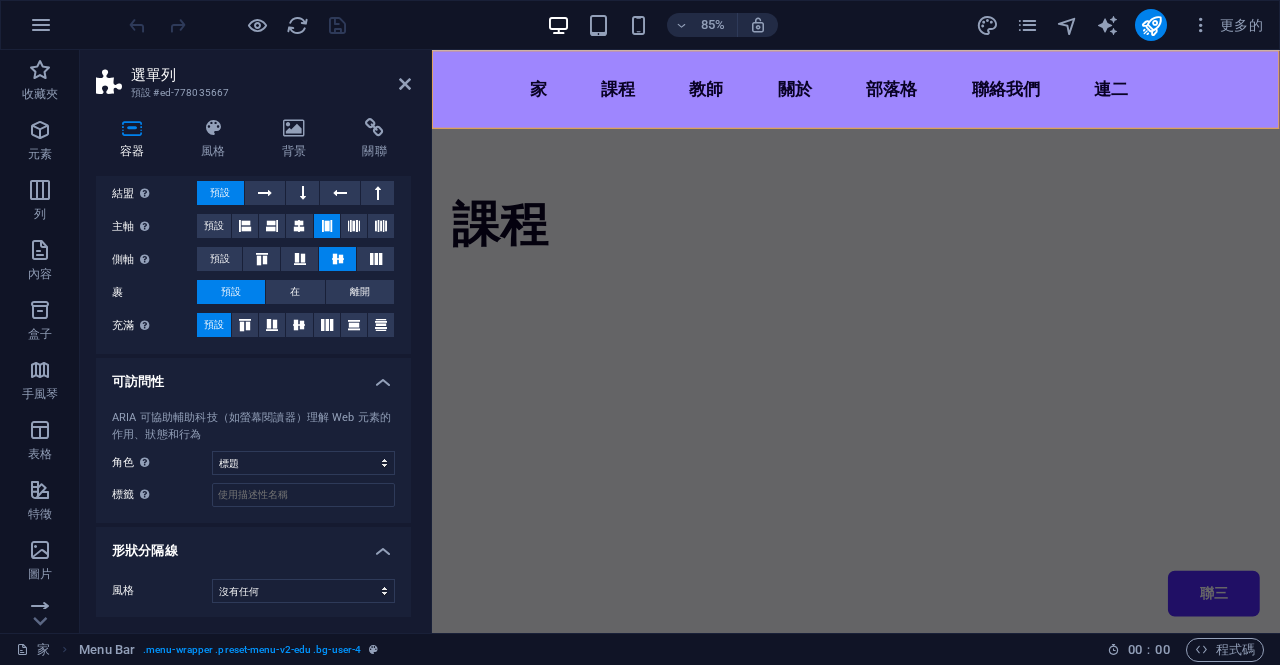 click on "選單列" at bounding box center [153, 75] 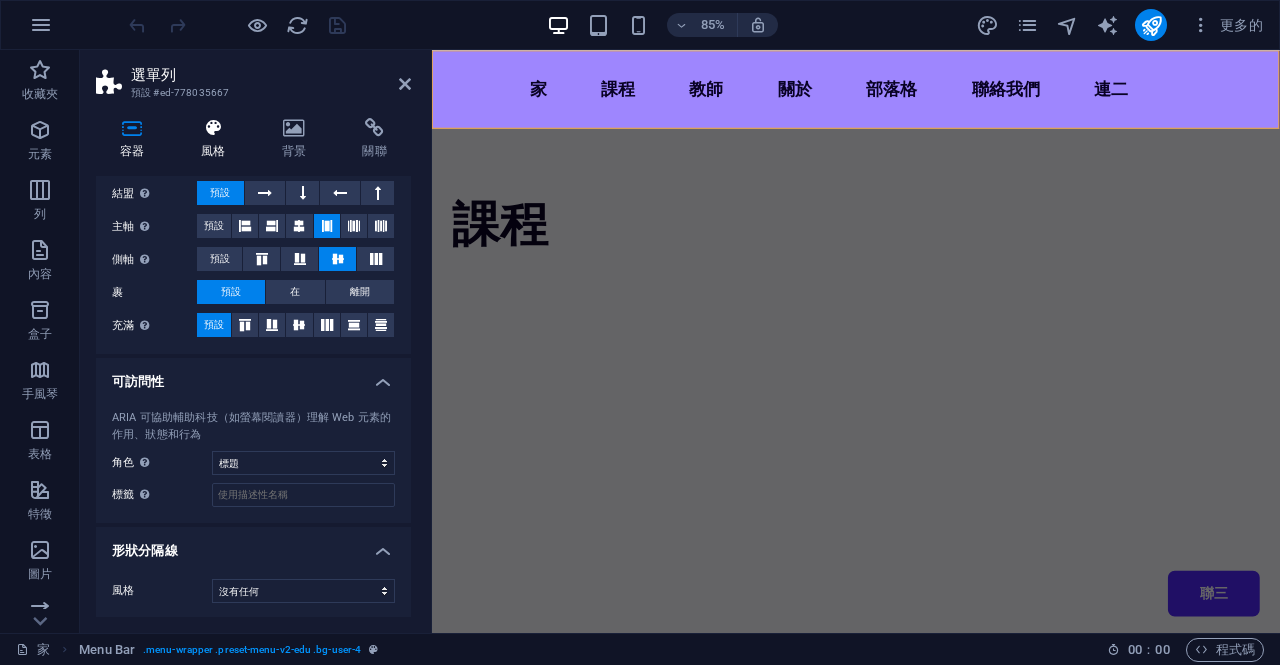 click at bounding box center (213, 128) 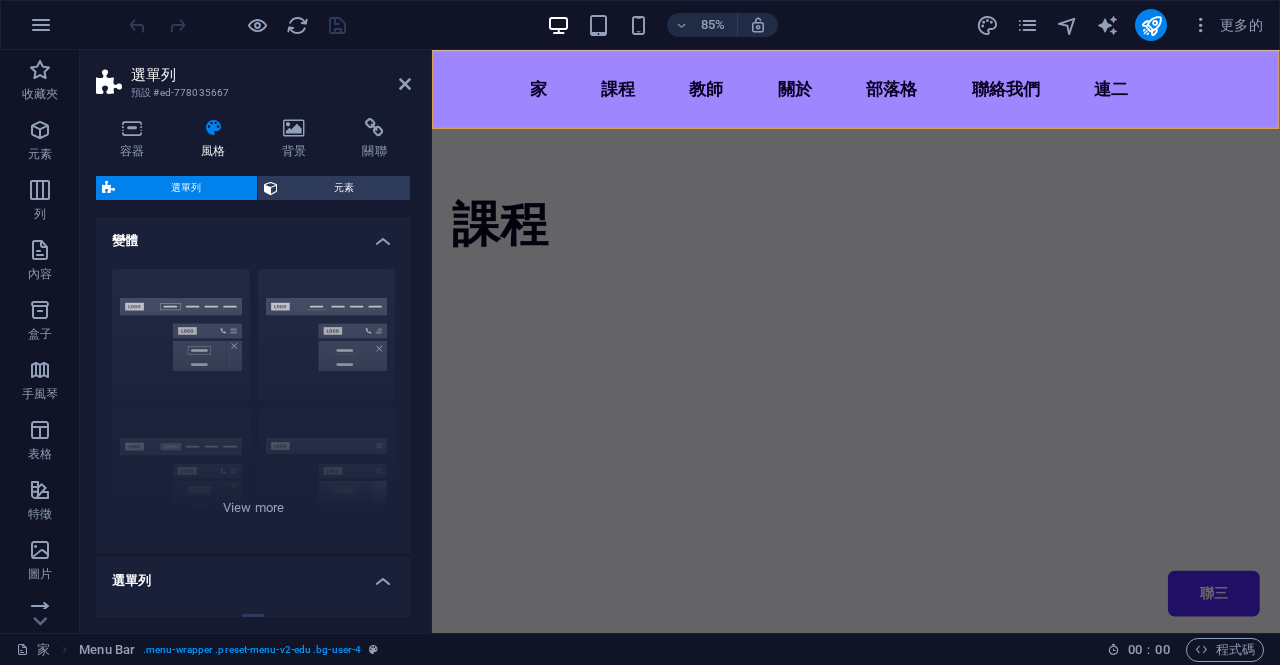 click on "選單列" at bounding box center [186, 187] 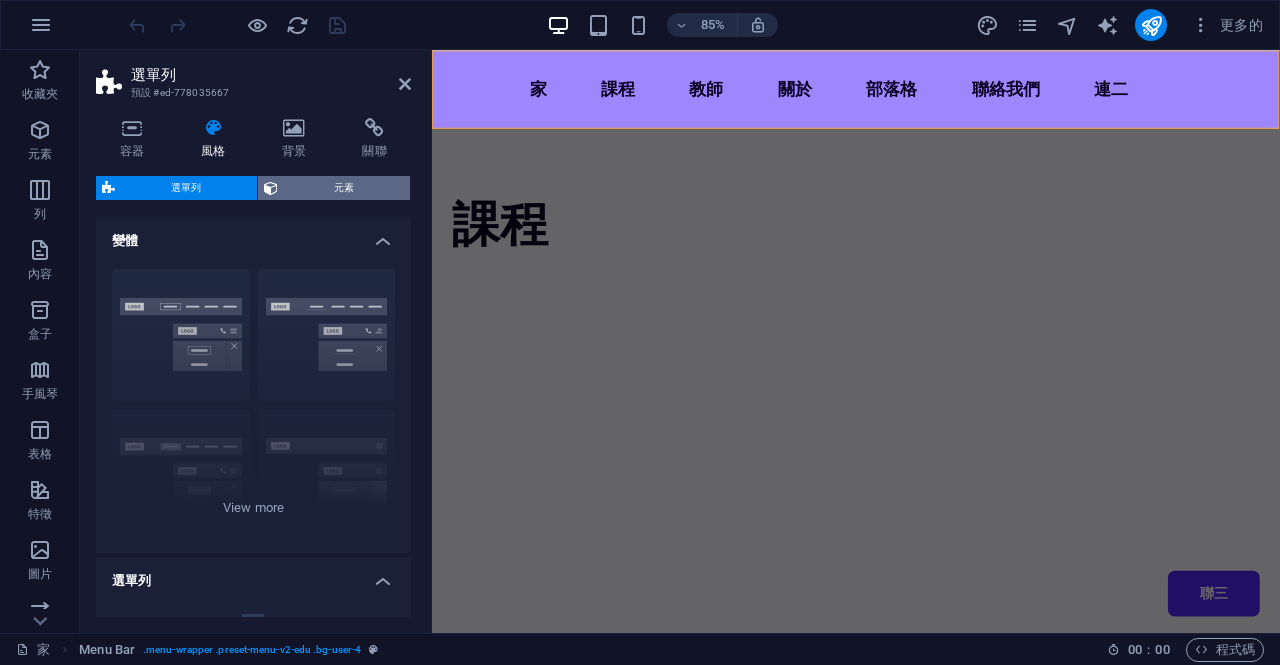 click on "元素" at bounding box center [344, 187] 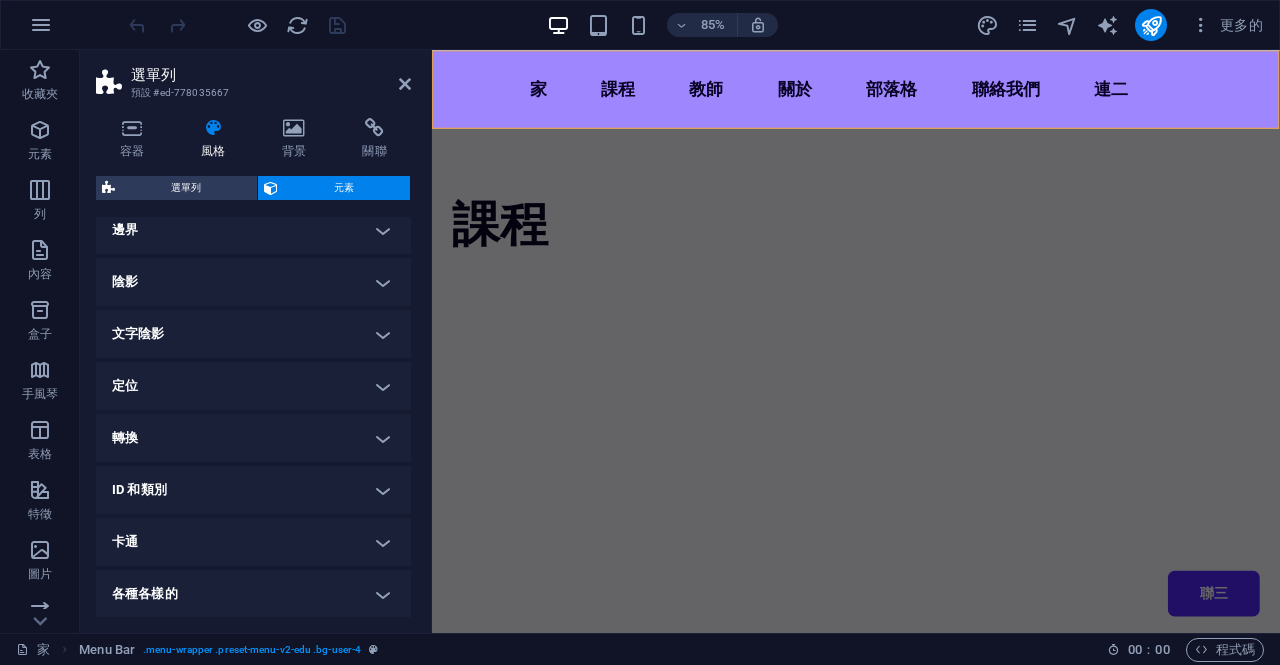 scroll, scrollTop: 0, scrollLeft: 0, axis: both 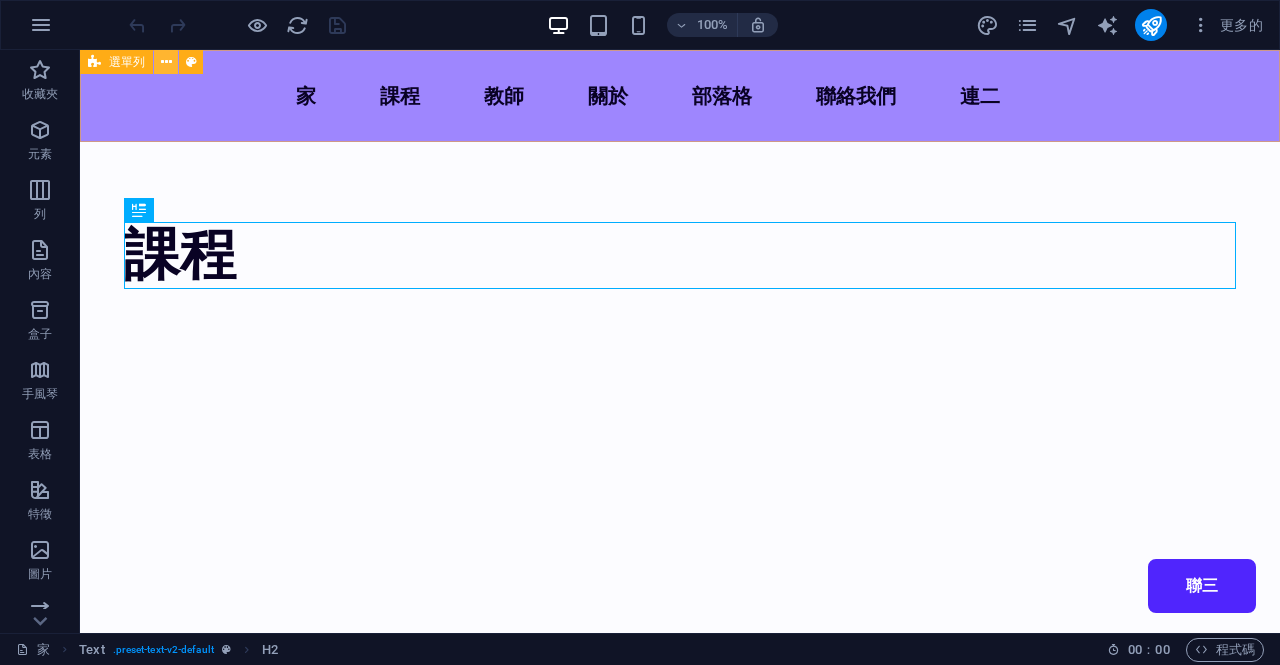 click at bounding box center [166, 62] 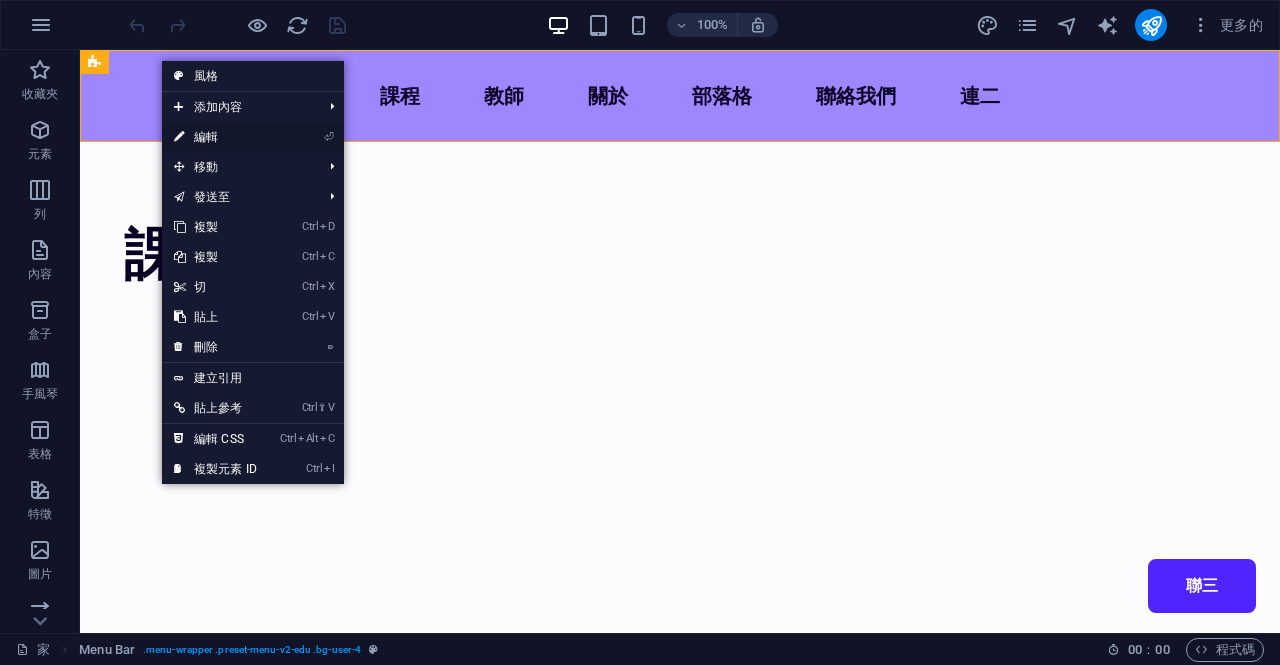 click on "編輯" at bounding box center [206, 137] 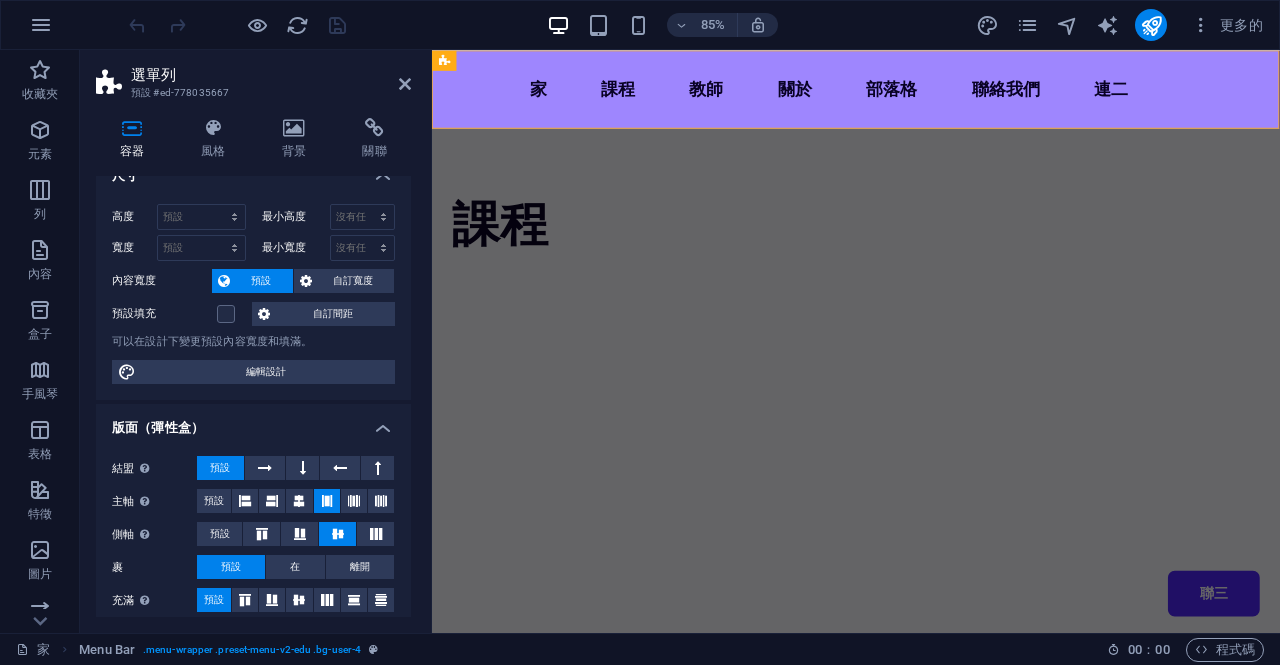 scroll, scrollTop: 0, scrollLeft: 0, axis: both 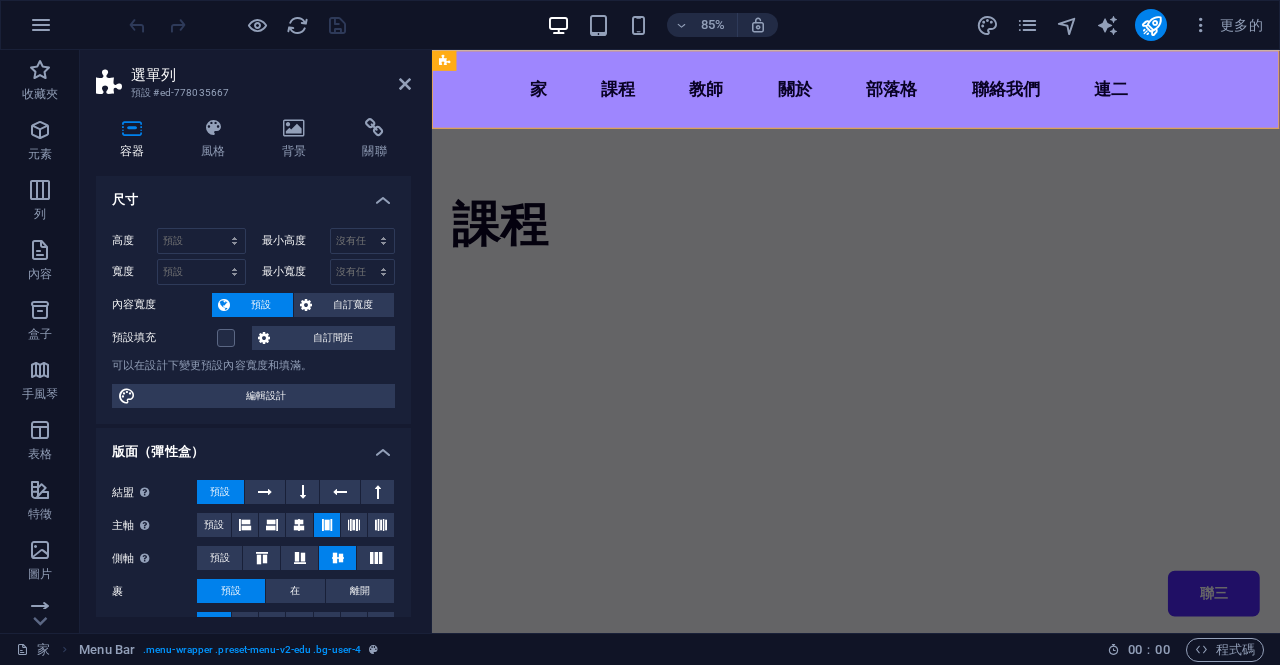 click on "選單列" at bounding box center (153, 75) 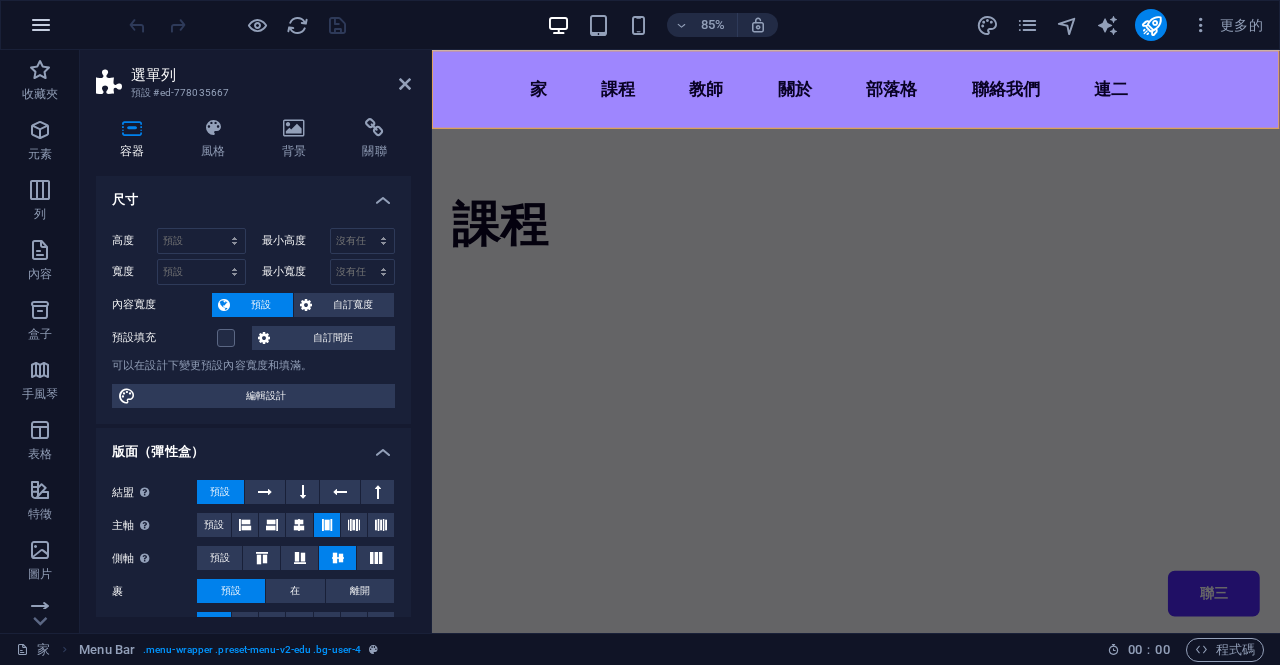 click at bounding box center [41, 25] 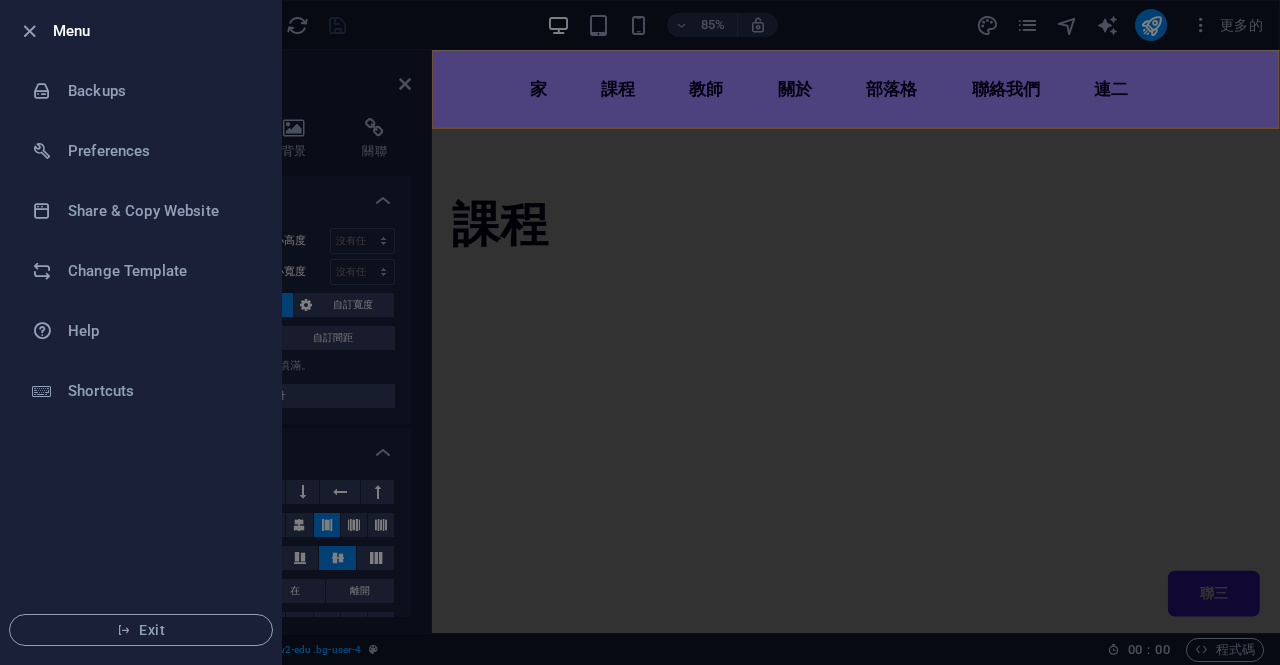 click at bounding box center (640, 332) 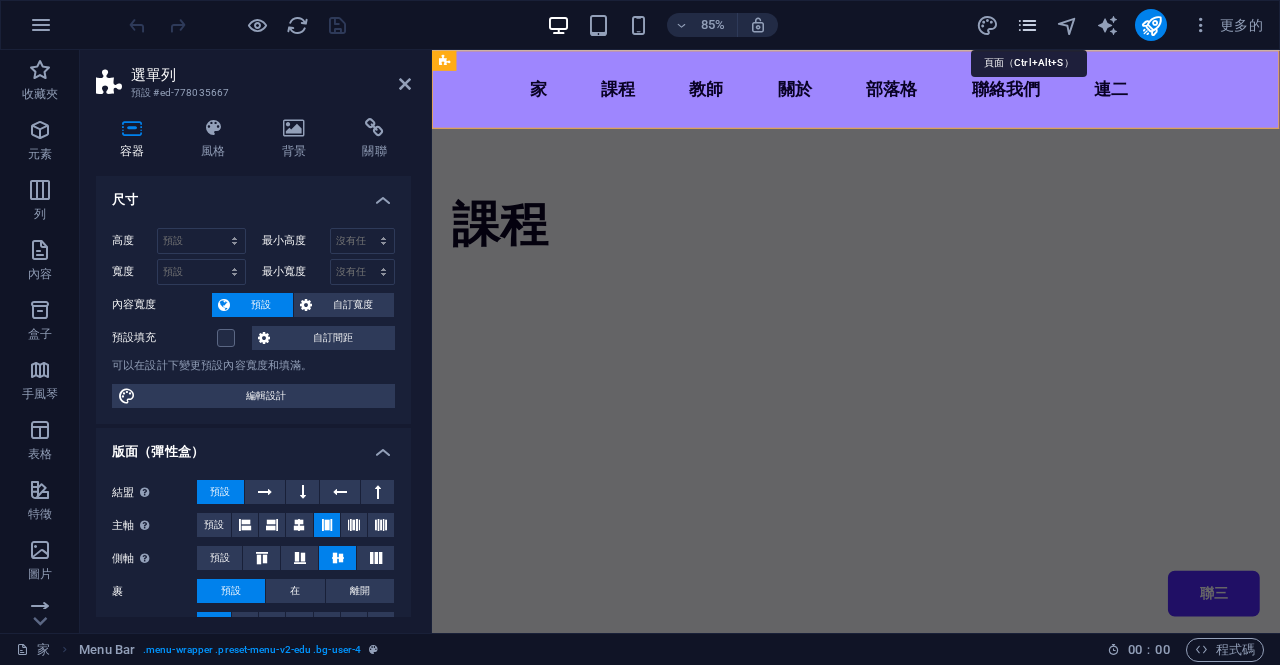 click at bounding box center [1027, 25] 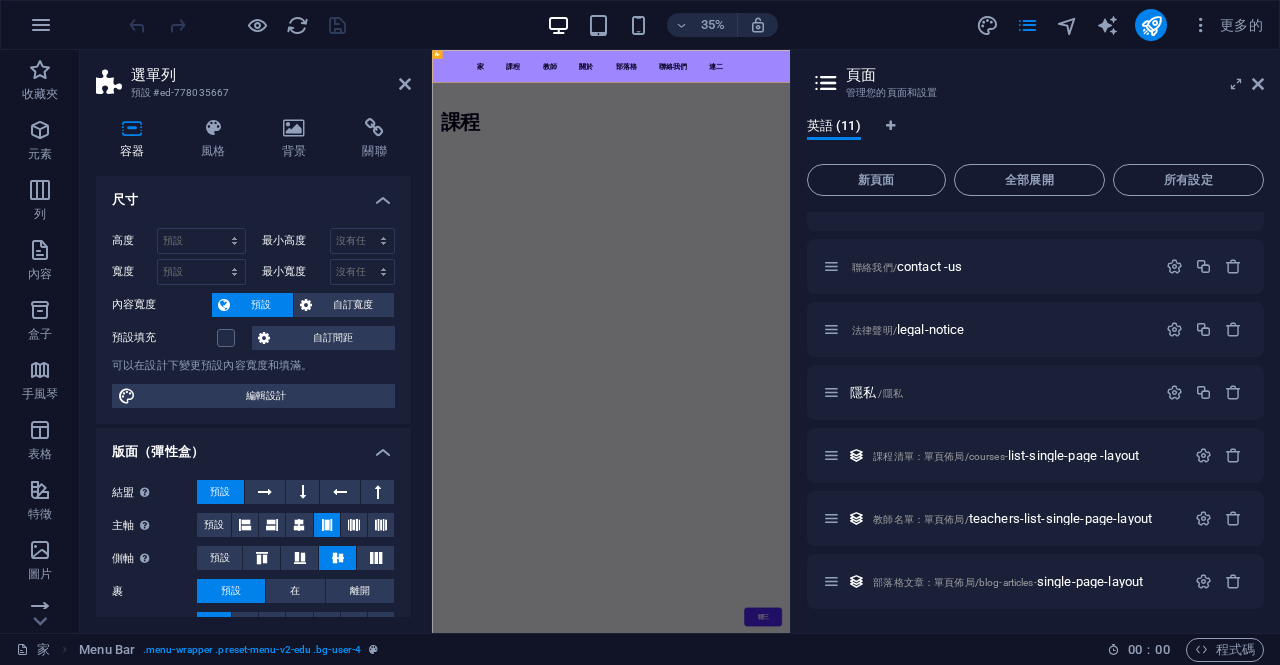 scroll, scrollTop: 0, scrollLeft: 0, axis: both 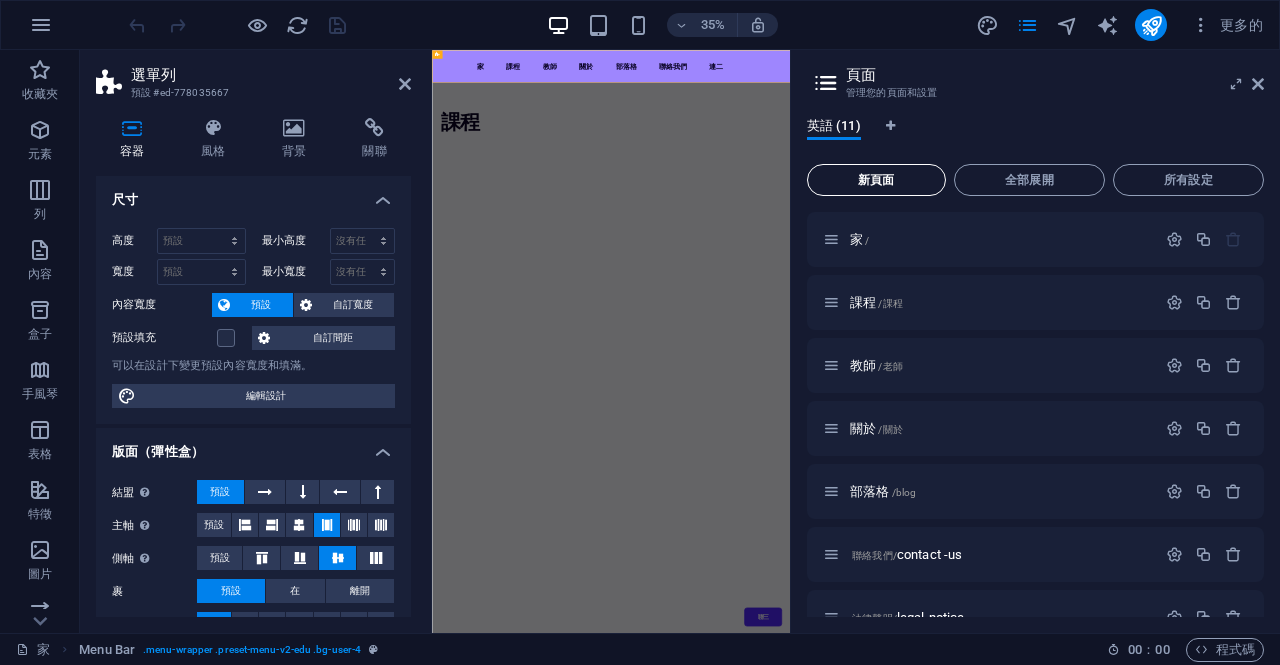 click on "新頁面" at bounding box center [876, 180] 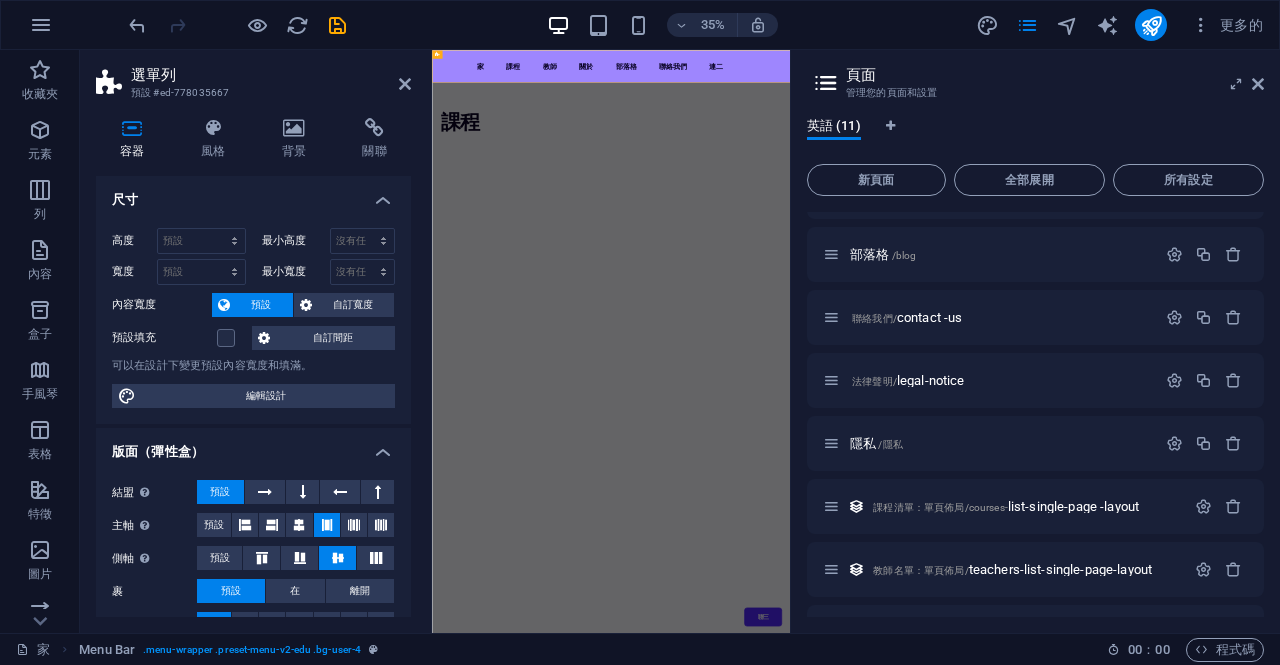 scroll, scrollTop: 205, scrollLeft: 0, axis: vertical 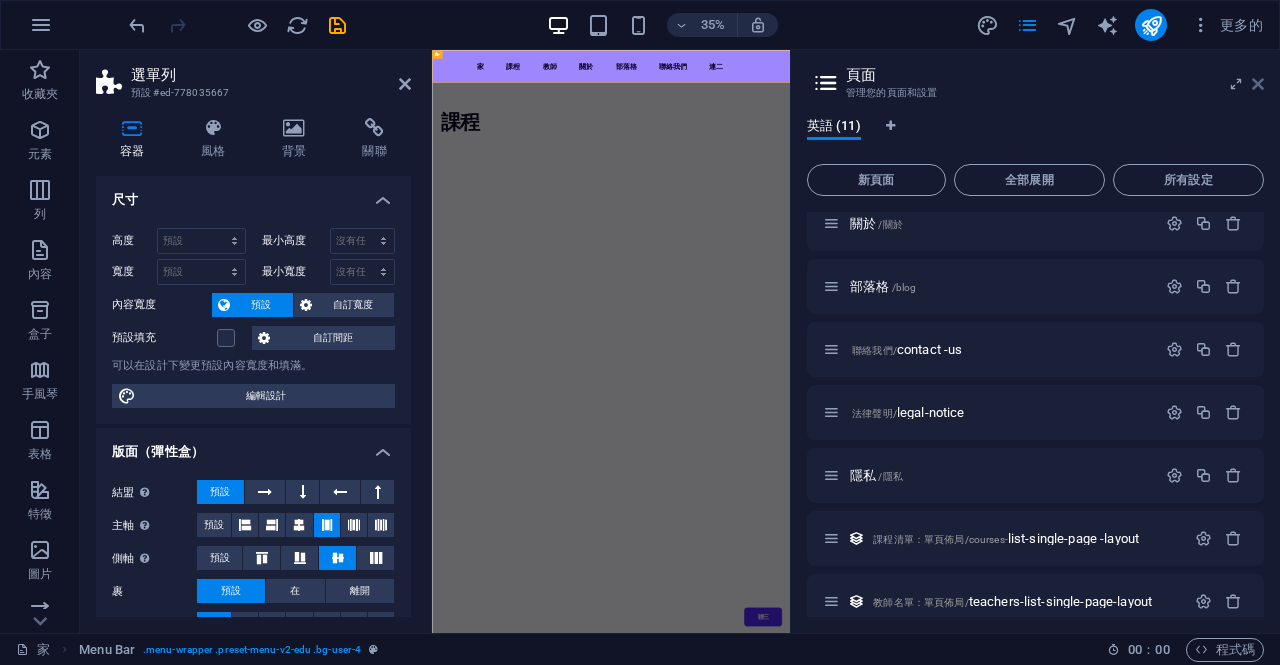 click at bounding box center (1258, 84) 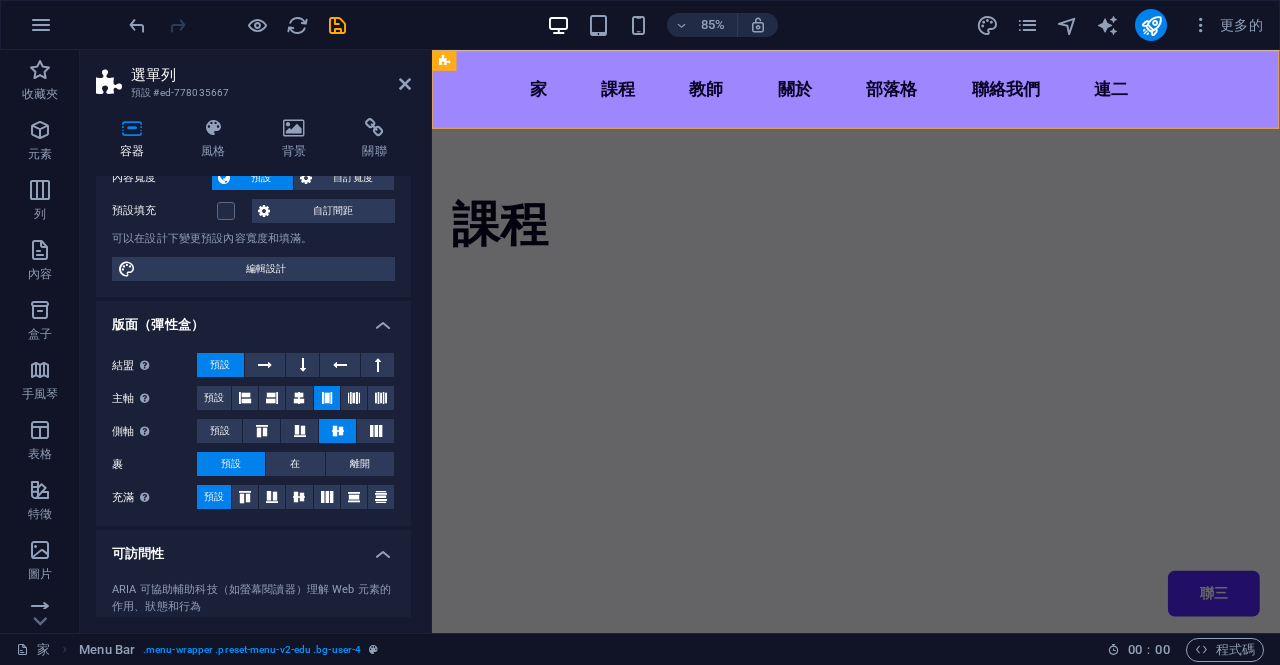 scroll, scrollTop: 0, scrollLeft: 0, axis: both 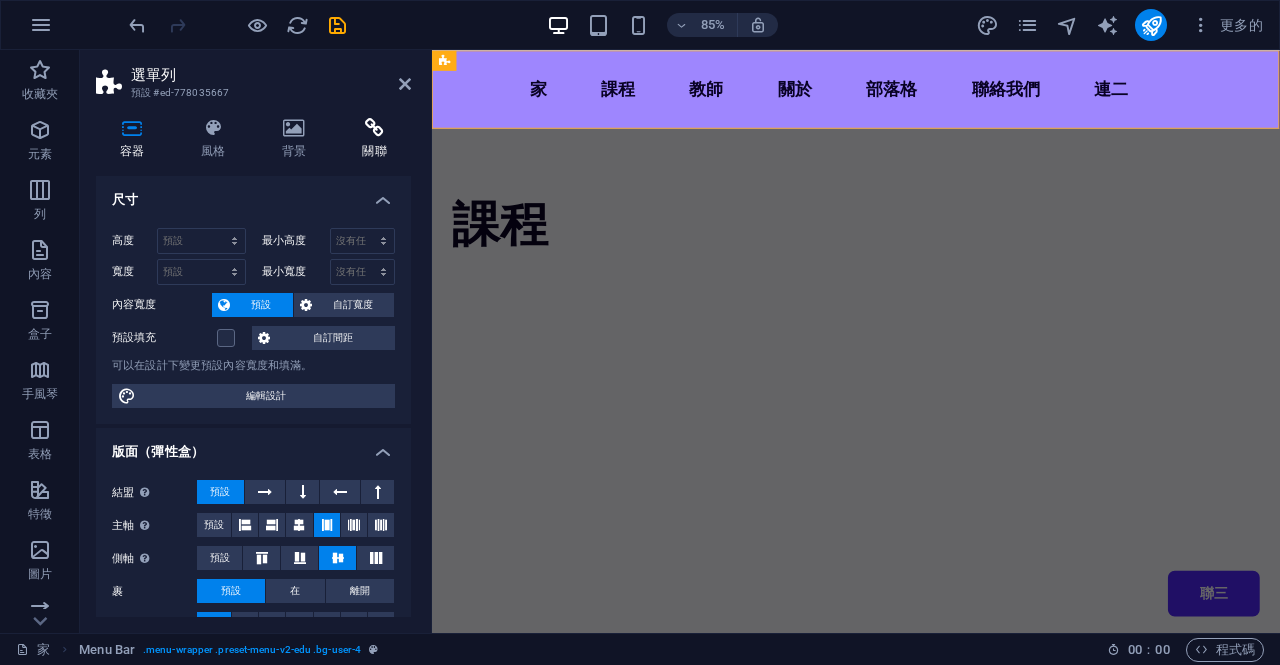 click at bounding box center (374, 128) 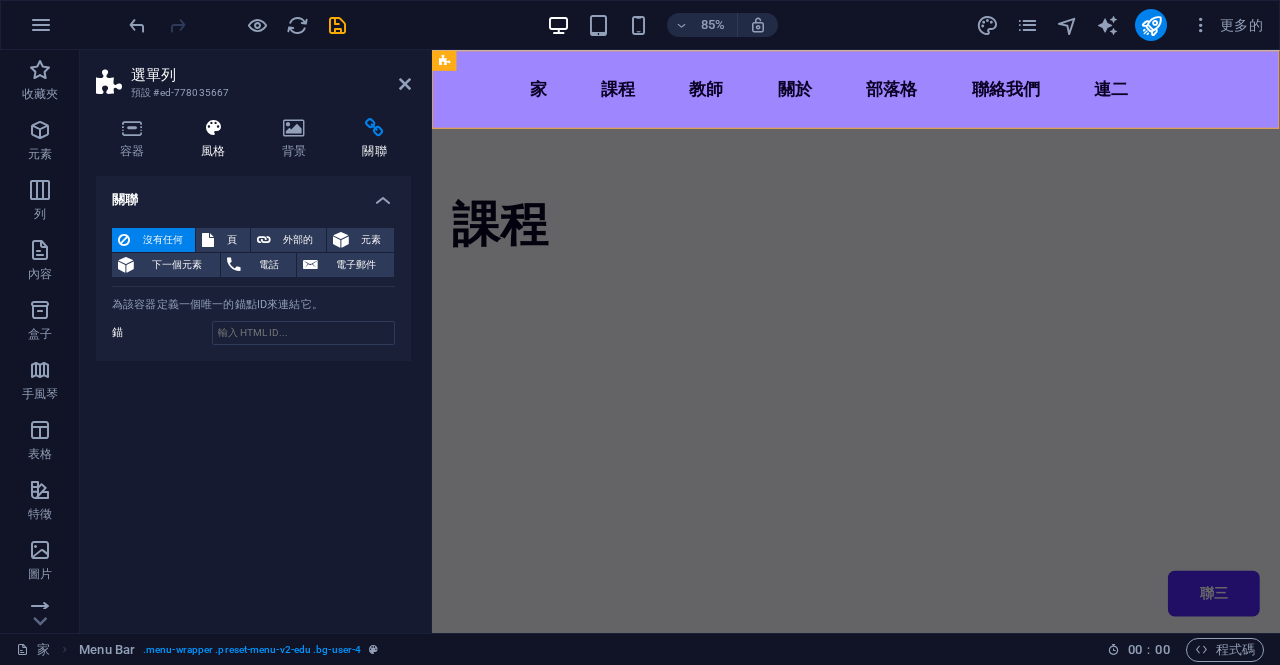click at bounding box center (213, 128) 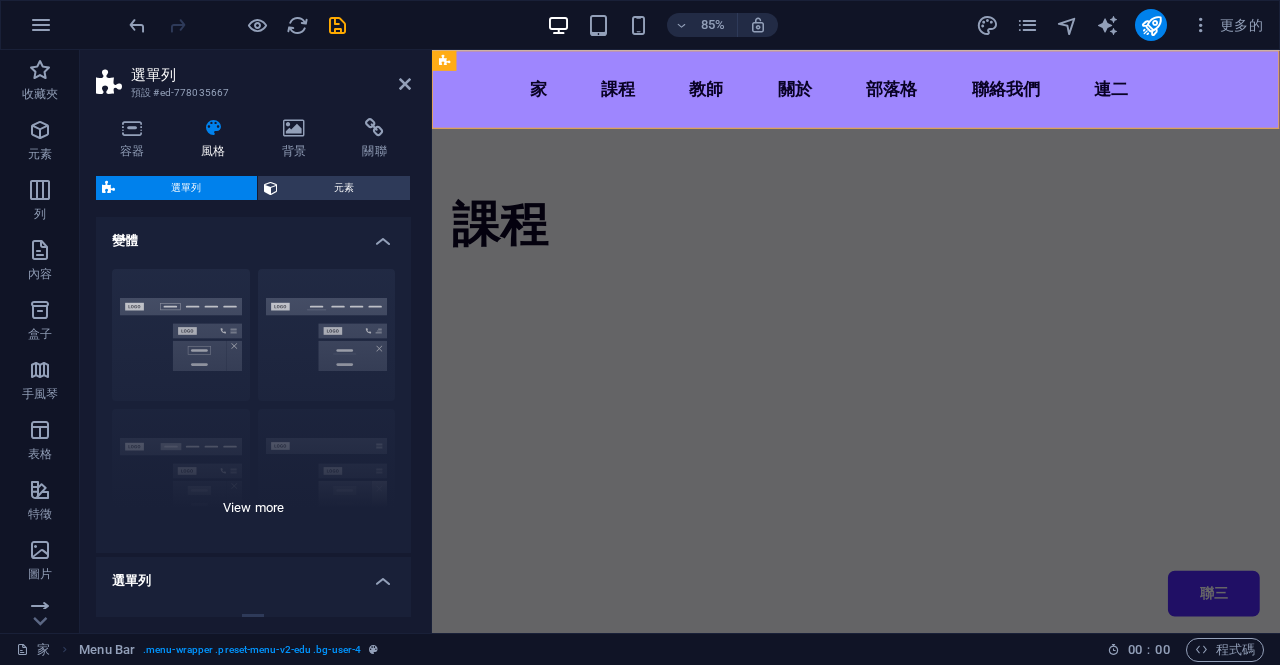 drag, startPoint x: 169, startPoint y: 77, endPoint x: 170, endPoint y: 474, distance: 397.00125 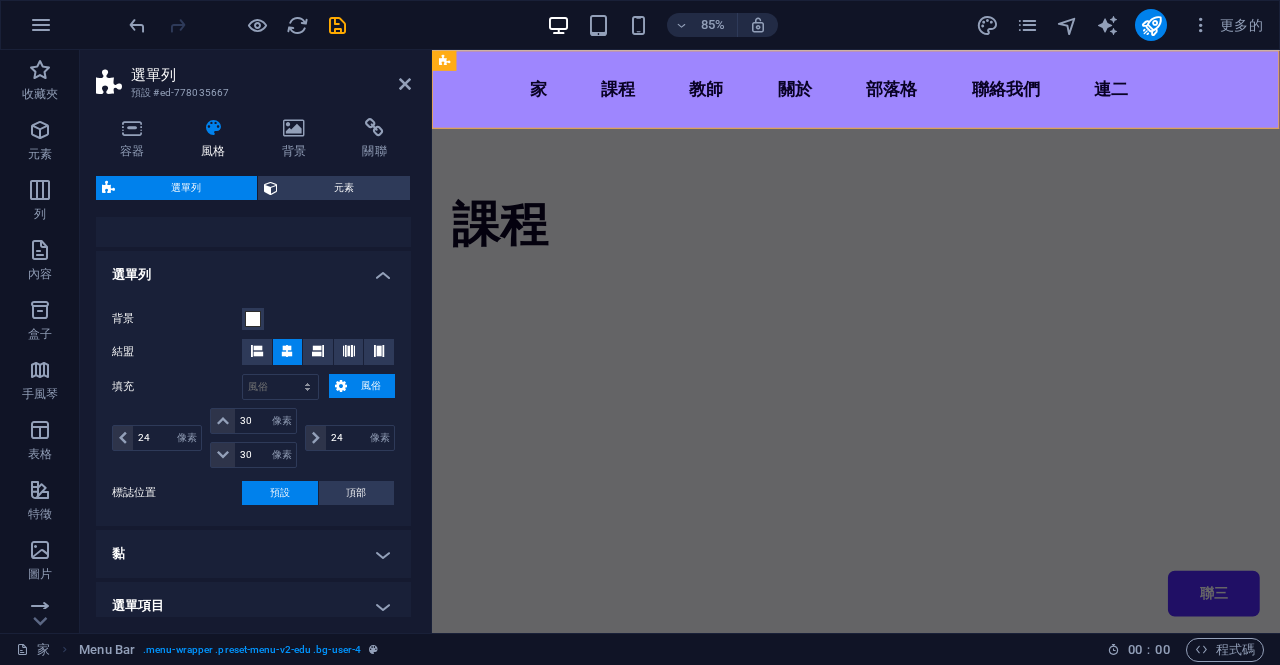 scroll, scrollTop: 305, scrollLeft: 0, axis: vertical 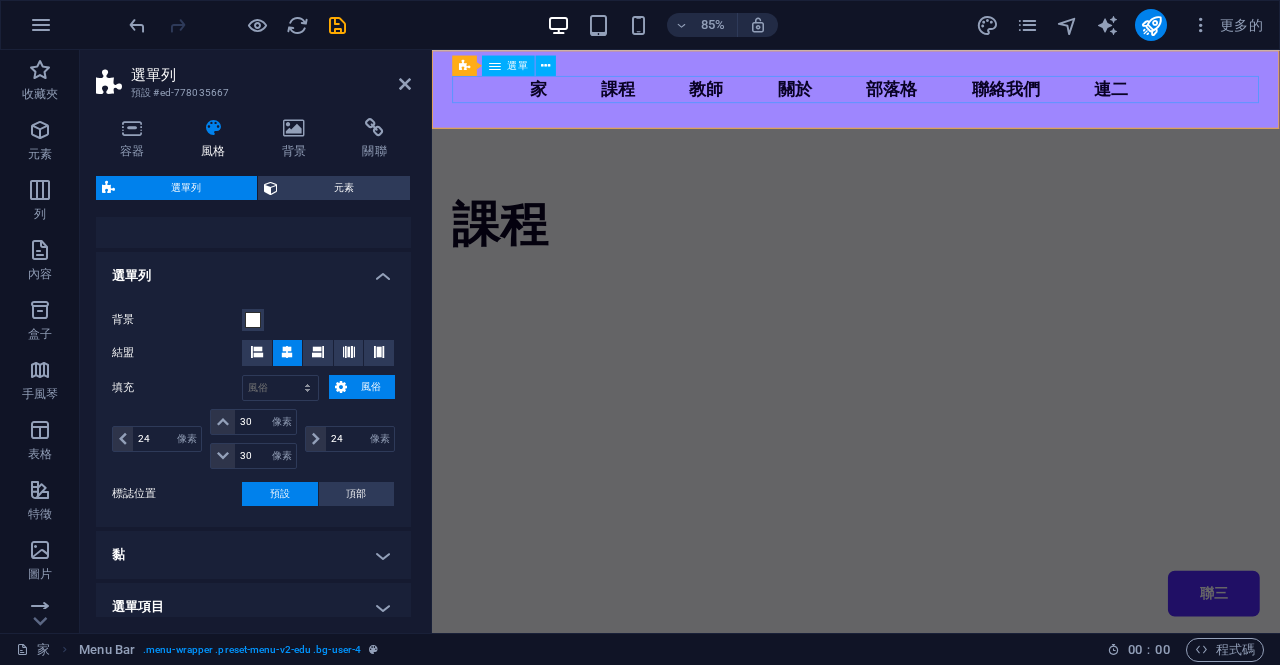 click on "選單" at bounding box center [518, 65] 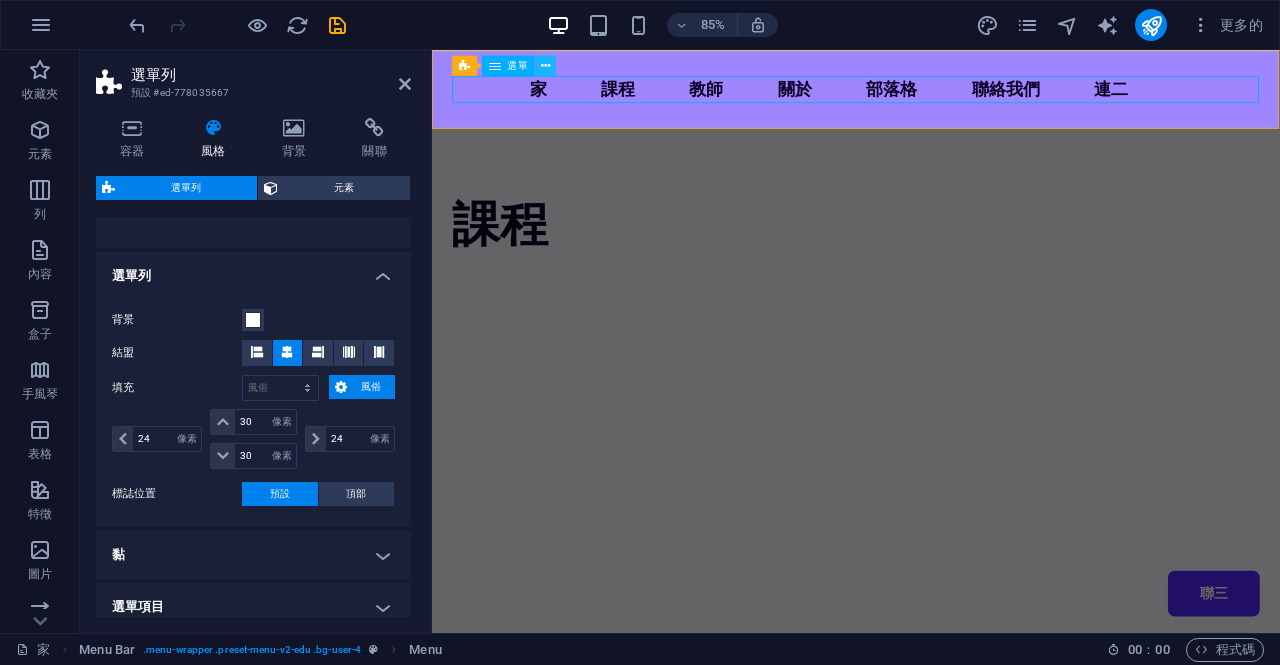 click at bounding box center [545, 65] 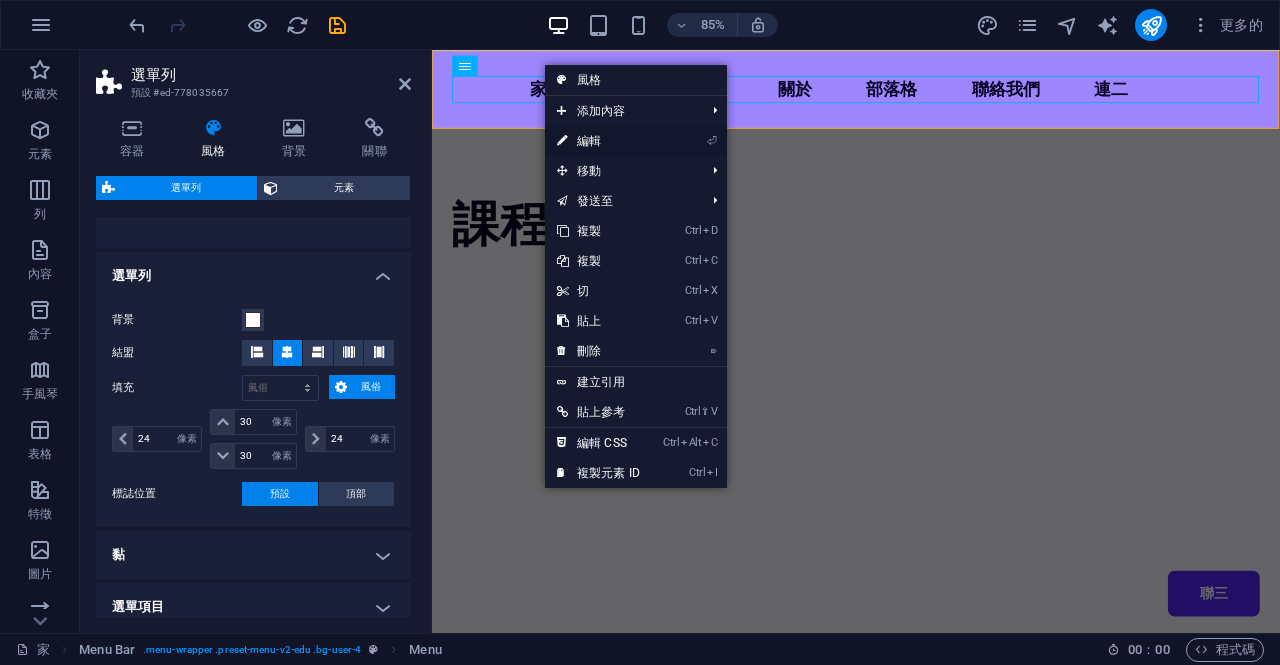 click on "編輯" at bounding box center [589, 141] 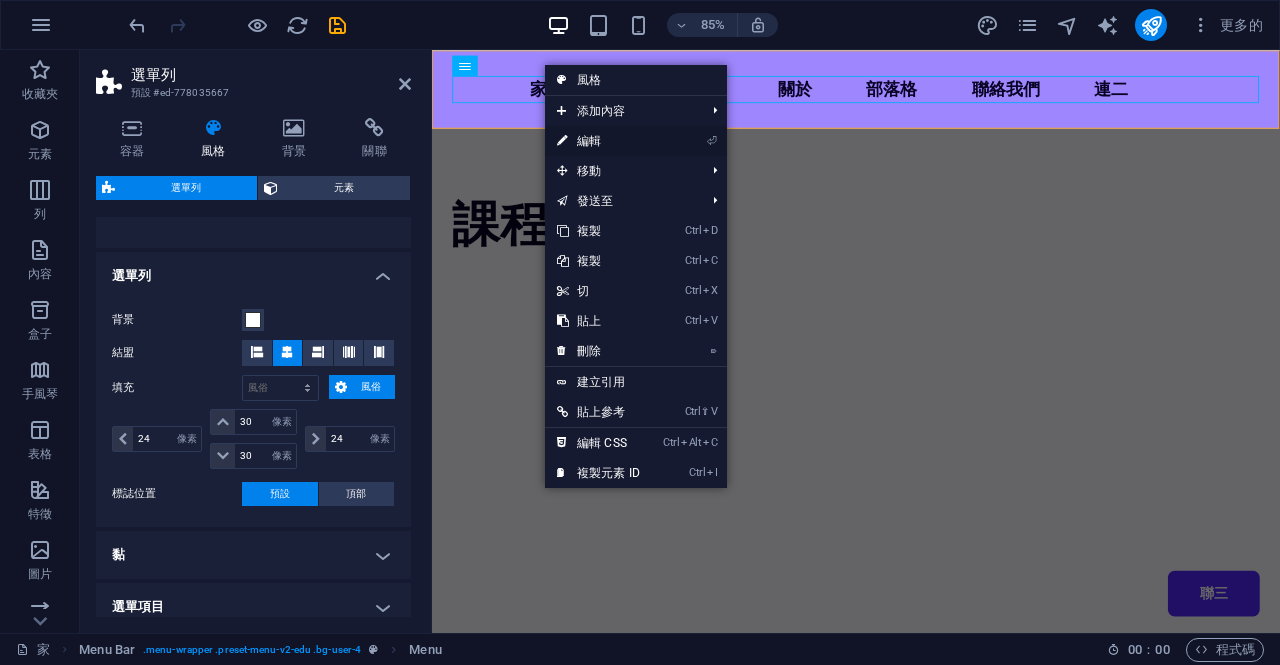 select on "1" 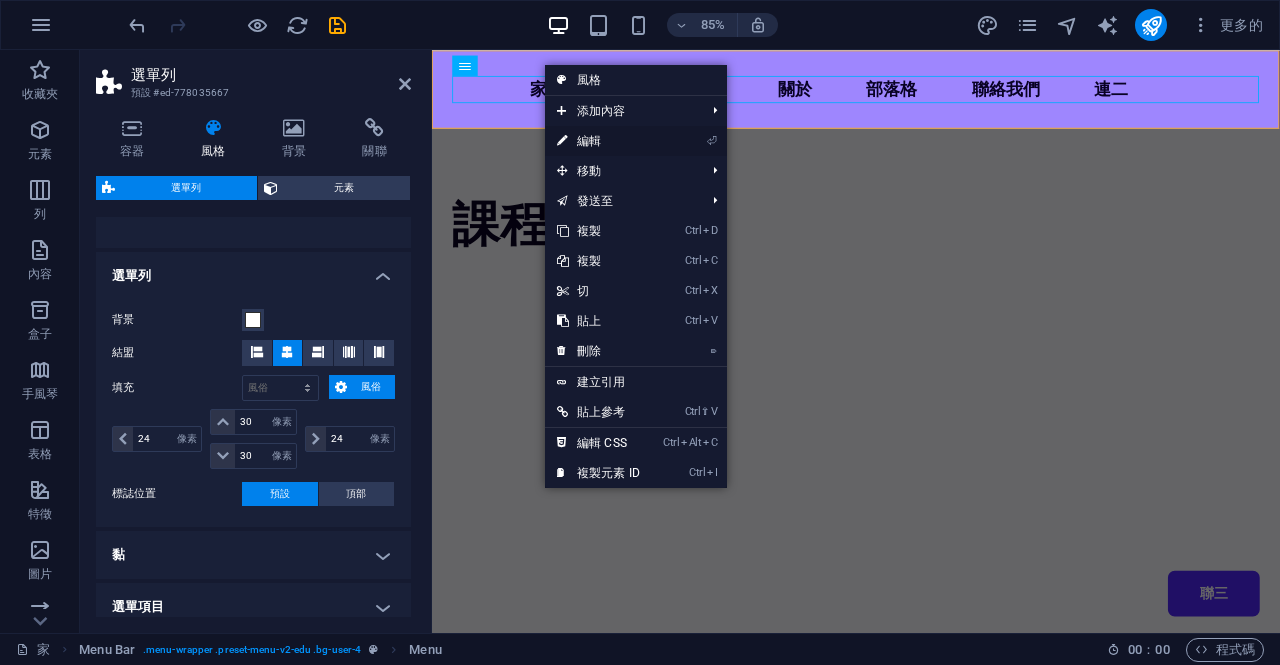 select 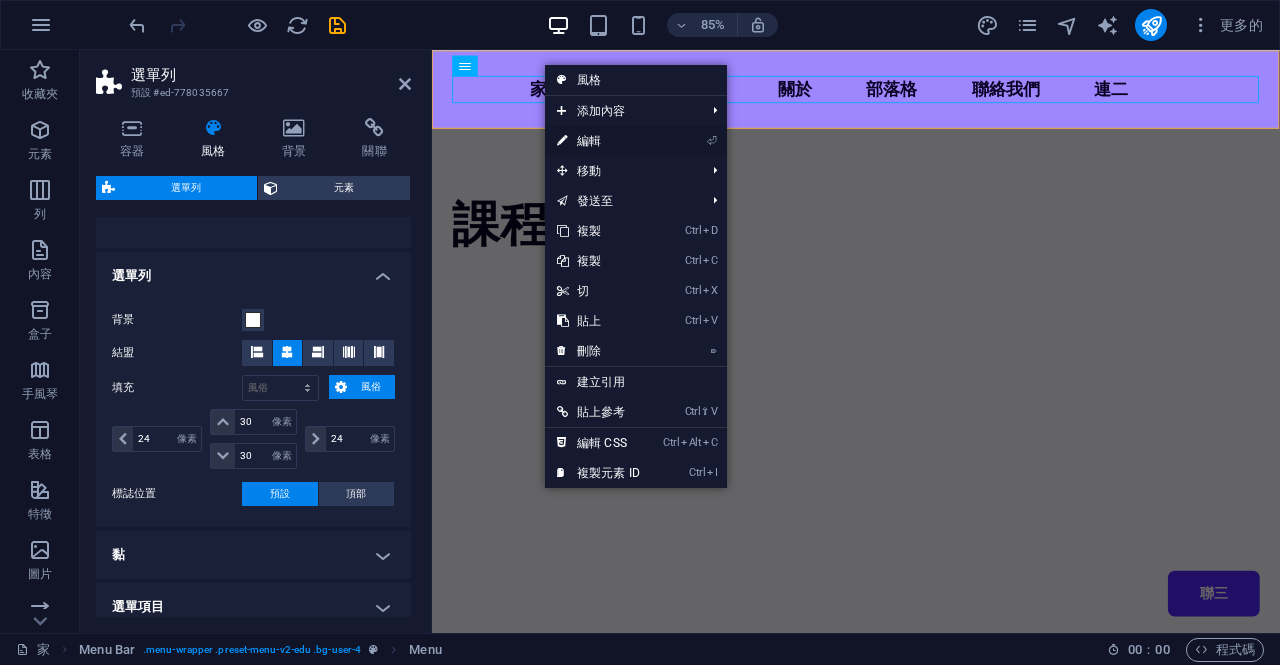 select on "2" 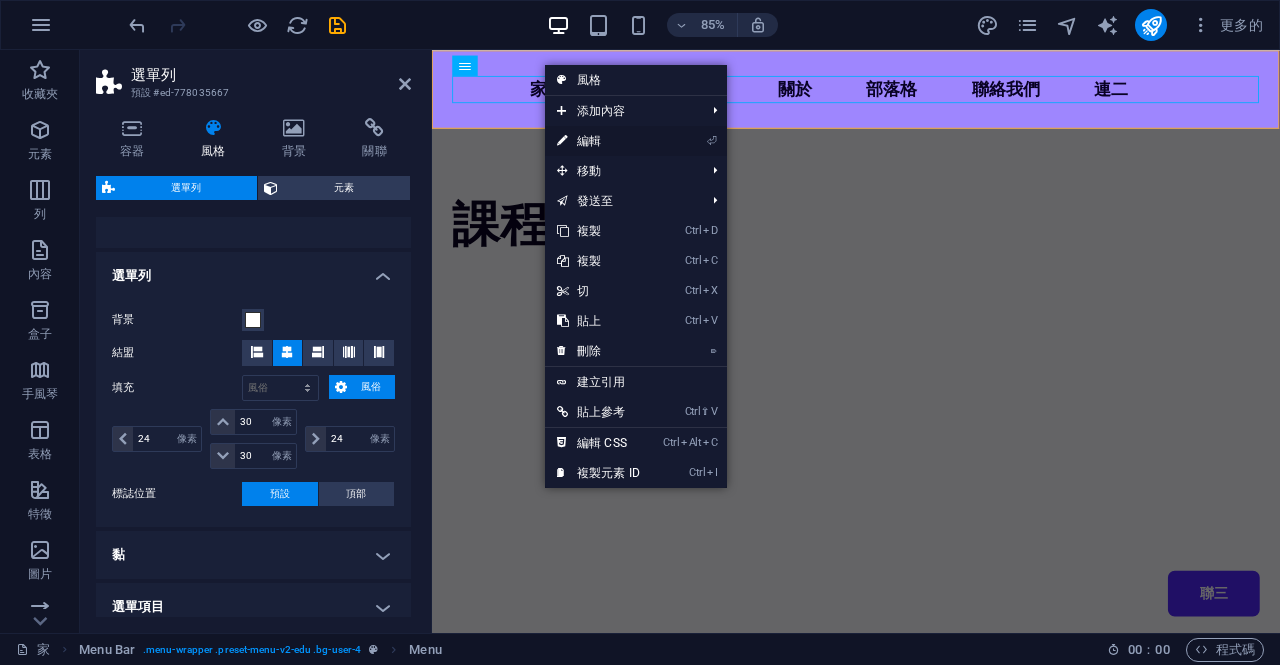 select on "4" 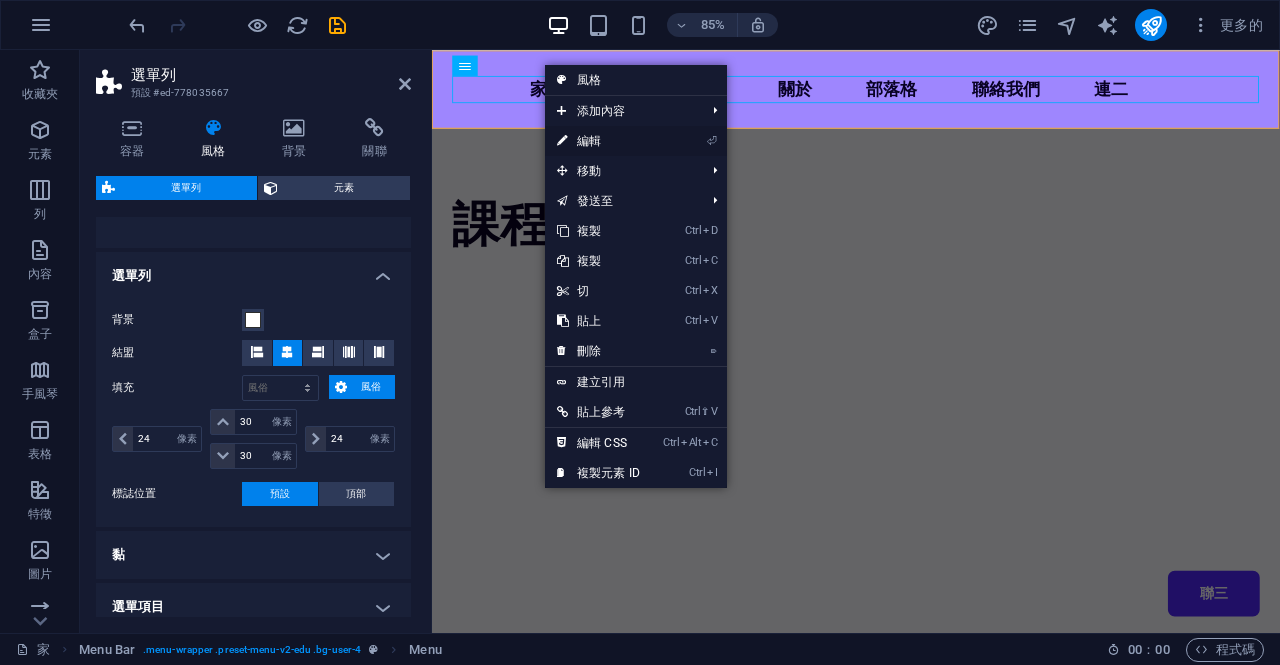 select 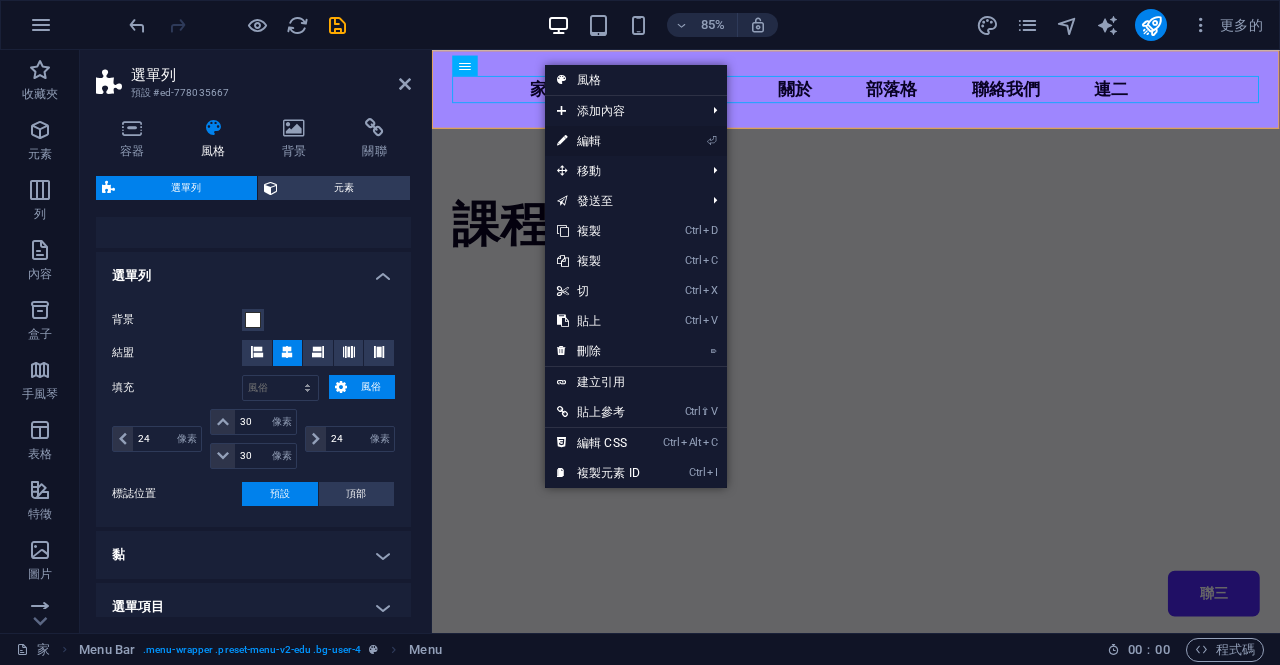 select 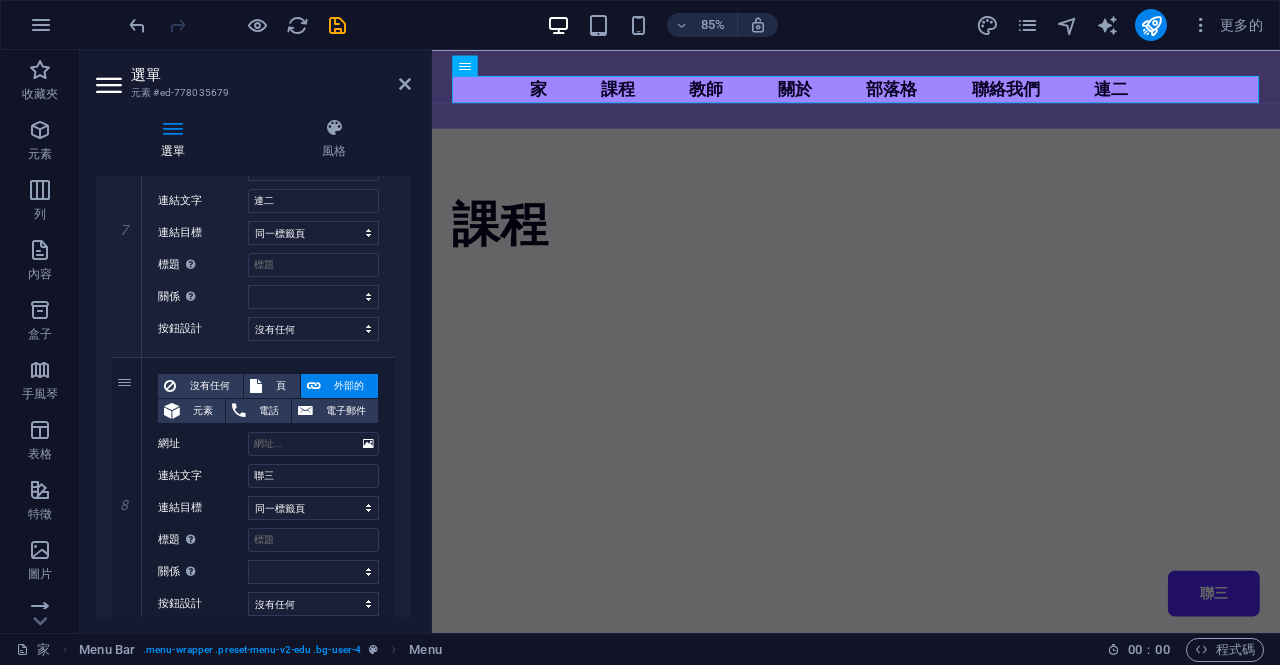 scroll, scrollTop: 1954, scrollLeft: 0, axis: vertical 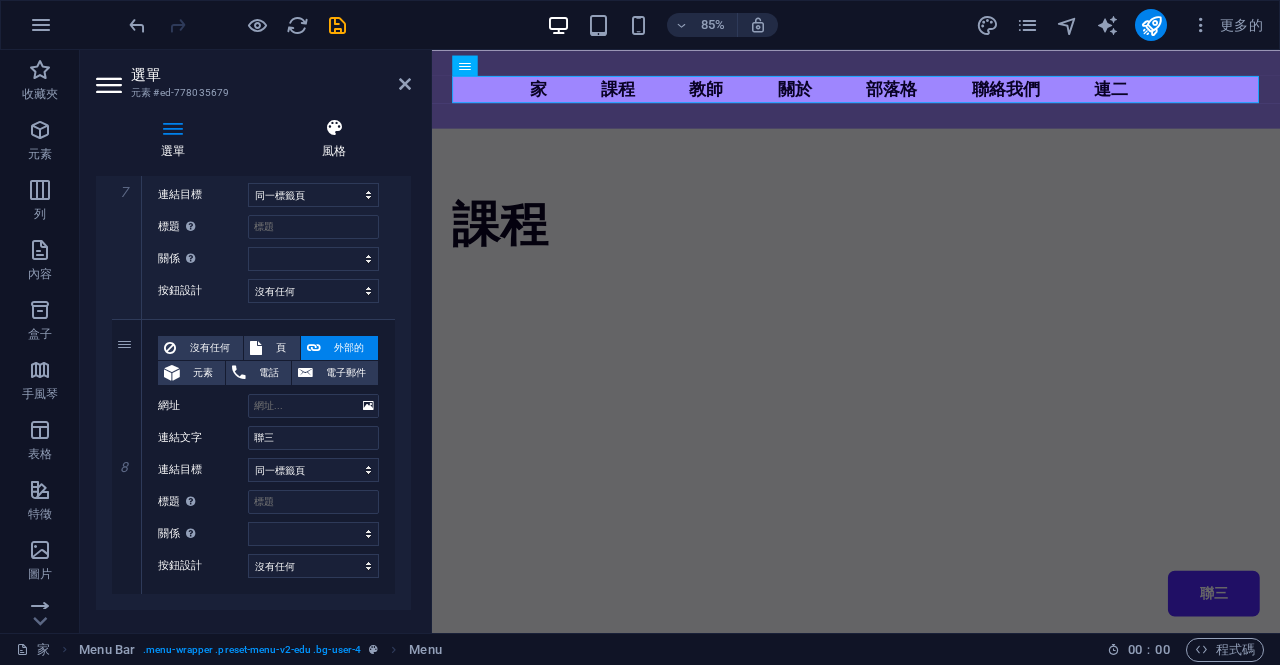 click at bounding box center [335, 128] 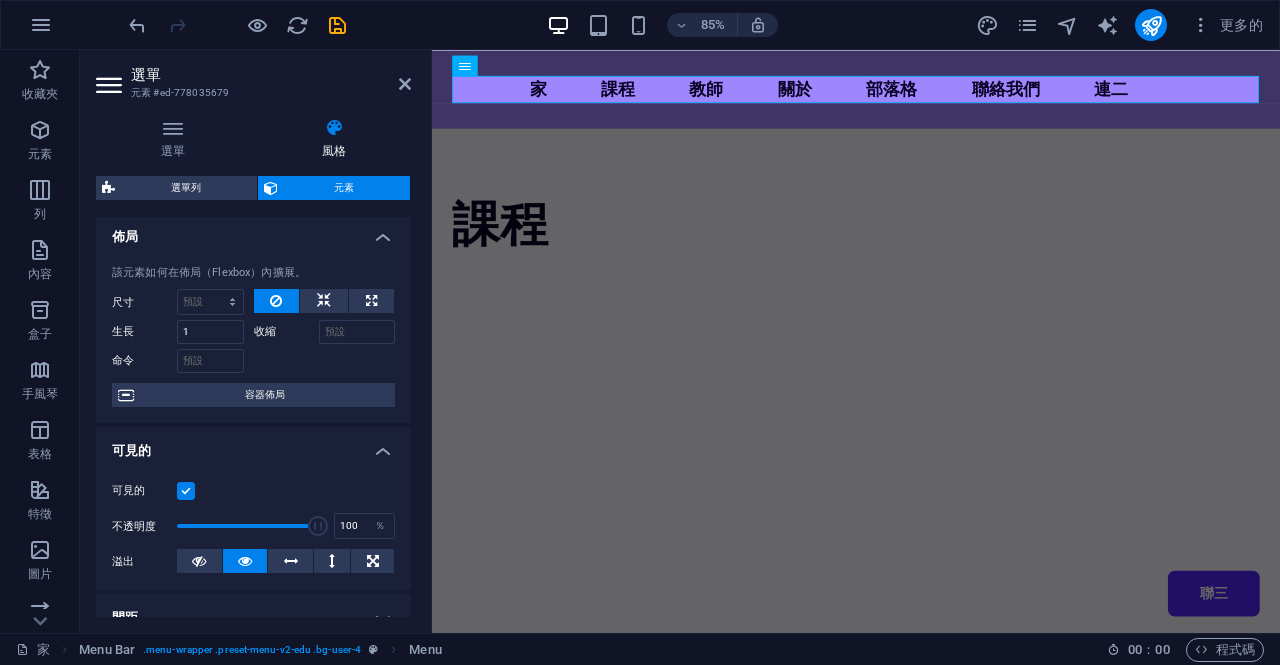 scroll, scrollTop: 0, scrollLeft: 0, axis: both 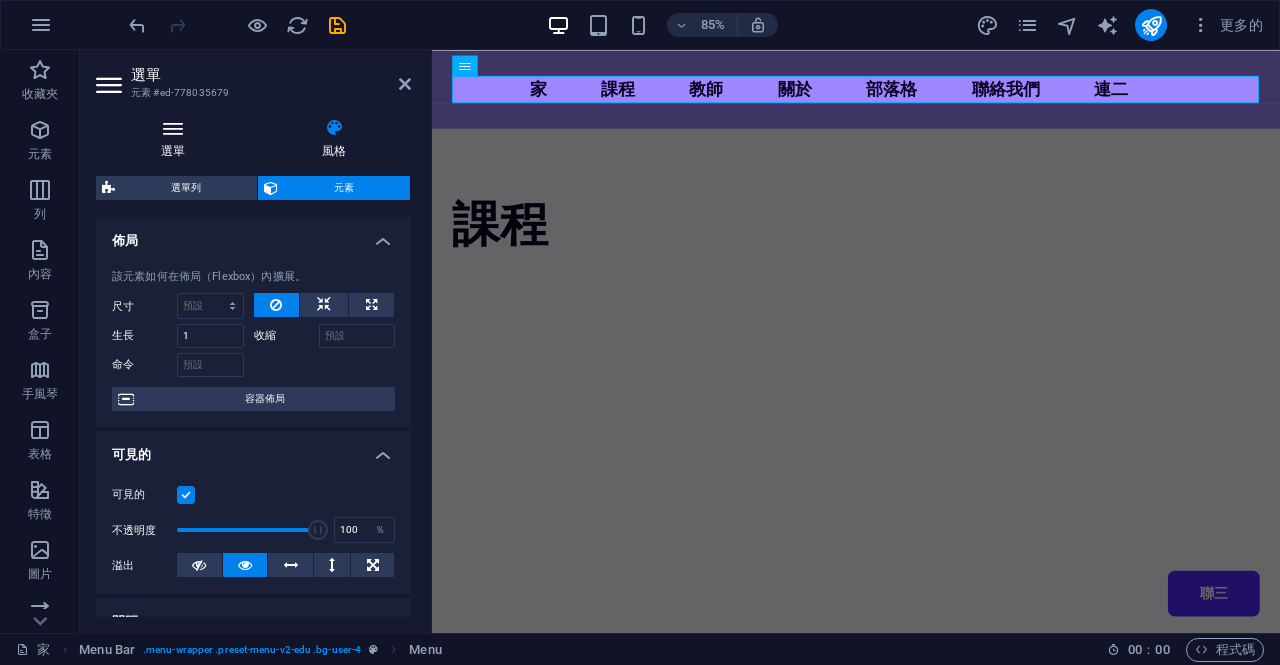 click at bounding box center (173, 128) 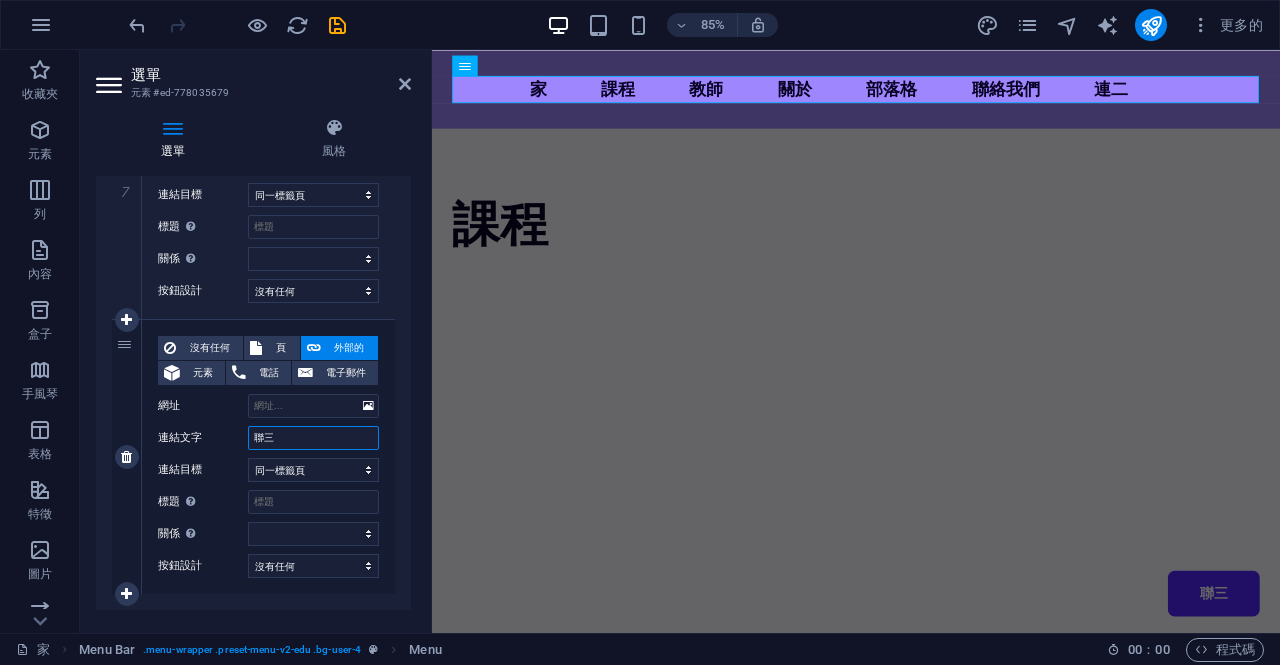 click on "聯三" at bounding box center (313, 438) 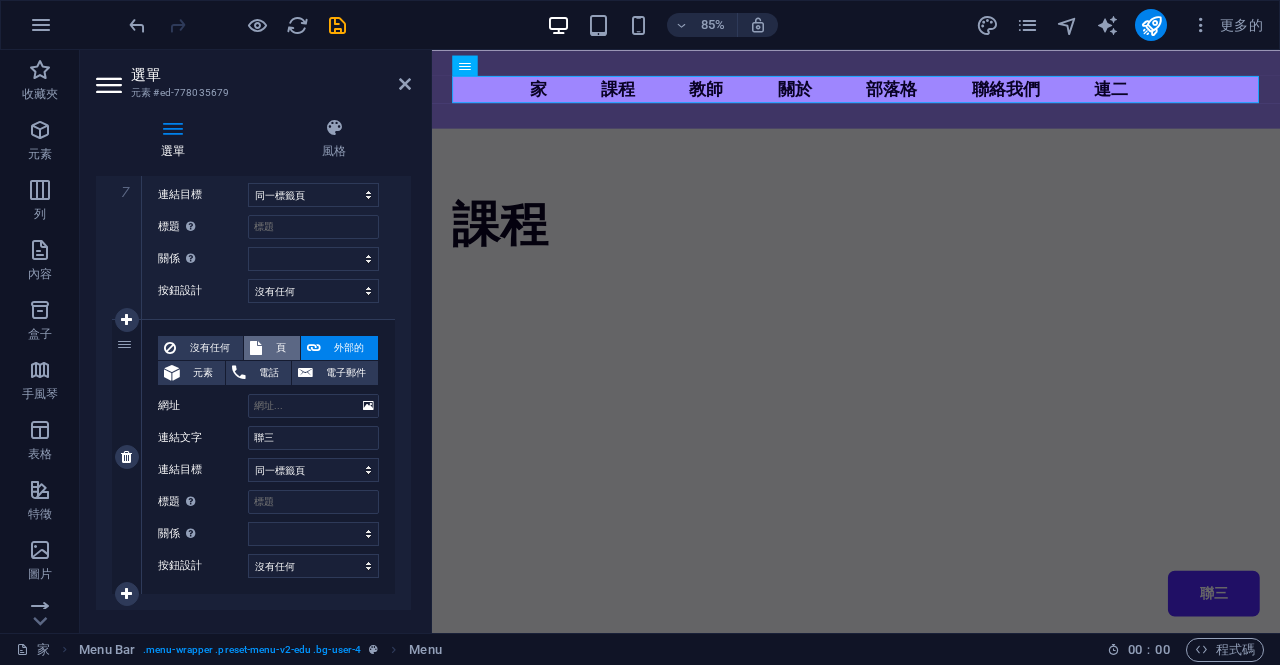 click on "頁" at bounding box center (271, 348) 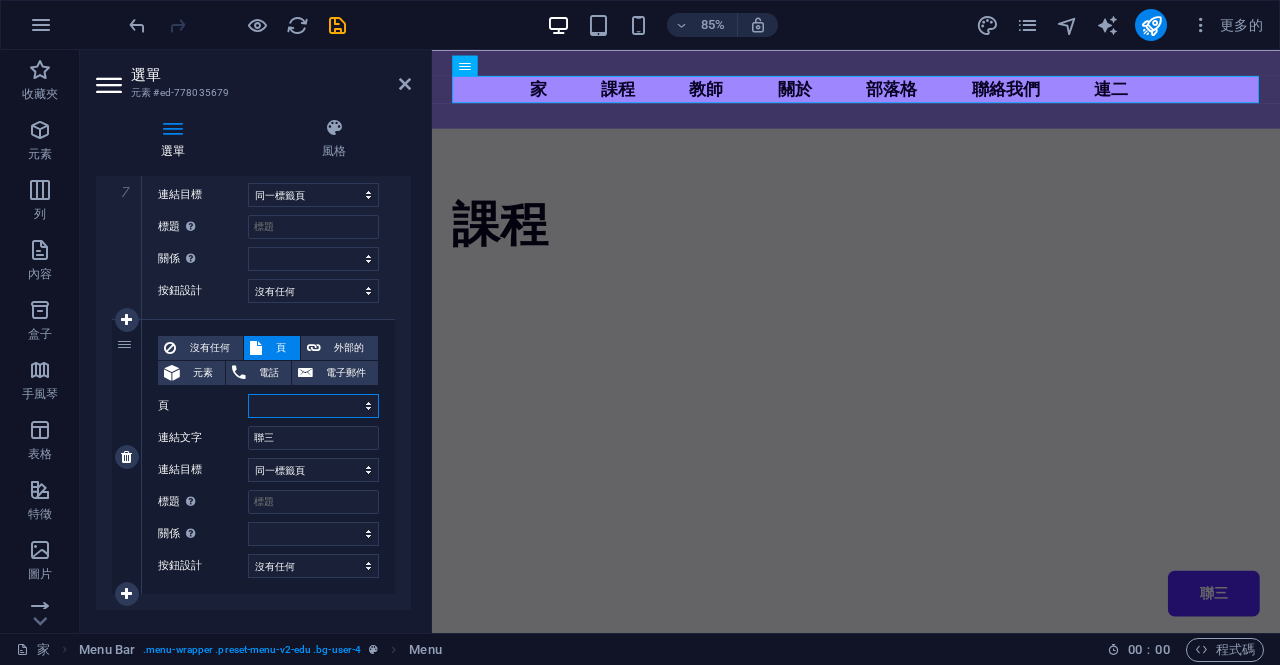 click on "家 課程 教師 關於 部落格 聯絡我們 法律聲明 隱私 新頁面" at bounding box center (313, 406) 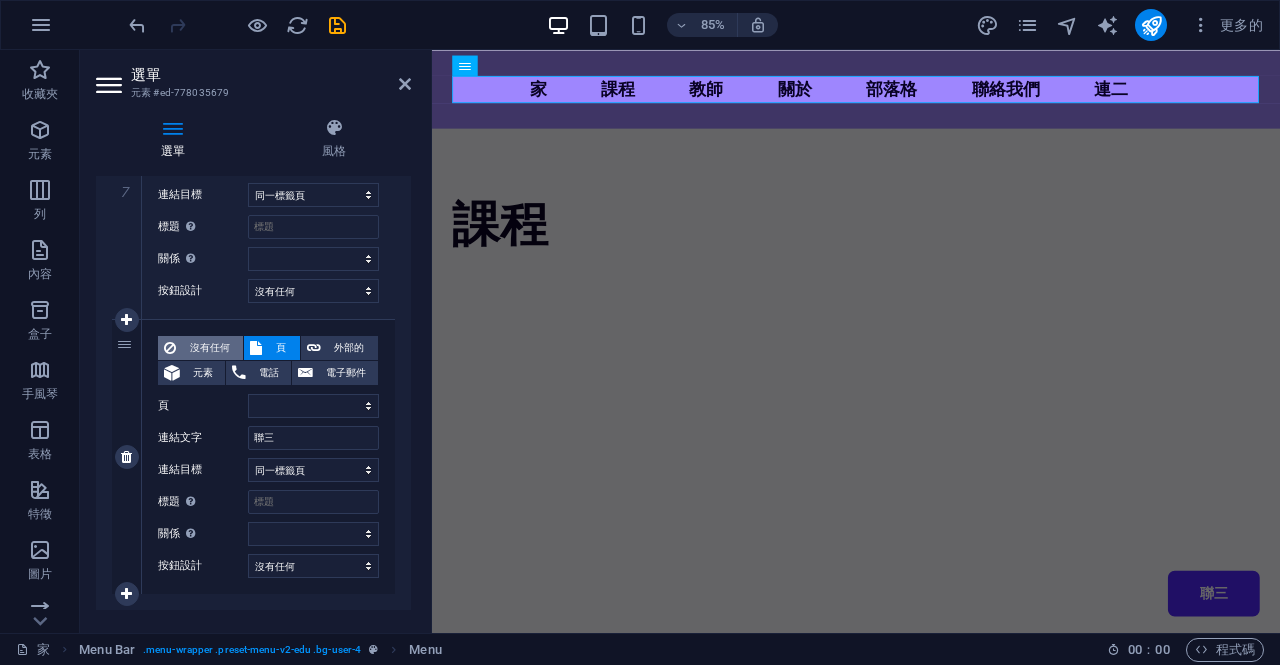 click on "沒有任何" at bounding box center (209, 348) 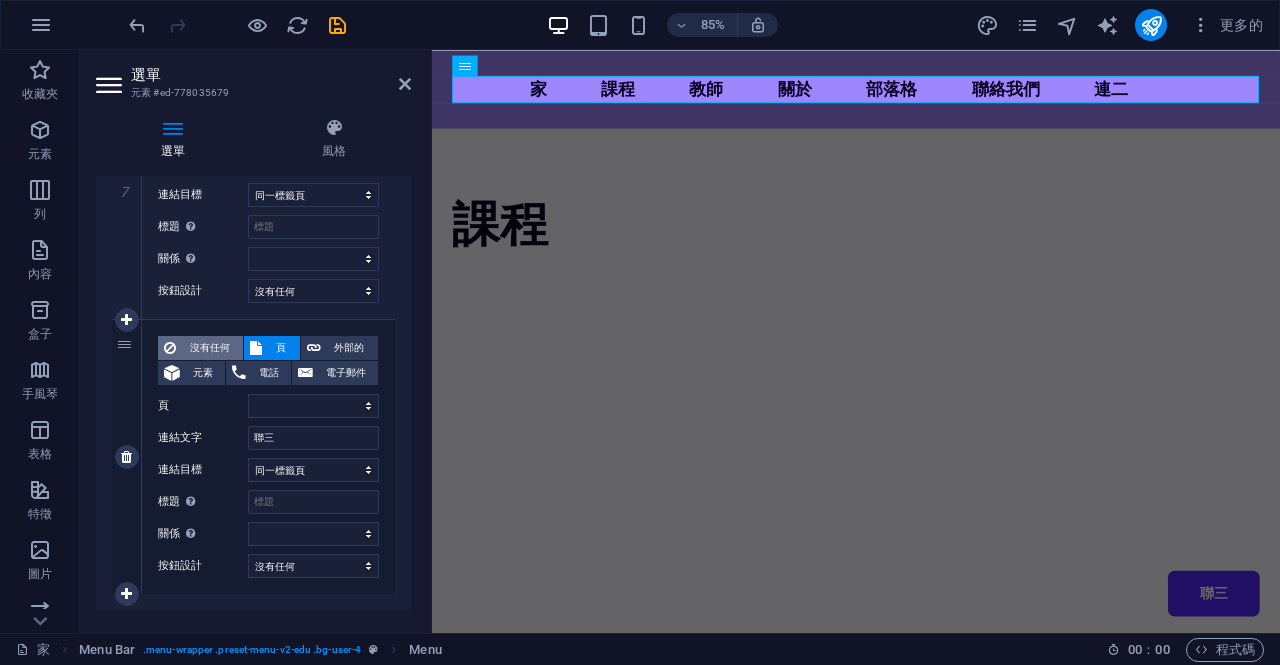 select 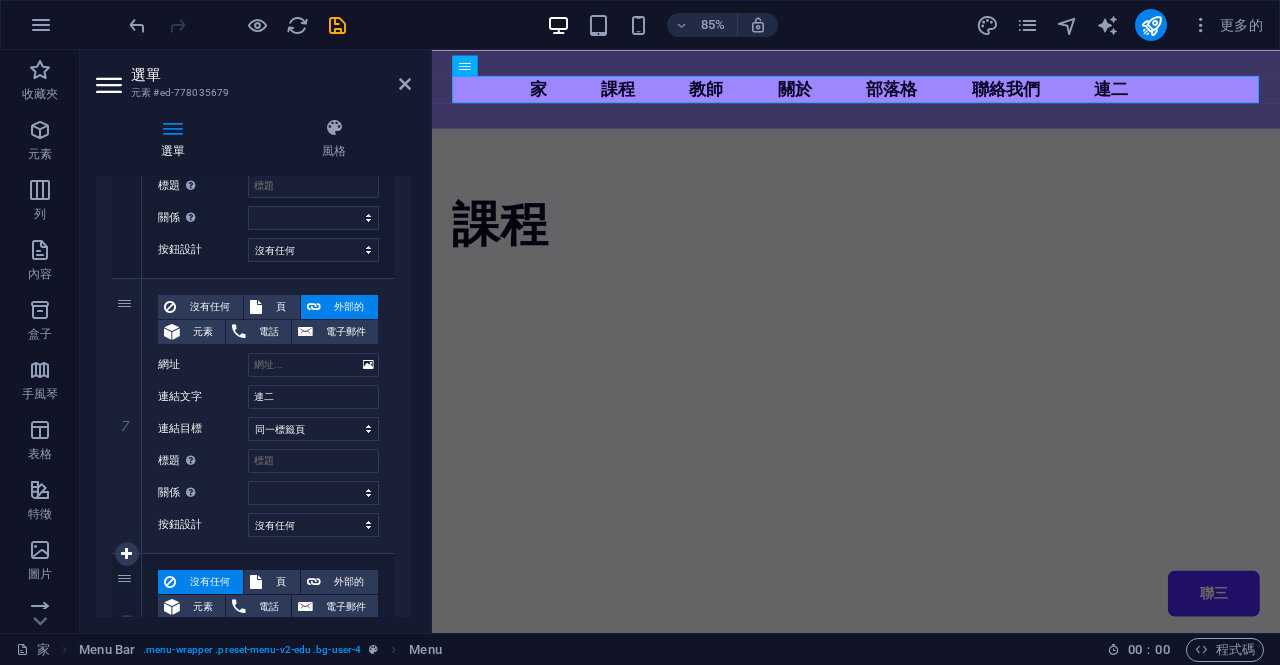 scroll, scrollTop: 1816, scrollLeft: 0, axis: vertical 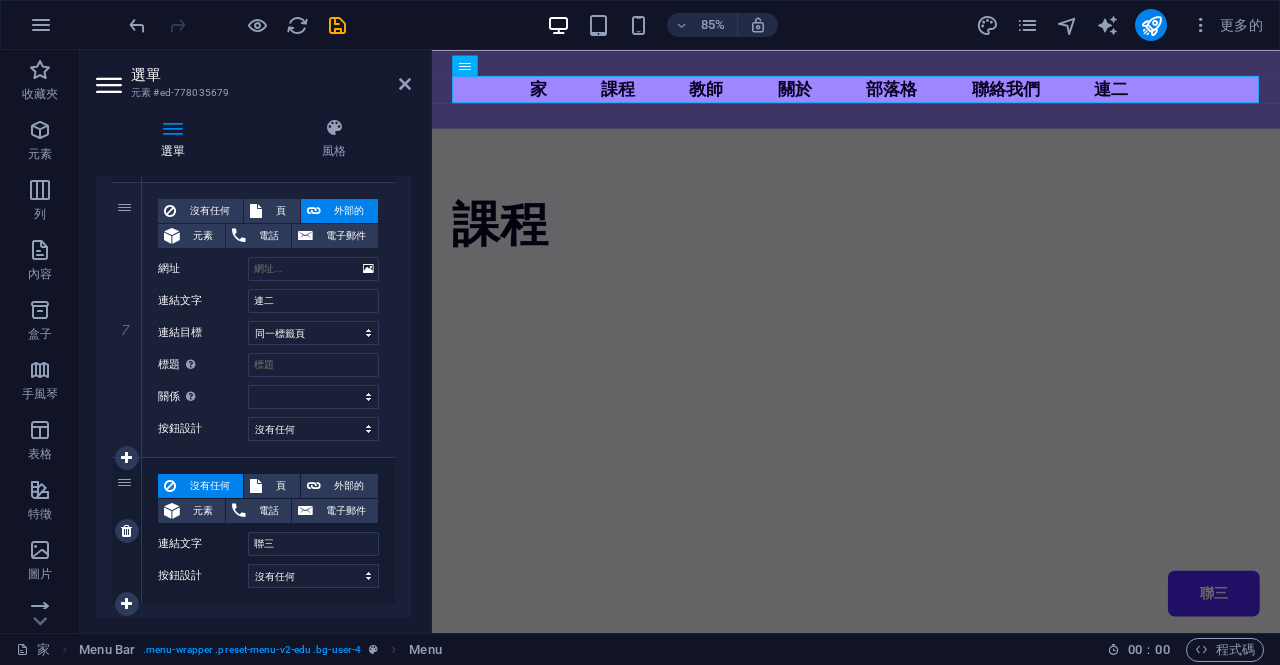 click on "沒有任何" at bounding box center [210, 485] 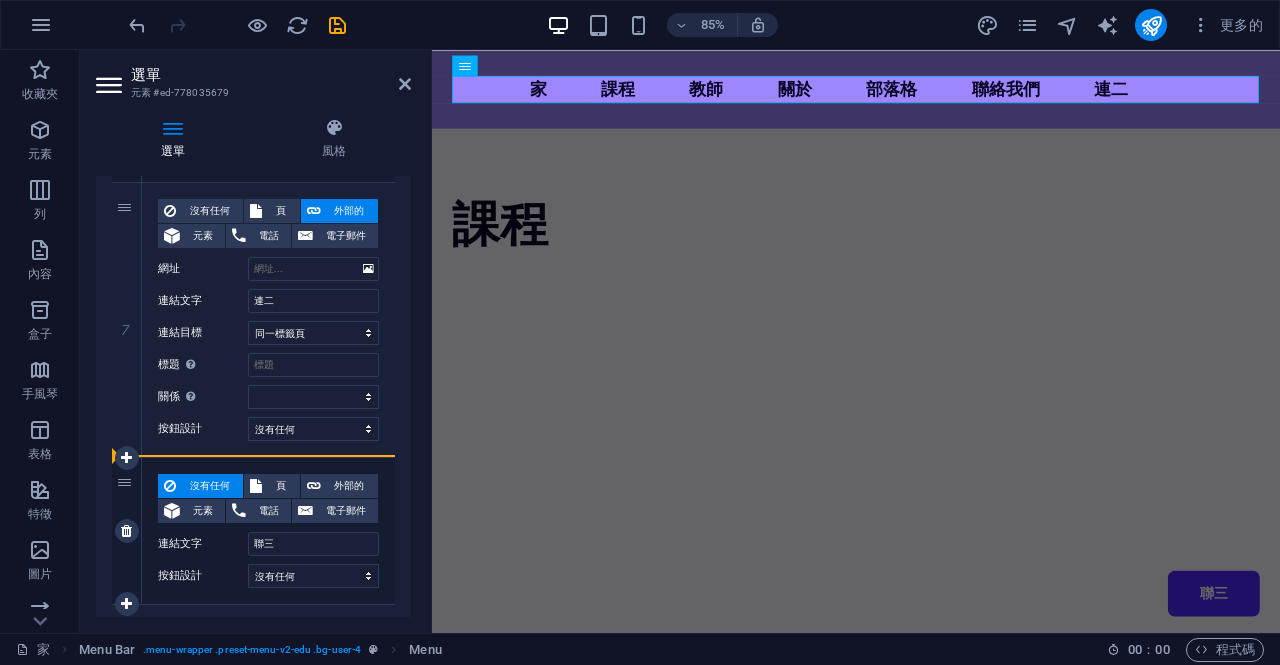 click on "8" at bounding box center [127, 531] 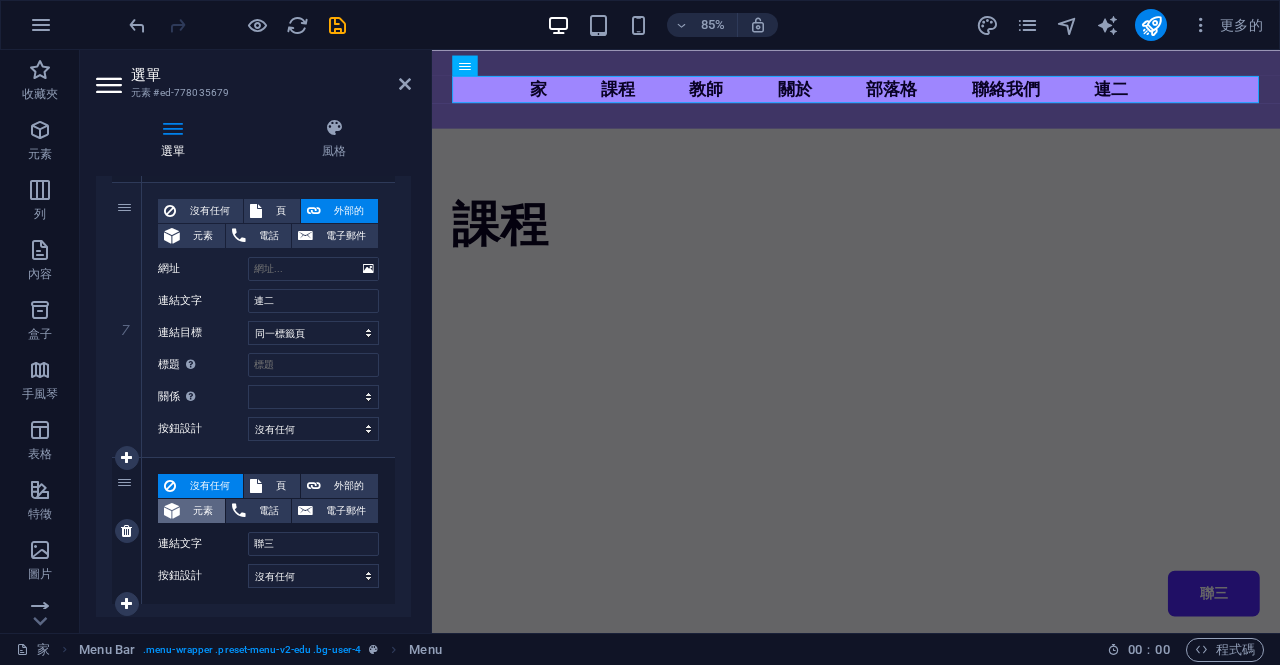 click on "元素" at bounding box center [203, 510] 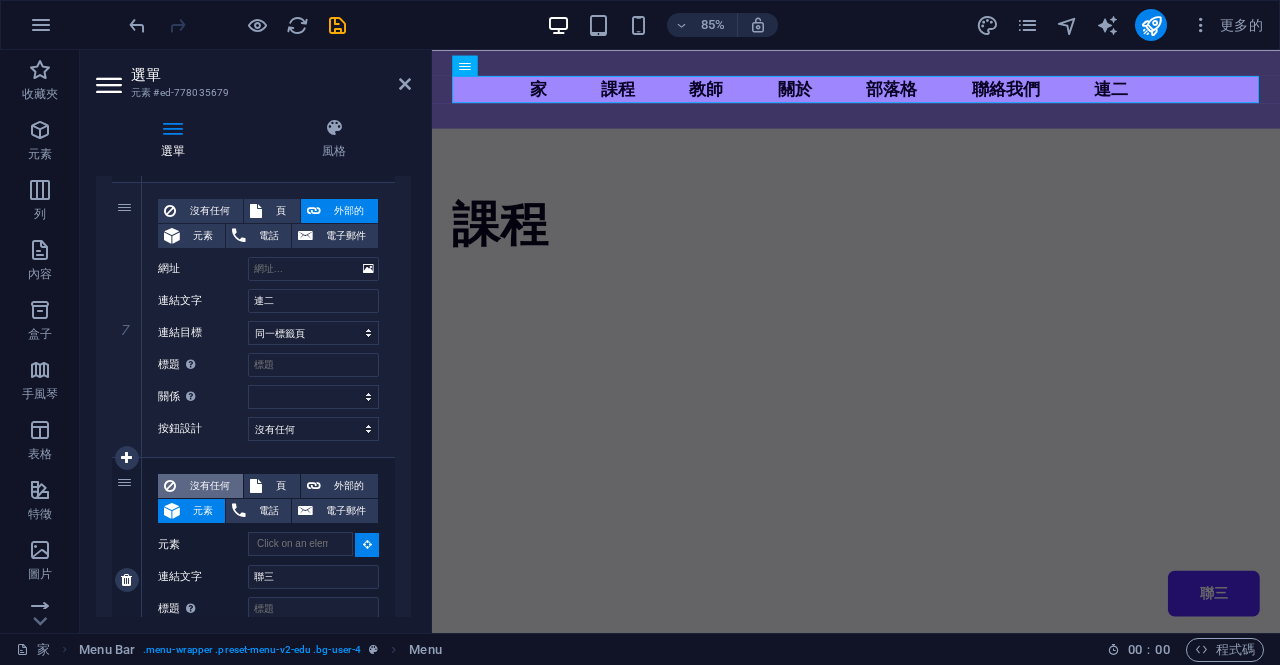 click on "沒有任何" at bounding box center (210, 485) 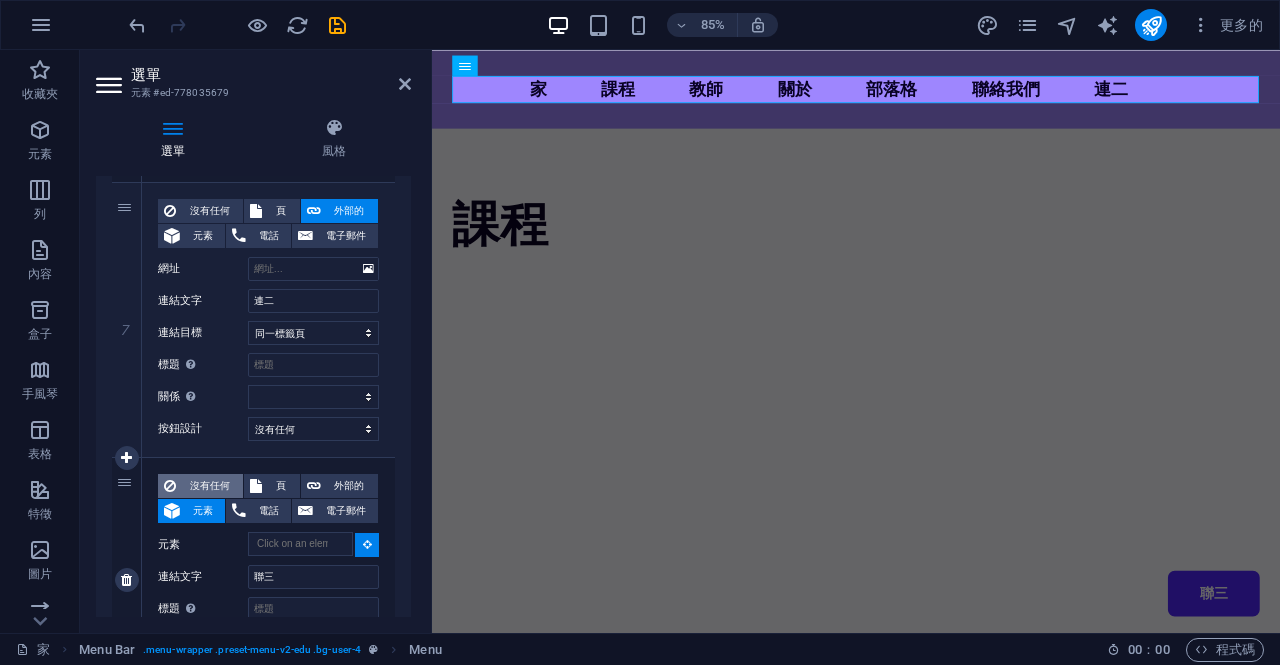 select 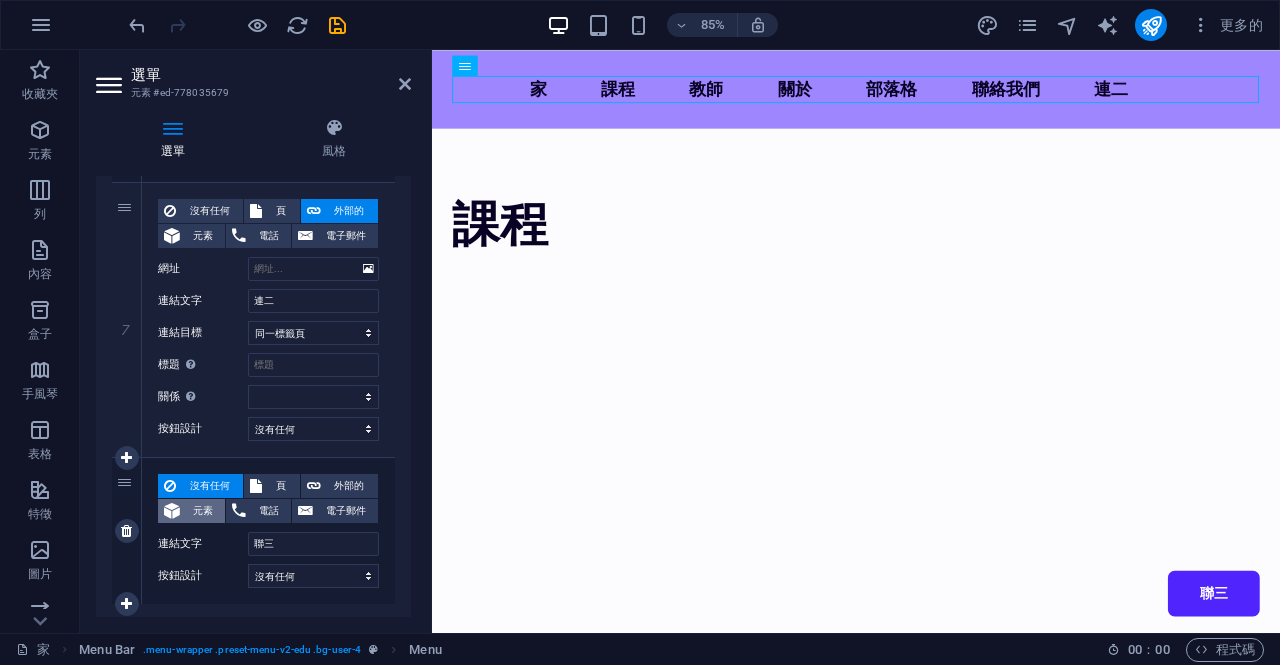 click on "元素" at bounding box center (203, 510) 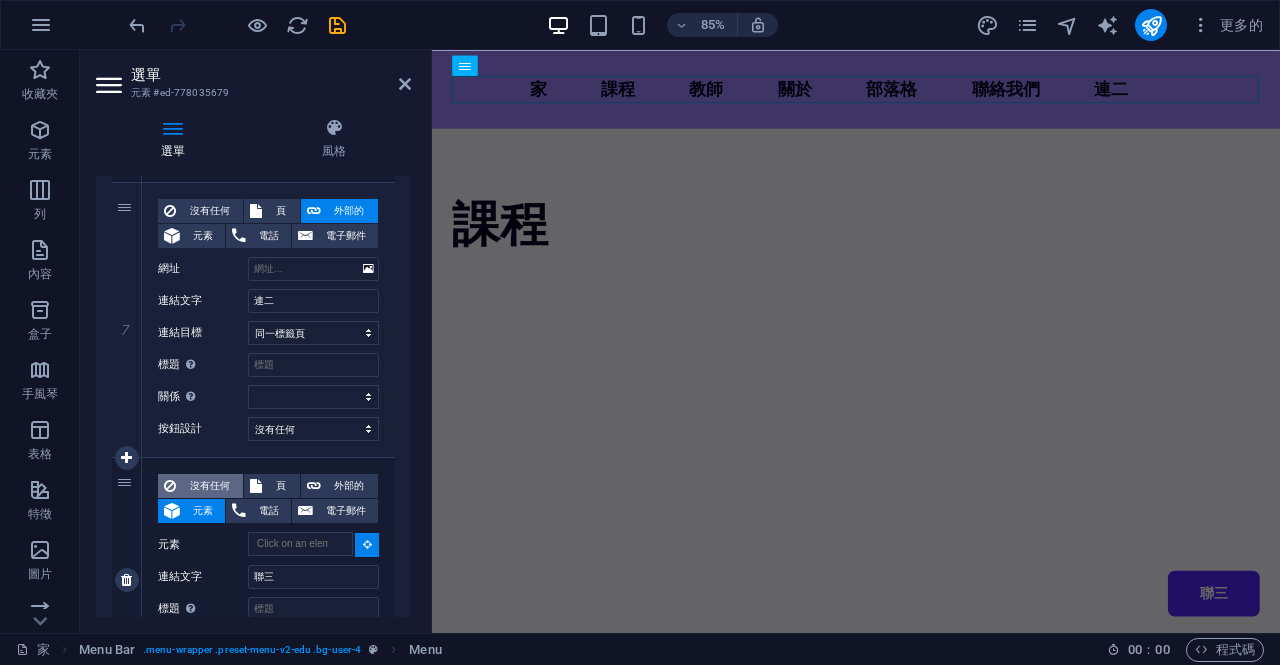 click on "沒有任何" at bounding box center [209, 486] 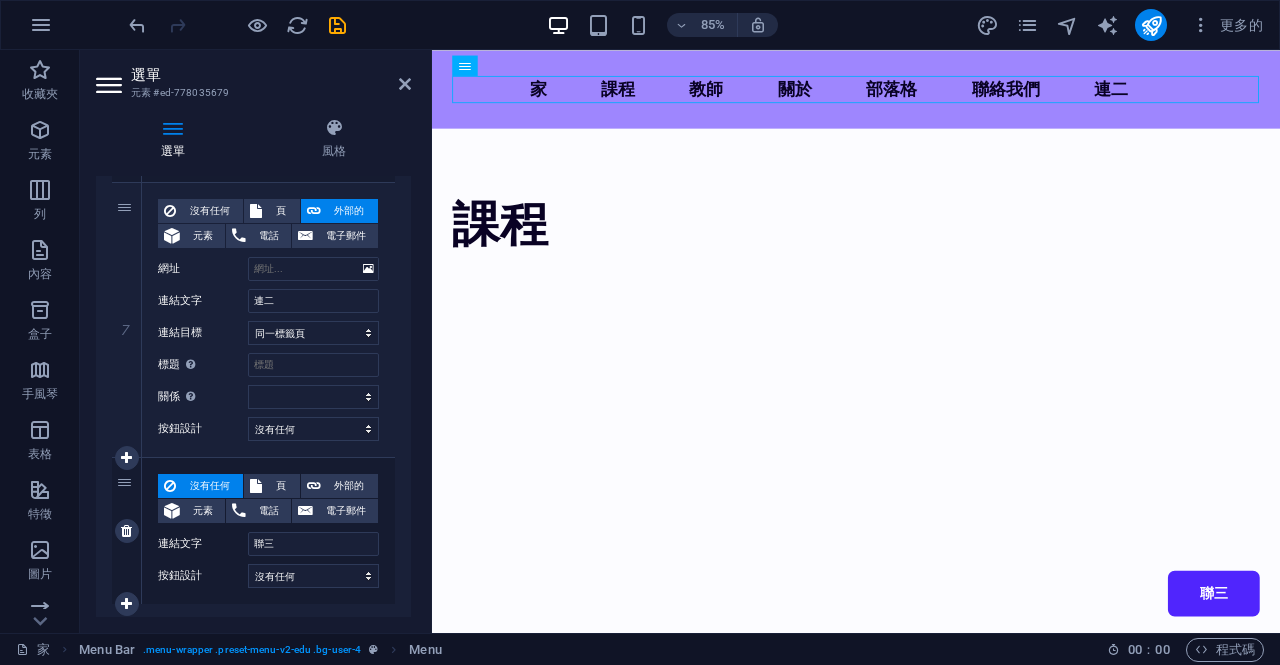 drag, startPoint x: 288, startPoint y: 539, endPoint x: 221, endPoint y: 551, distance: 68.06615 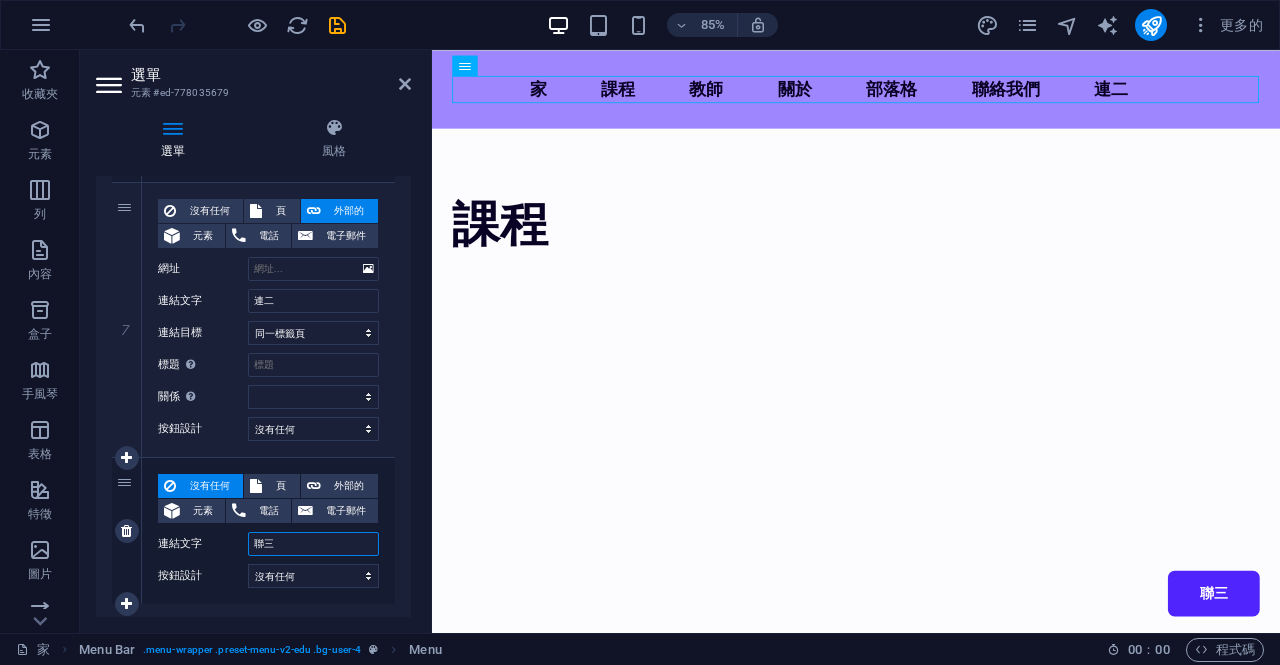 click on "聯三" at bounding box center [313, 544] 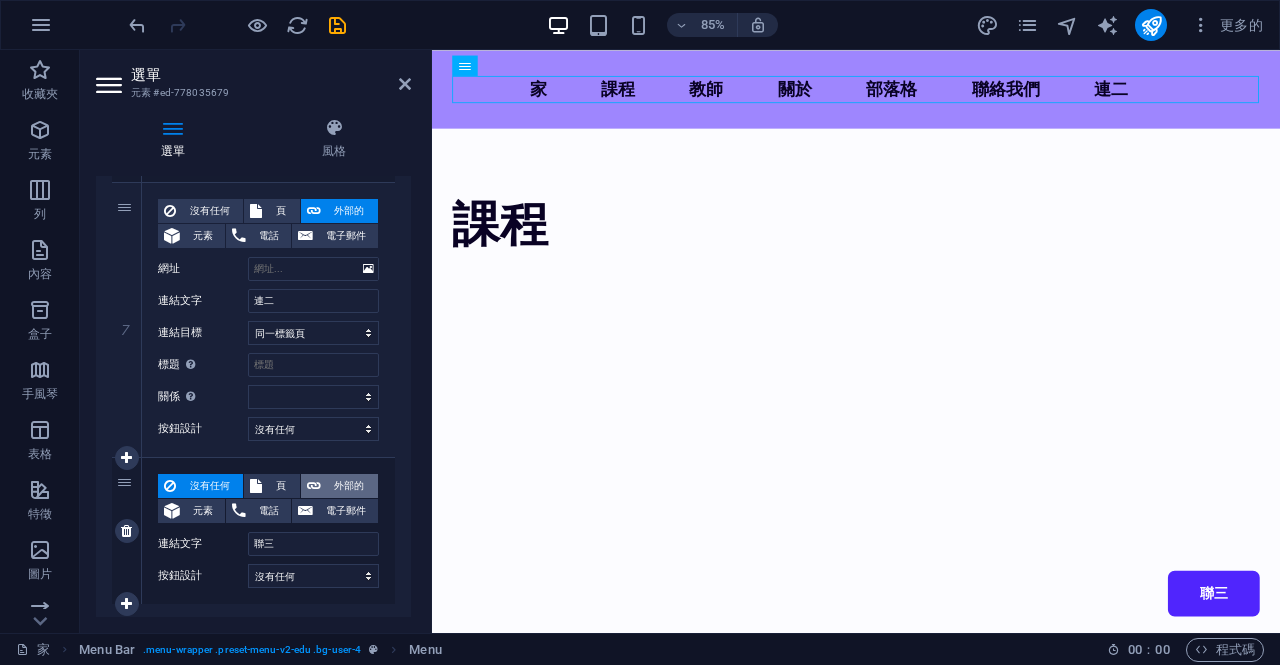 click on "外部的" at bounding box center (349, 485) 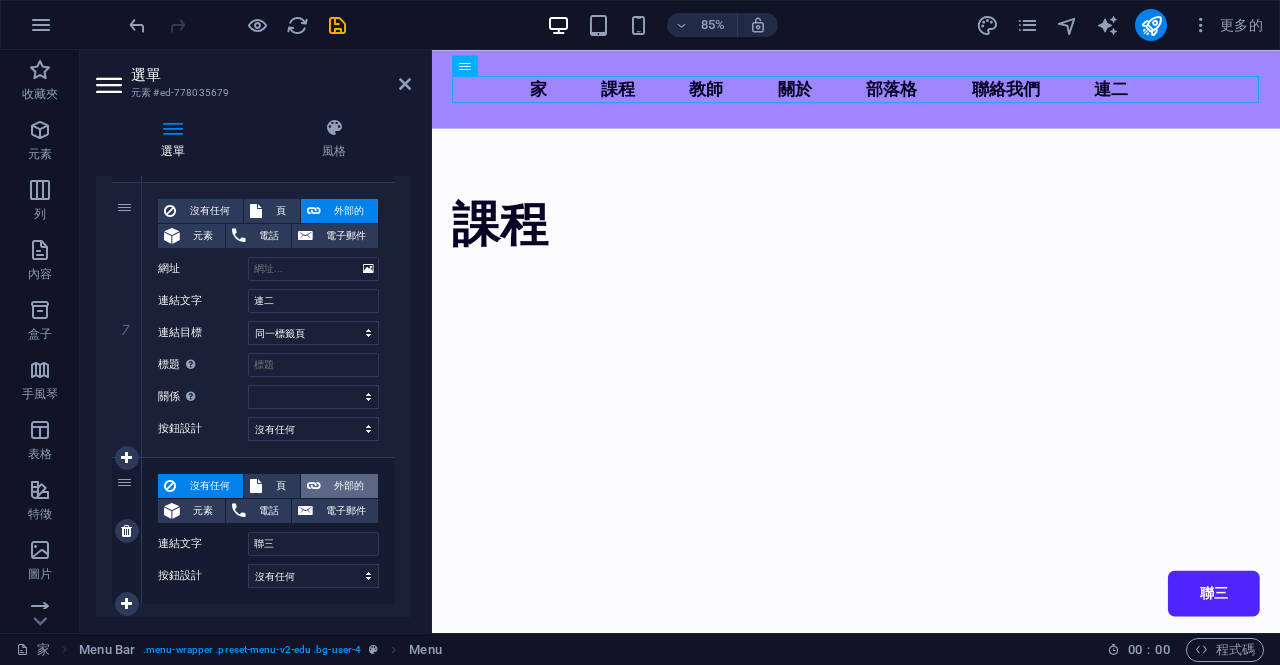 select 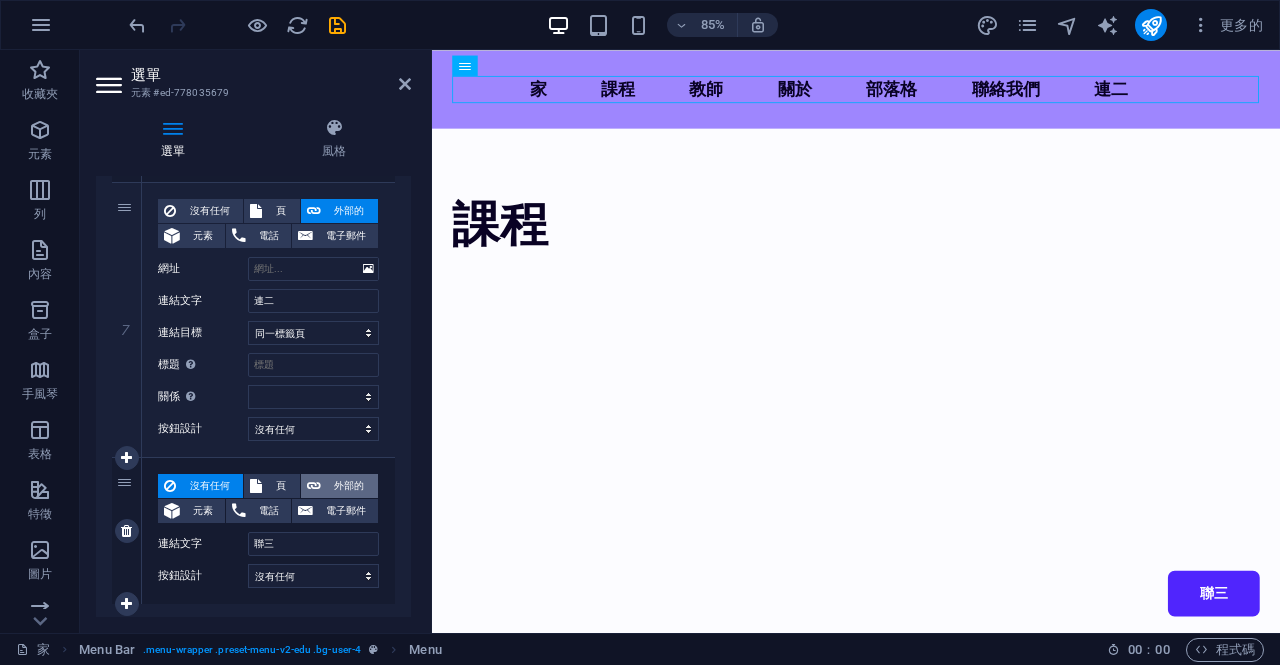 select 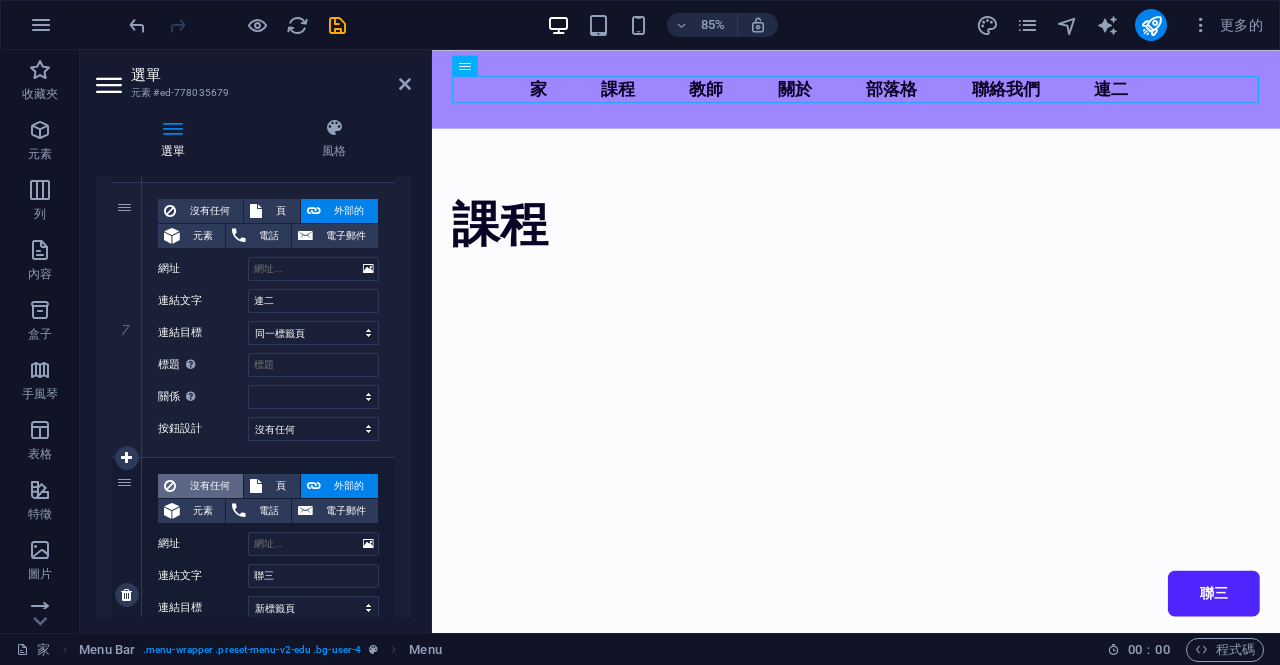 click on "沒有任何" at bounding box center (210, 485) 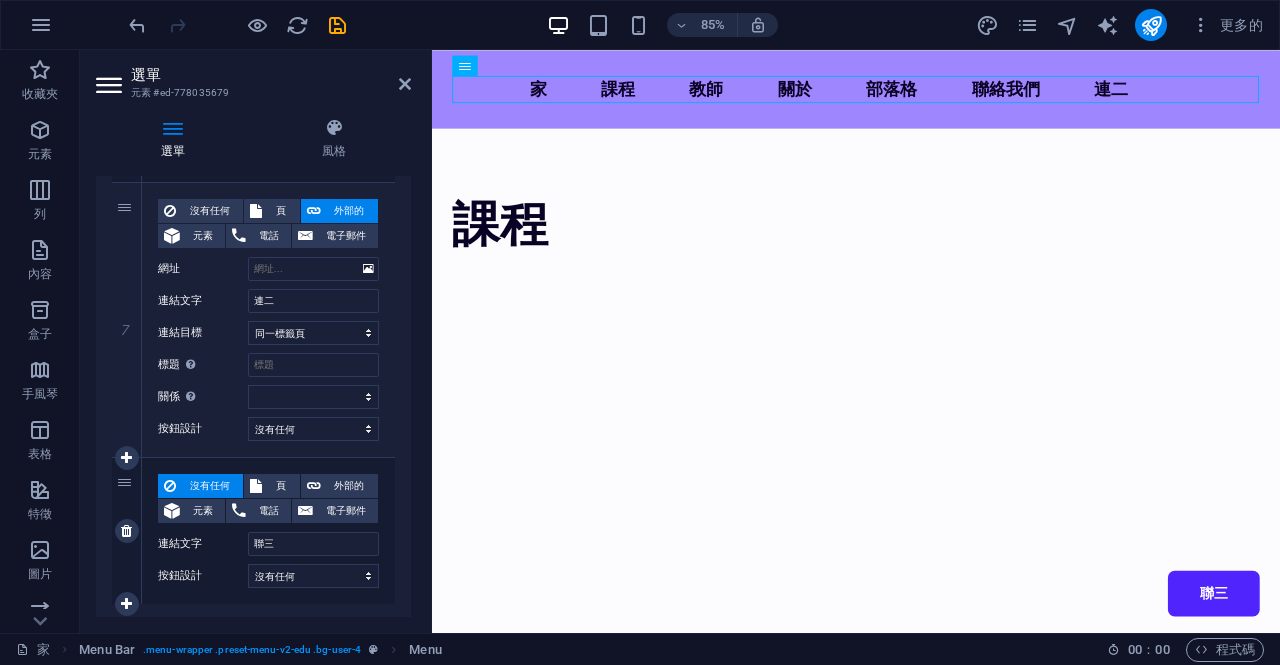 click on "按鈕設計" at bounding box center (180, 575) 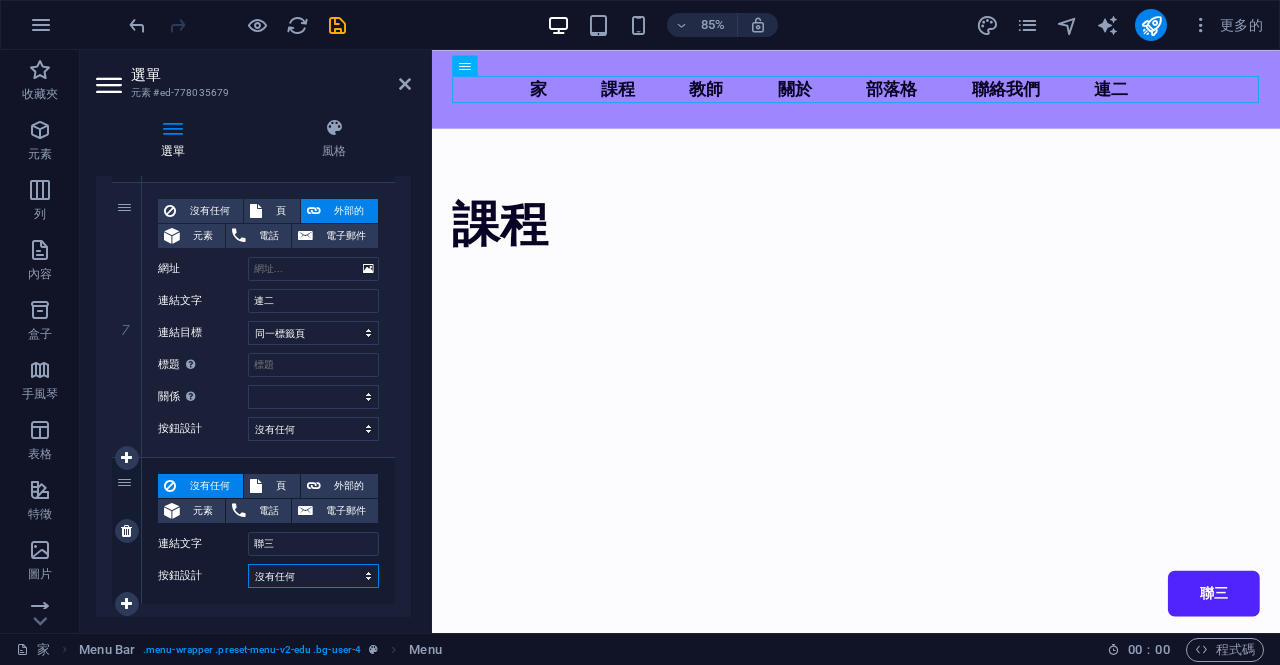 click on "沒有任何 預設 基本的 次要" at bounding box center (313, 576) 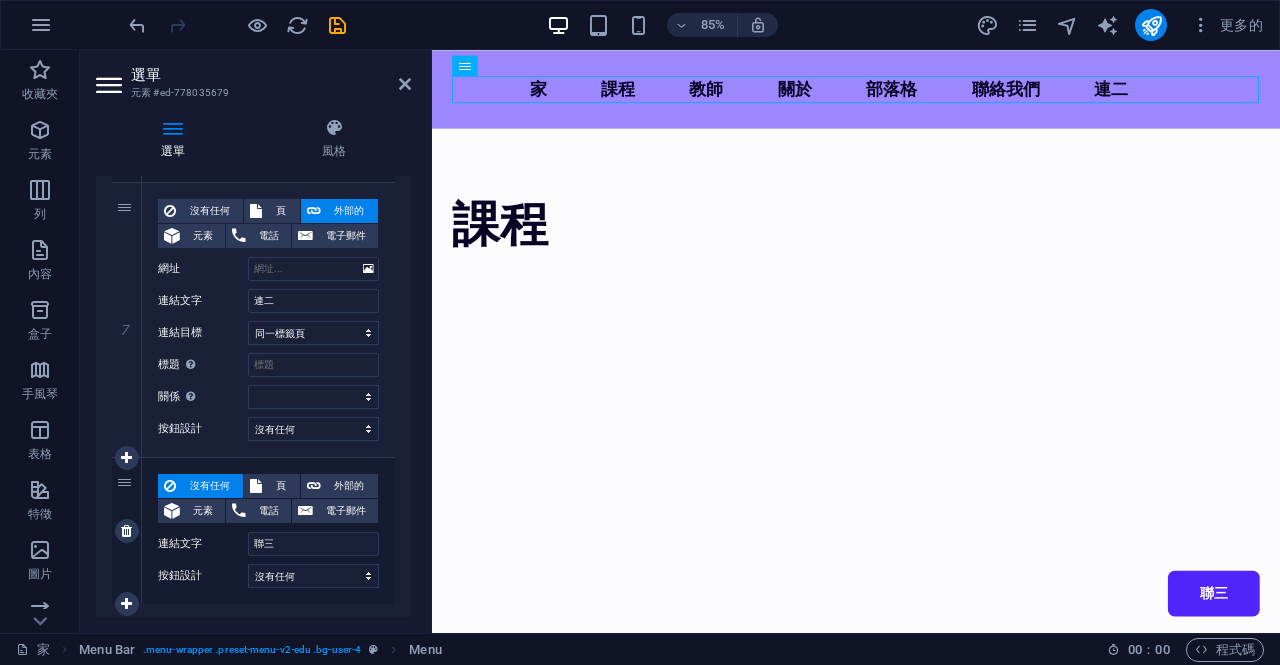 click on "按鈕設計" at bounding box center [180, 575] 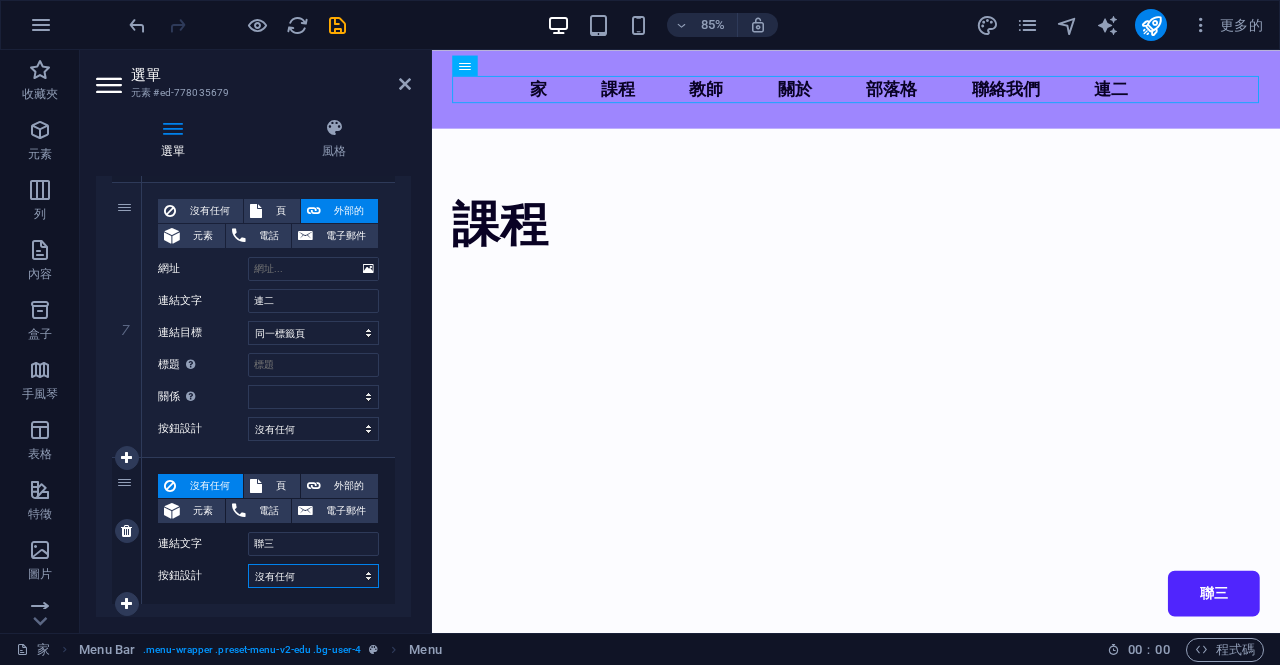 click on "沒有任何 預設 基本的 次要" at bounding box center [313, 576] 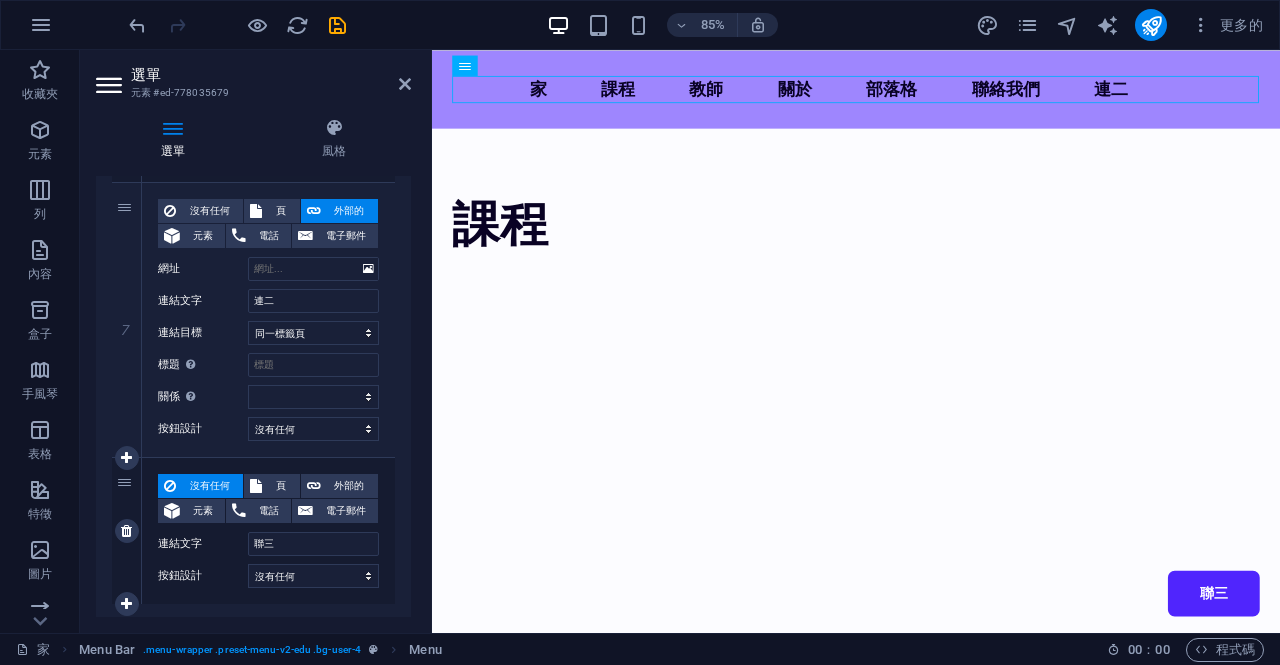click on "按鈕設計" at bounding box center (180, 575) 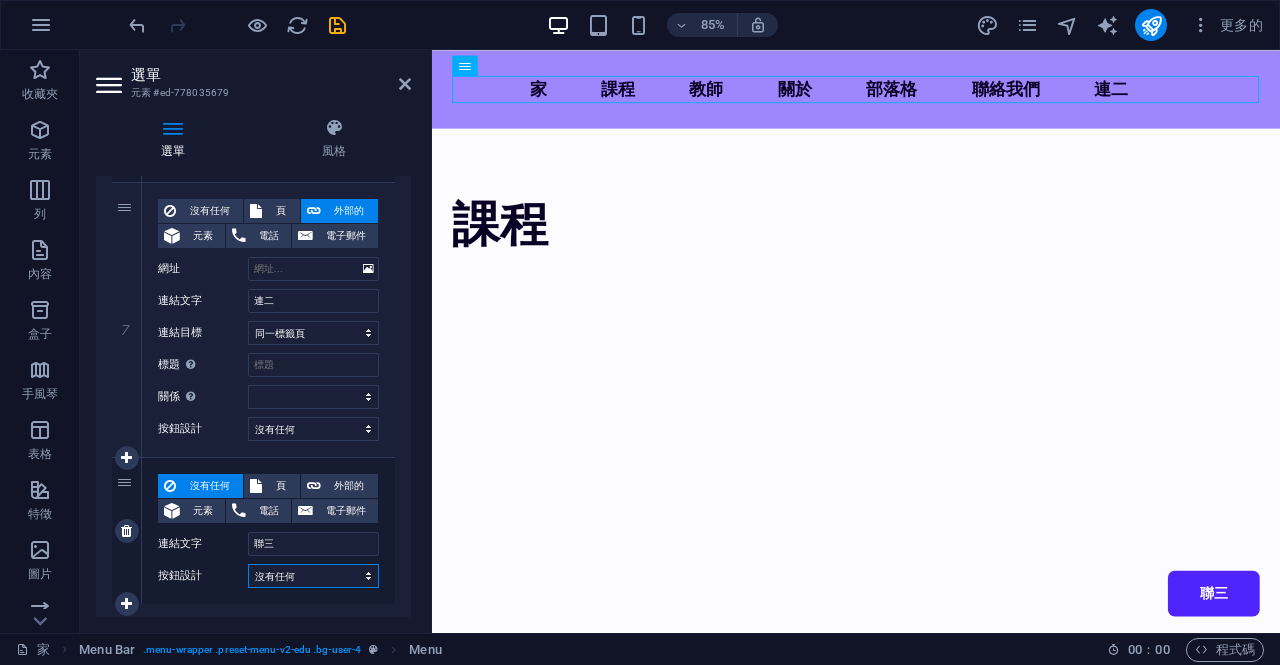 click on "沒有任何 預設 基本的 次要" at bounding box center (313, 576) 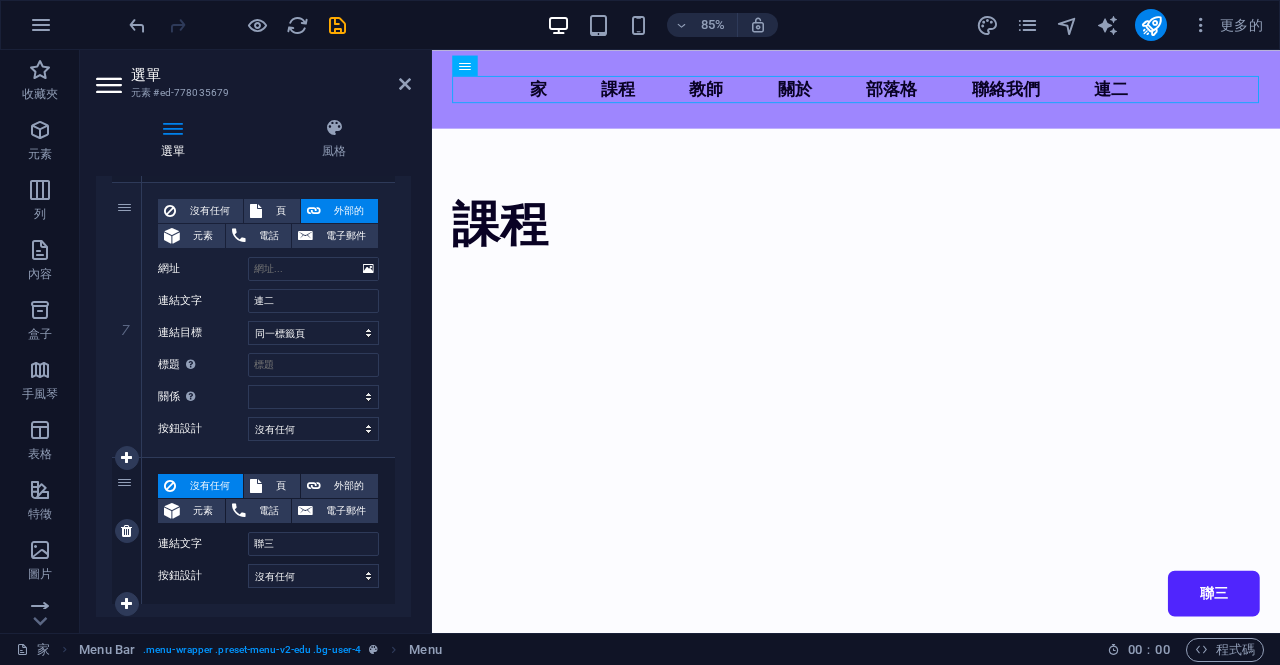 click on "按鈕設計" at bounding box center (180, 575) 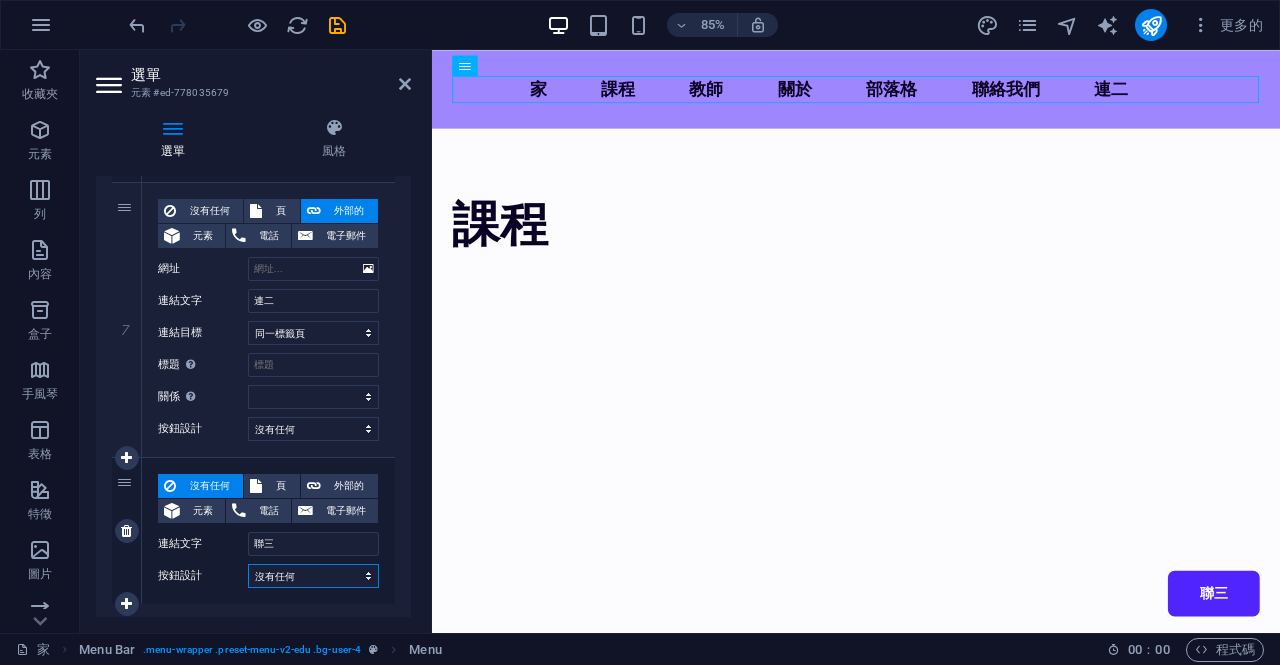click on "沒有任何 預設 基本的 次要" at bounding box center (313, 576) 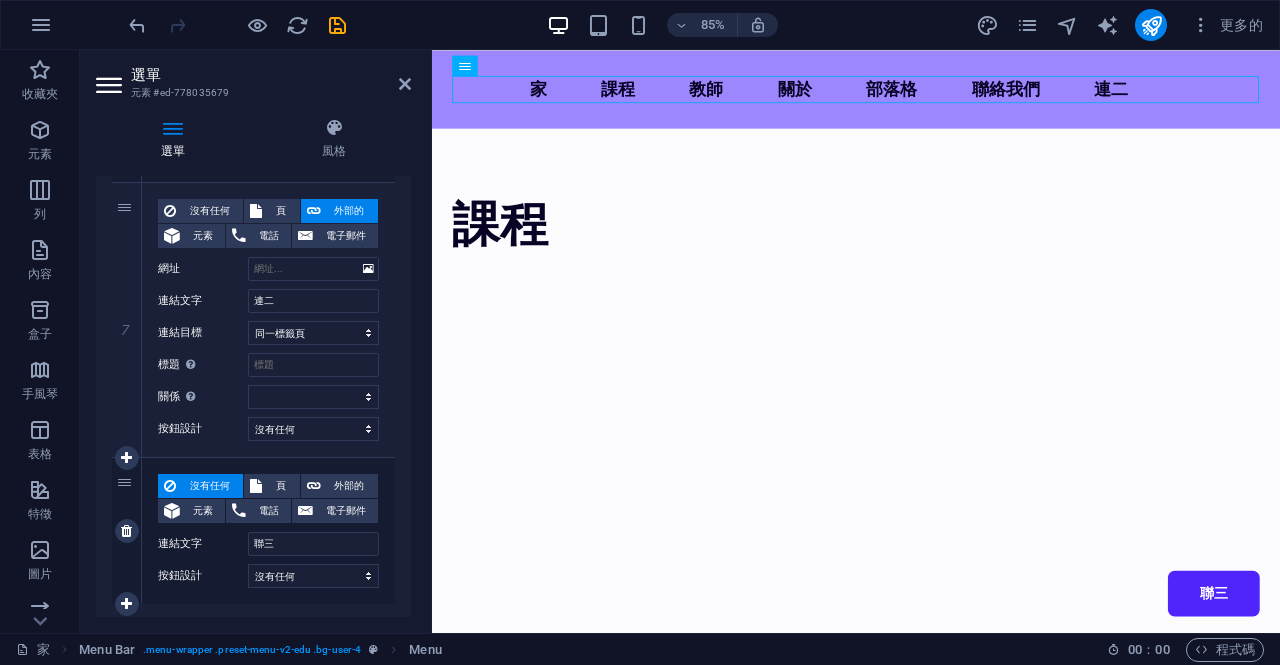 click on "按鈕設計" at bounding box center [180, 575] 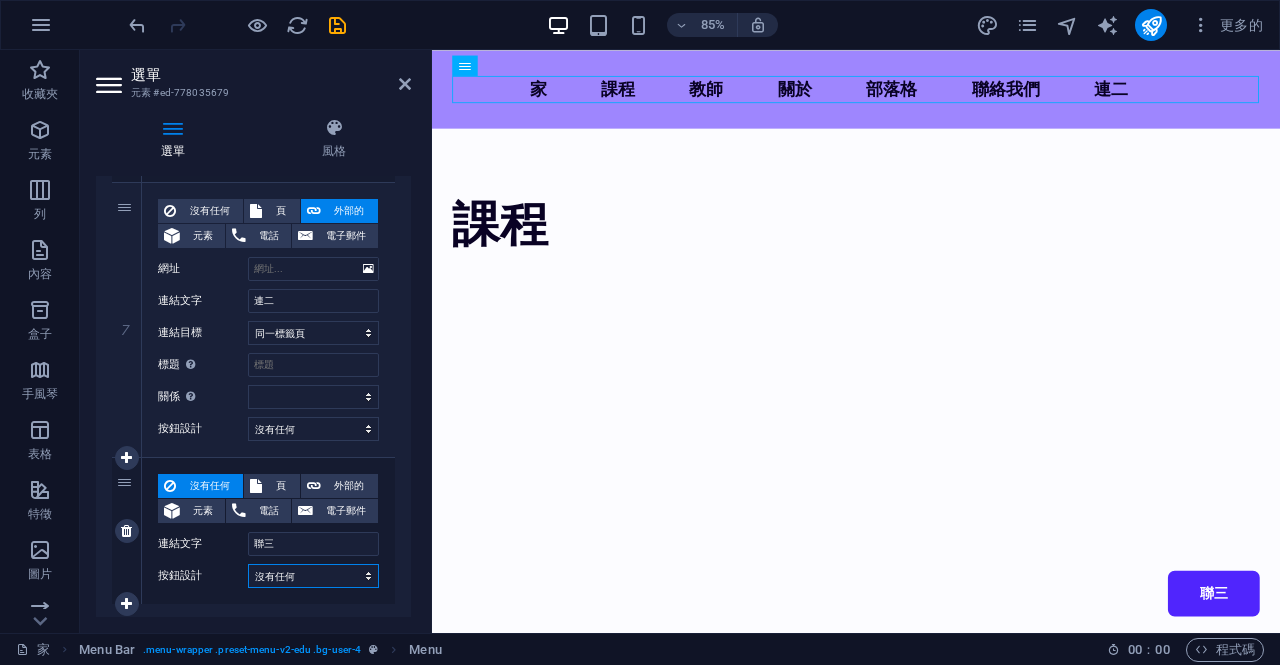 click on "沒有任何 預設 基本的 次要" at bounding box center (313, 576) 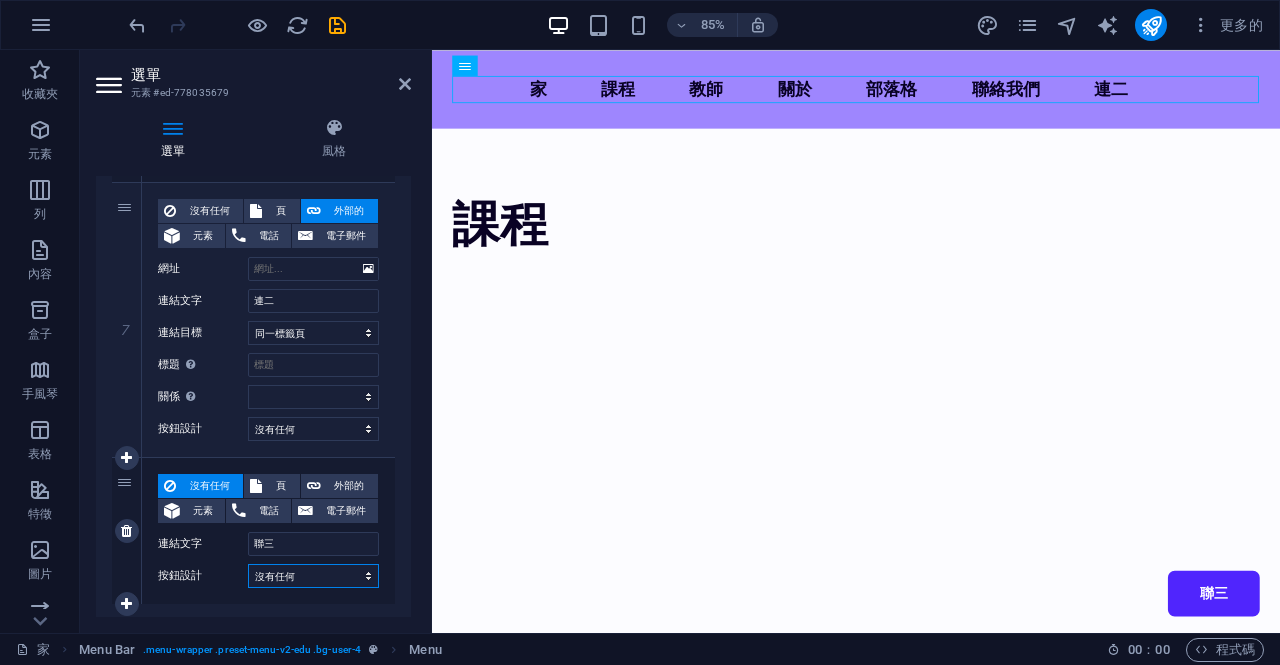 click on "沒有任何 預設 基本的 次要" at bounding box center (313, 576) 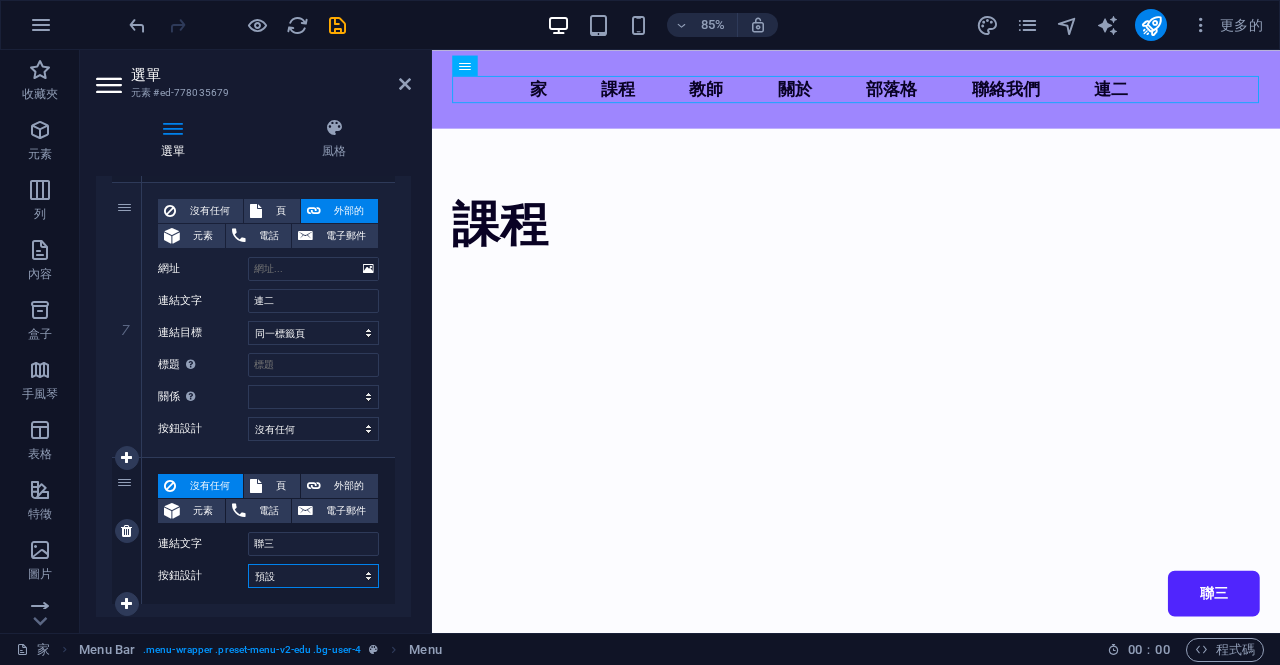 click on "沒有任何 預設 基本的 次要" at bounding box center [313, 576] 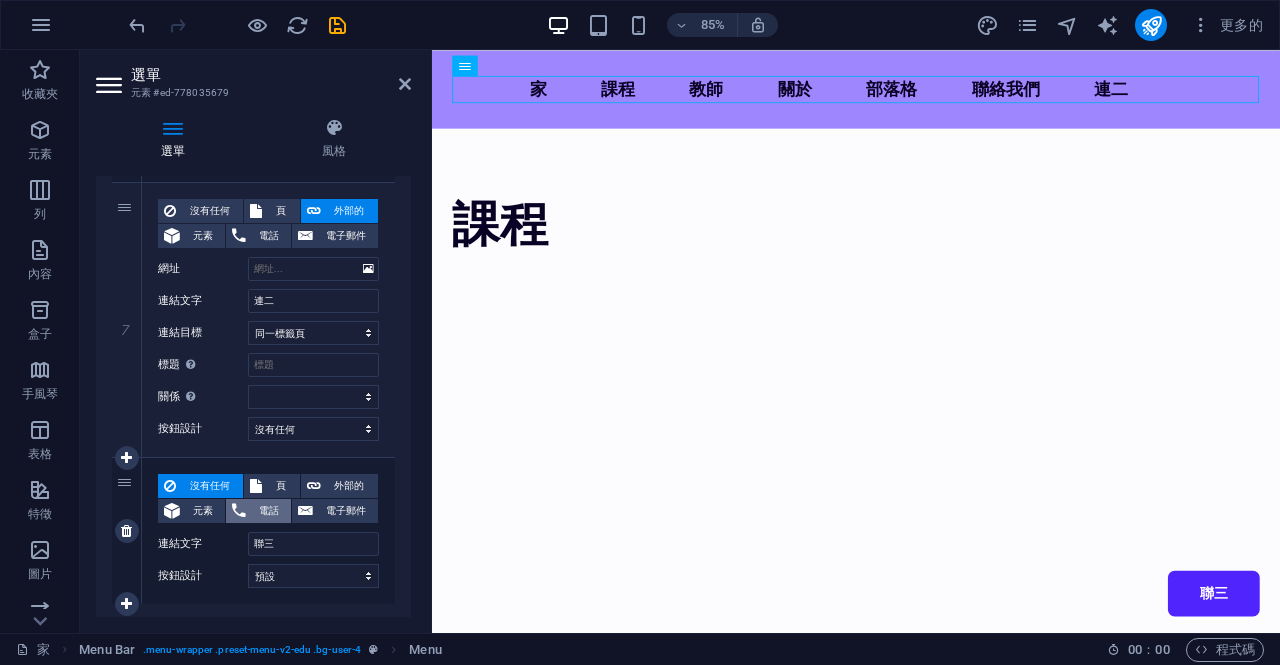 select 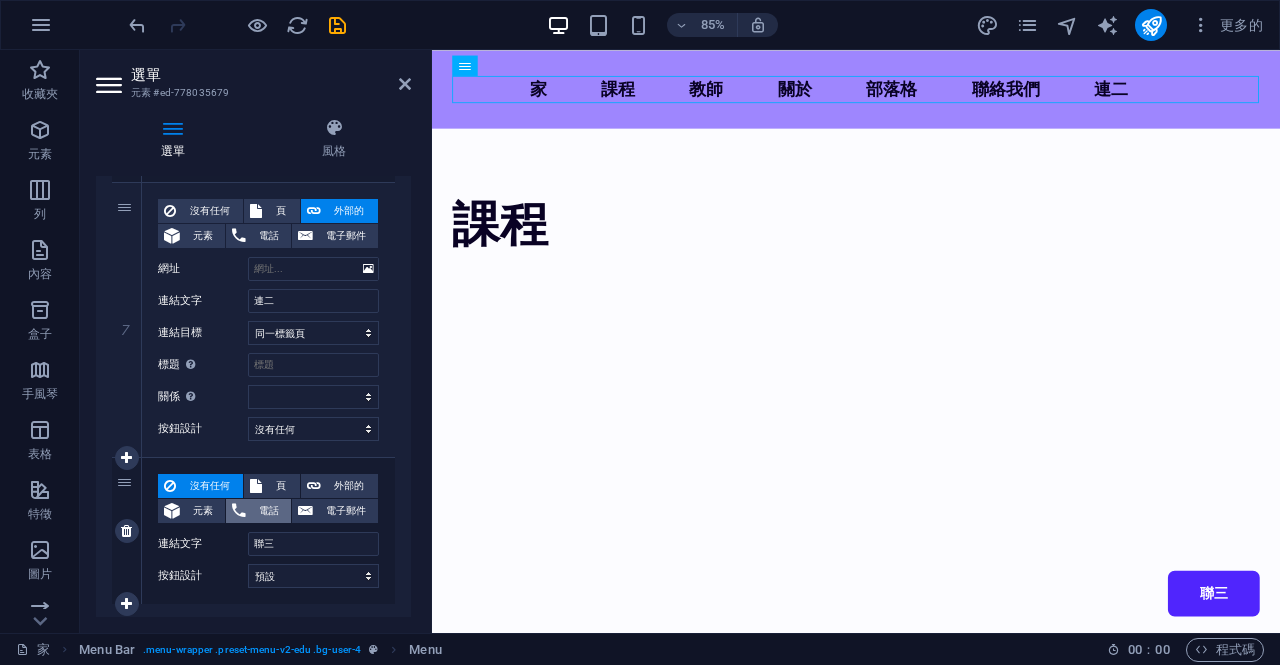 select 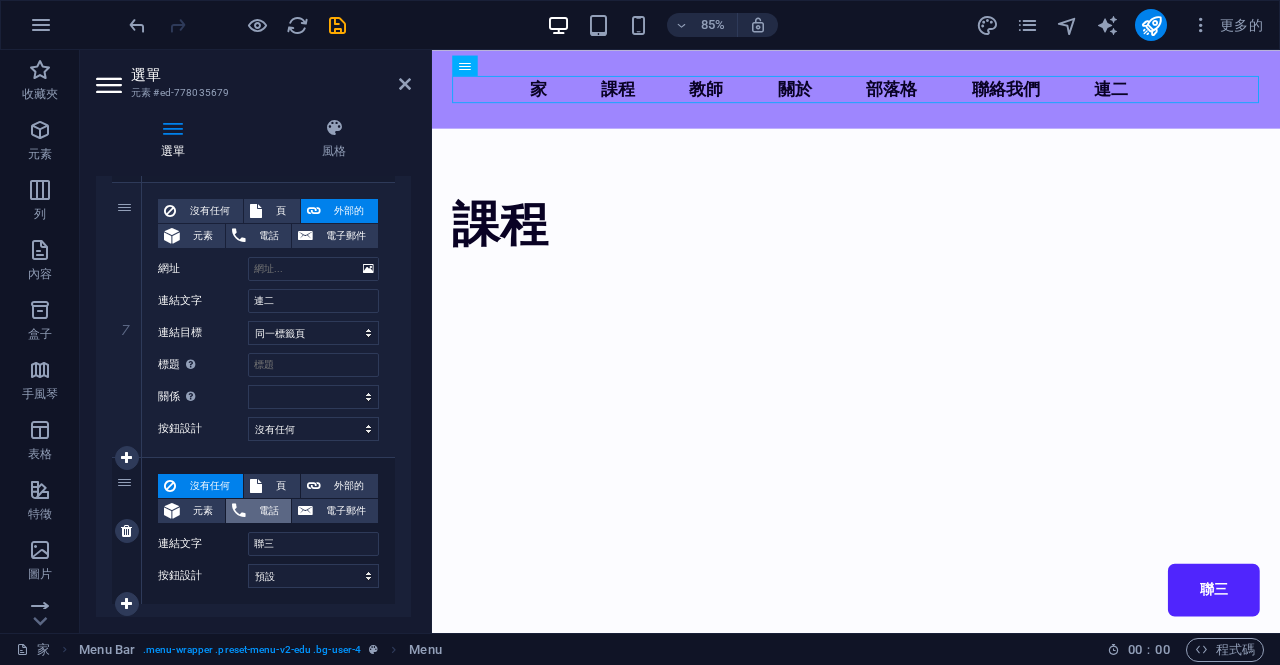 click on "電話" at bounding box center [268, 511] 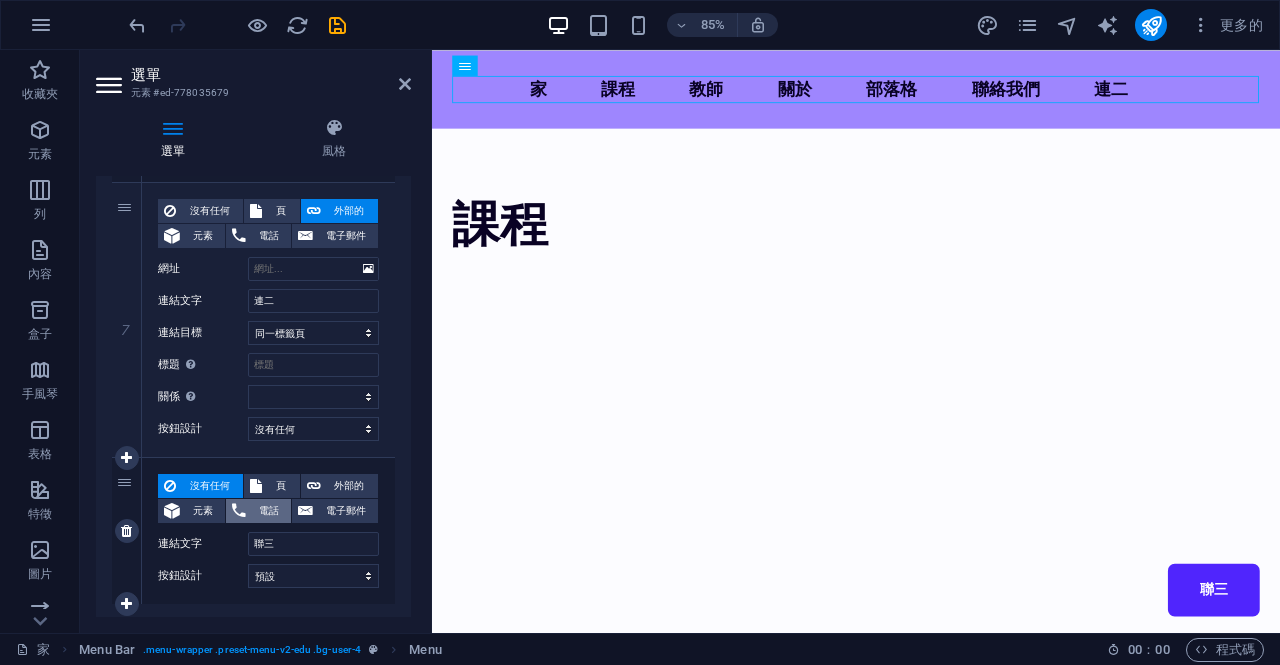 select 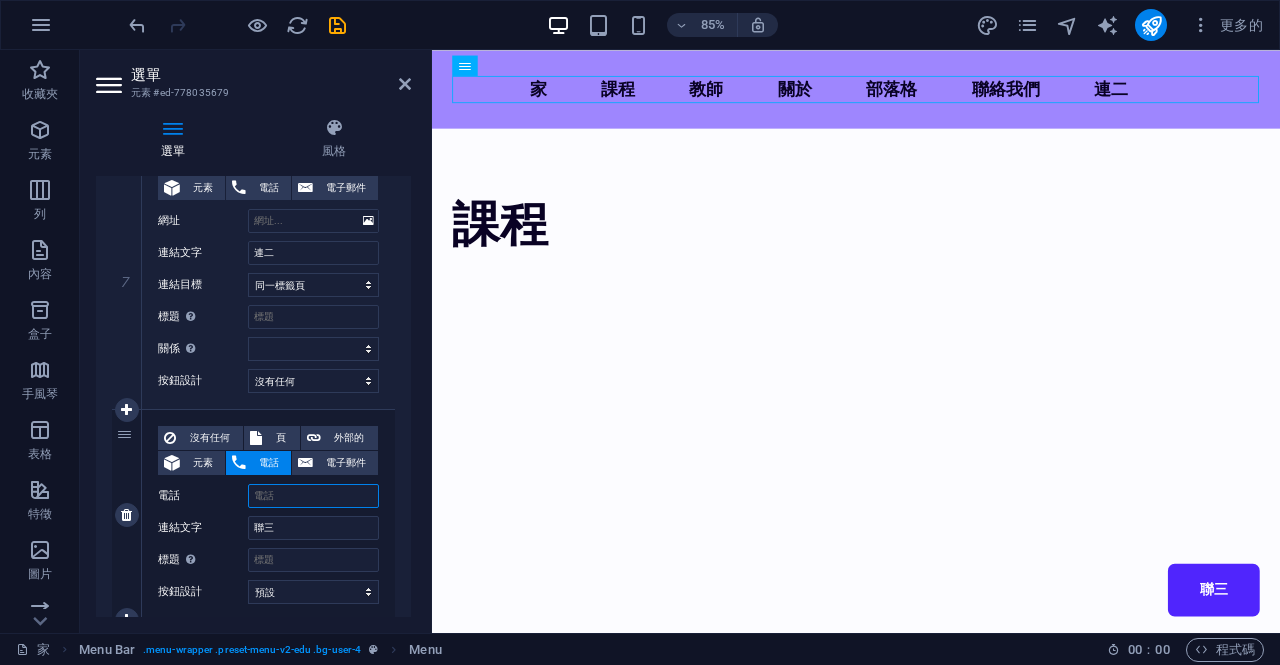 scroll, scrollTop: 1868, scrollLeft: 0, axis: vertical 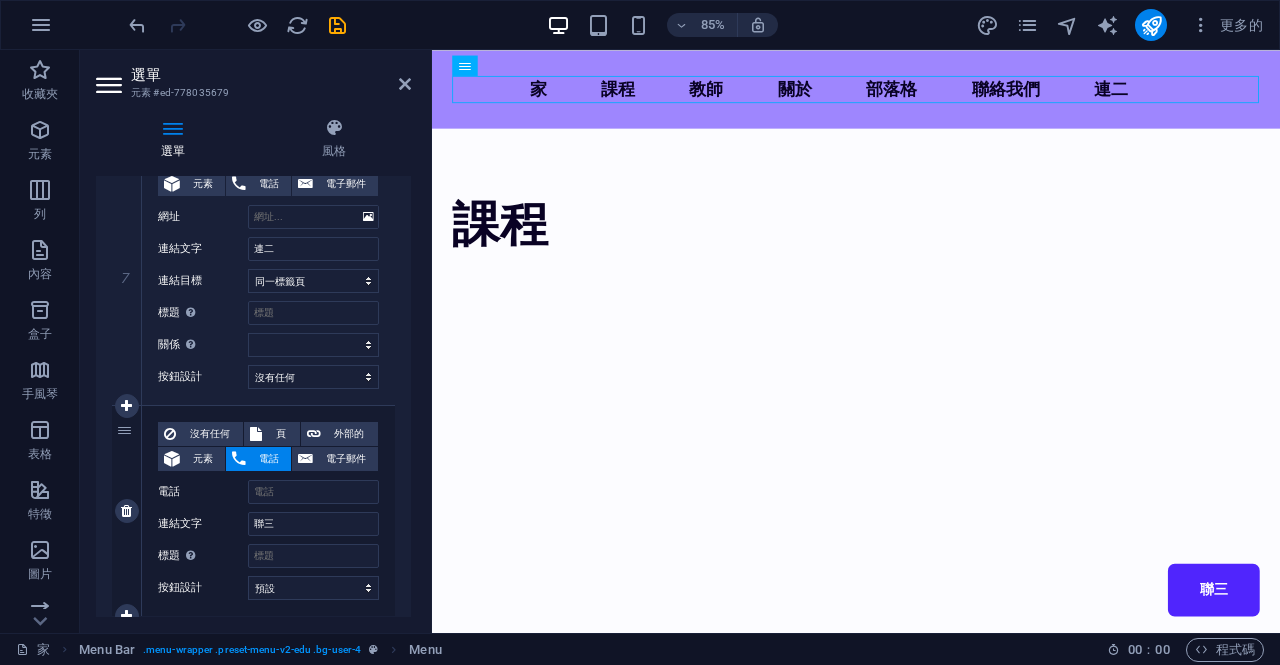 click on "8" at bounding box center [127, 511] 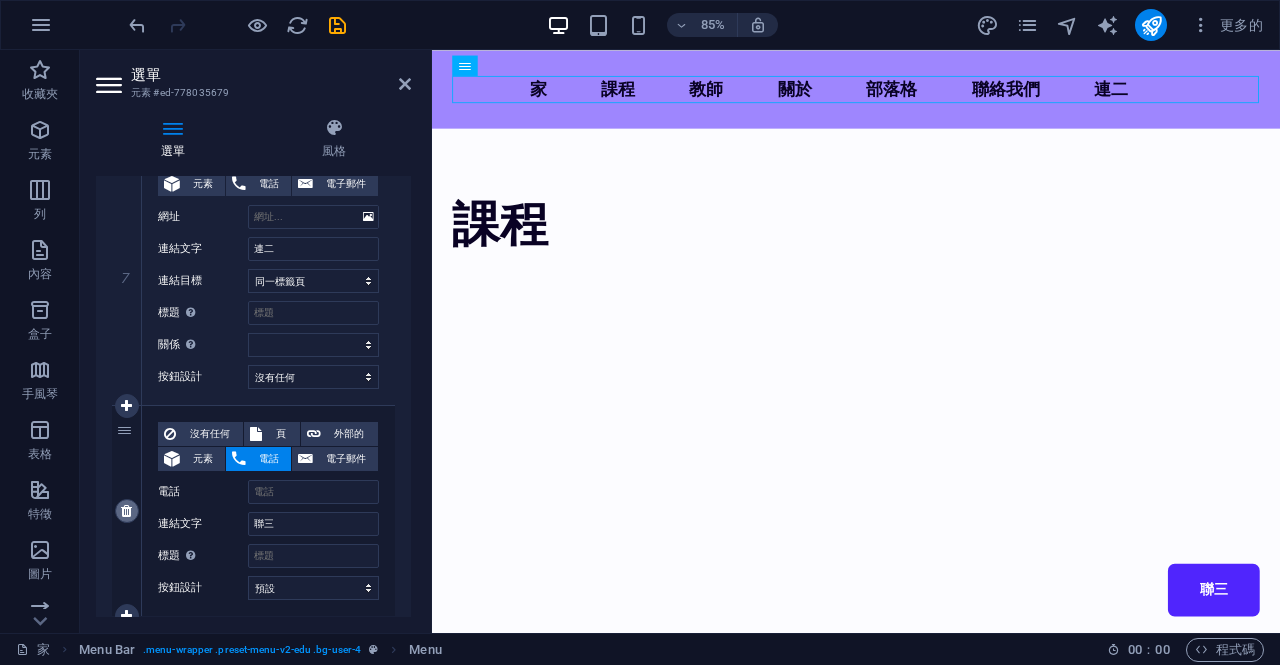 click at bounding box center (126, 511) 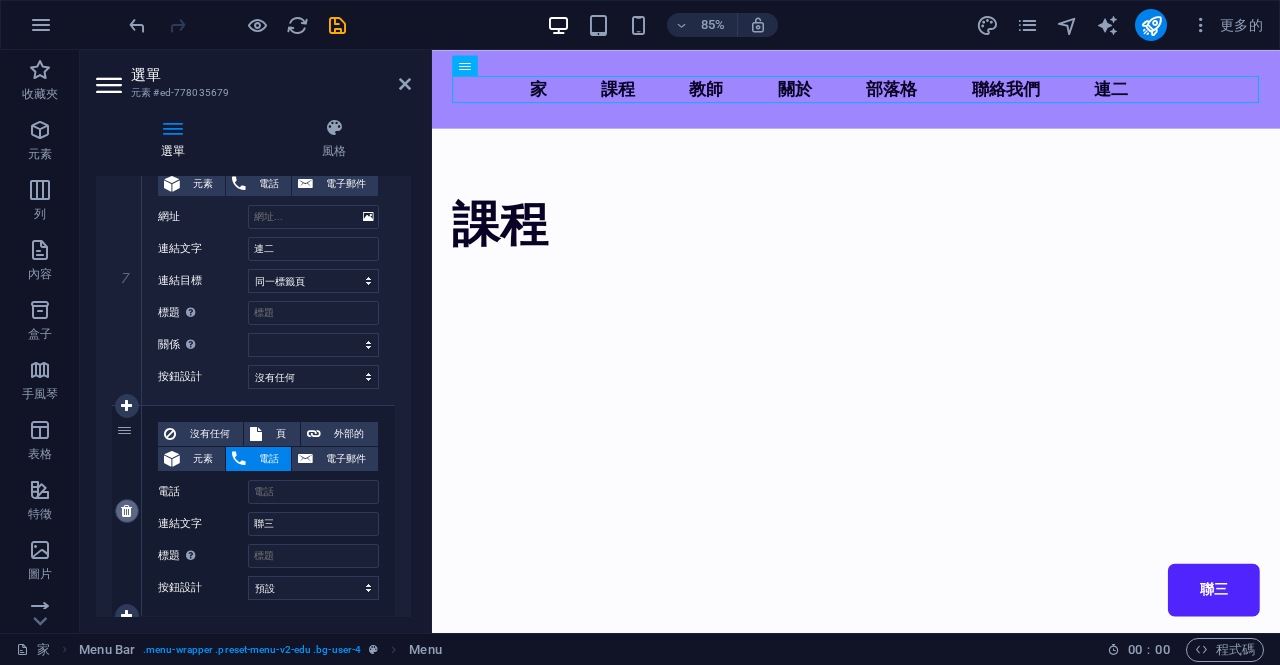 select 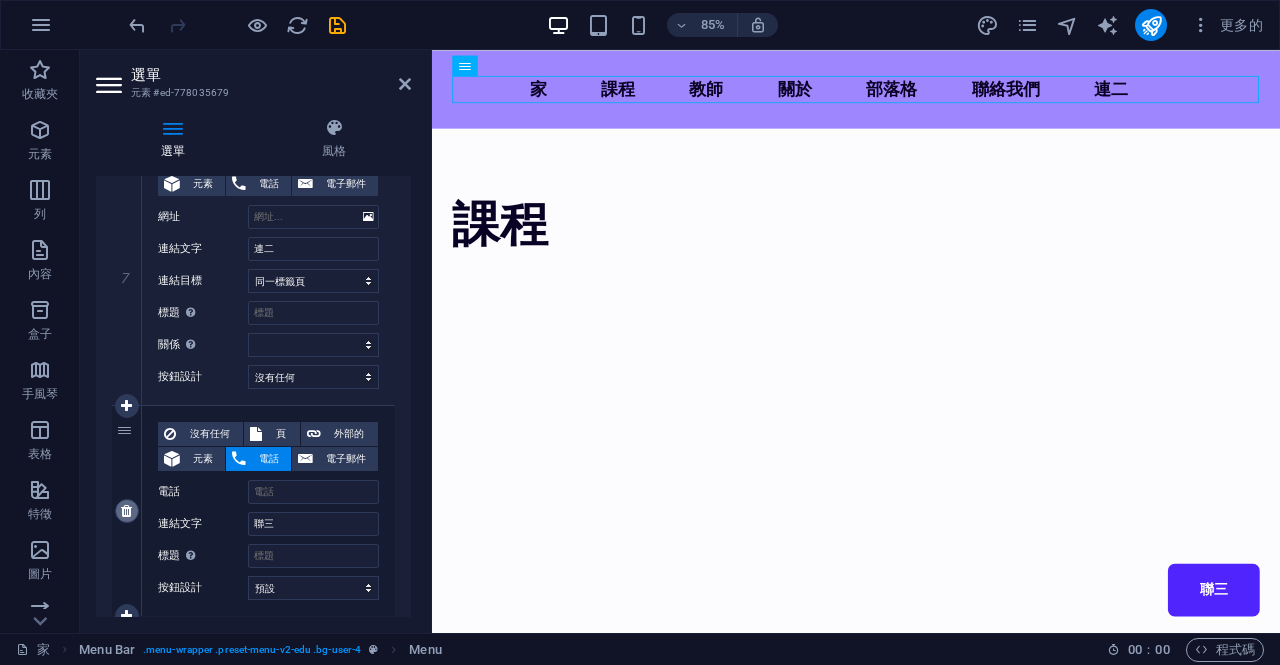 scroll, scrollTop: 1680, scrollLeft: 0, axis: vertical 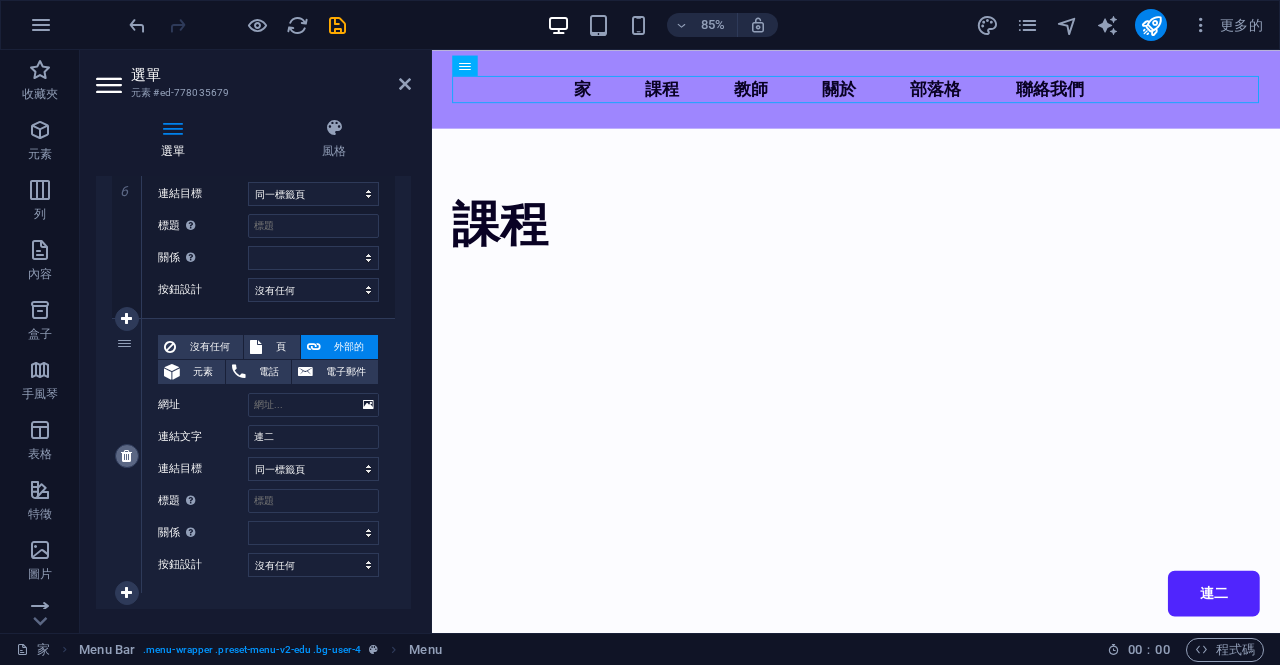 click at bounding box center [126, 456] 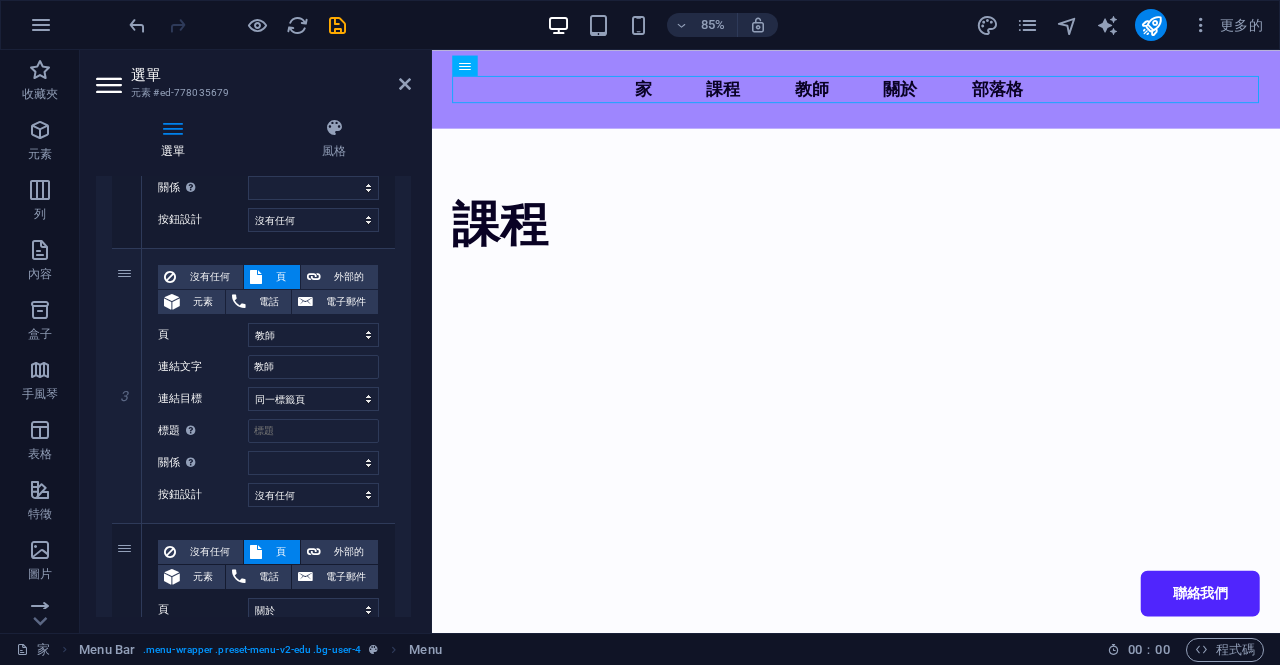 scroll, scrollTop: 649, scrollLeft: 0, axis: vertical 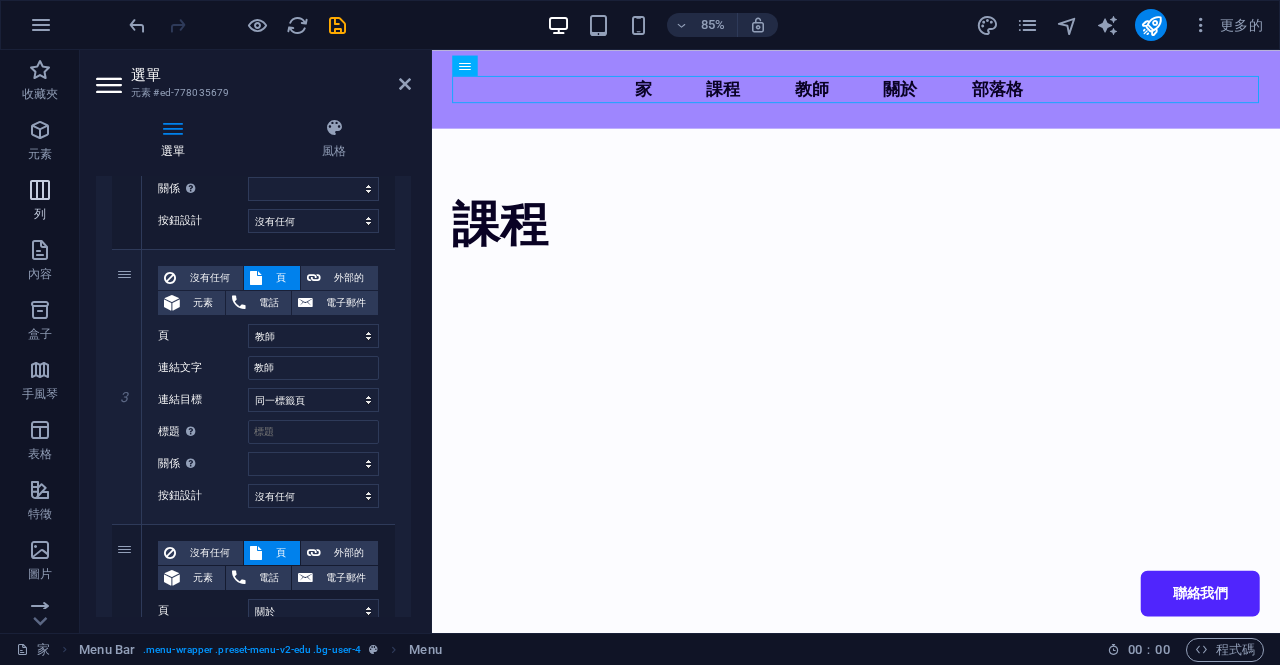 click at bounding box center [40, 190] 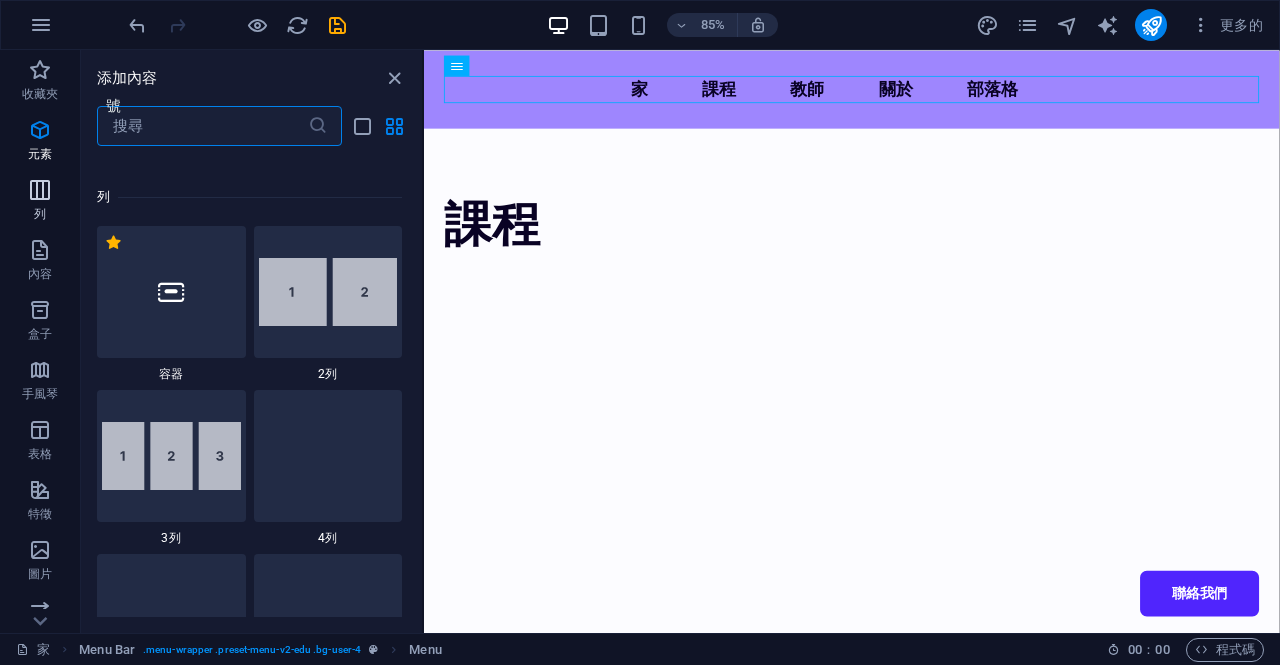 scroll, scrollTop: 990, scrollLeft: 0, axis: vertical 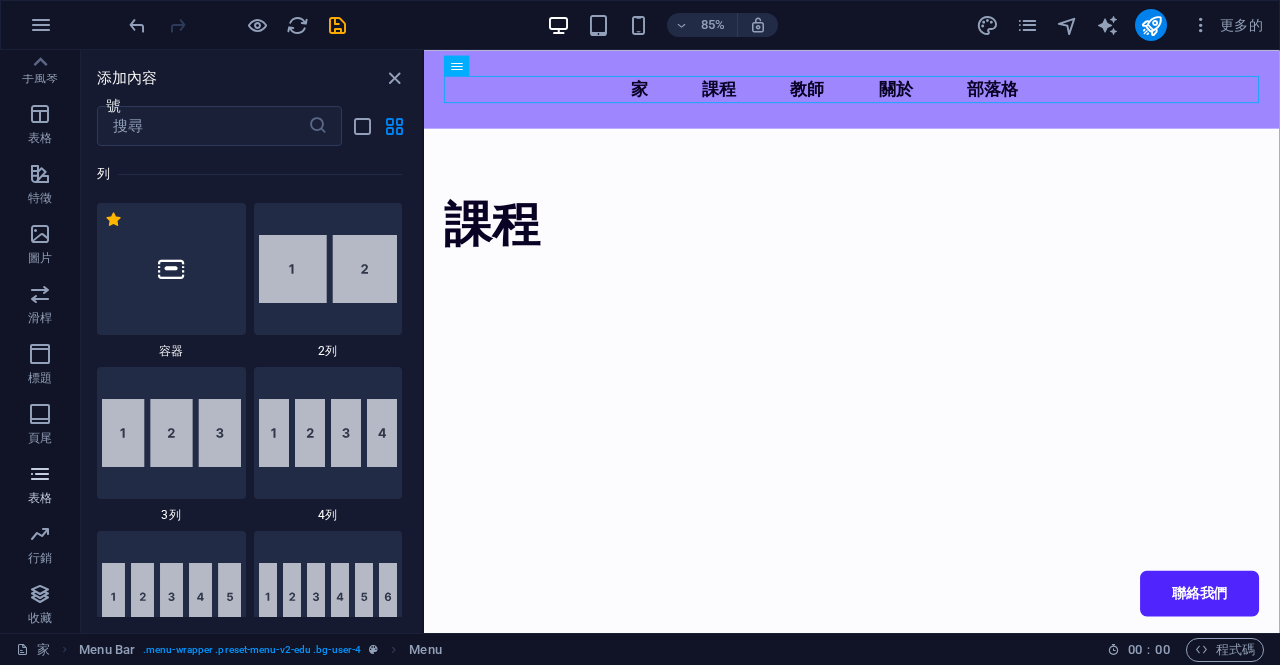 click at bounding box center (40, 474) 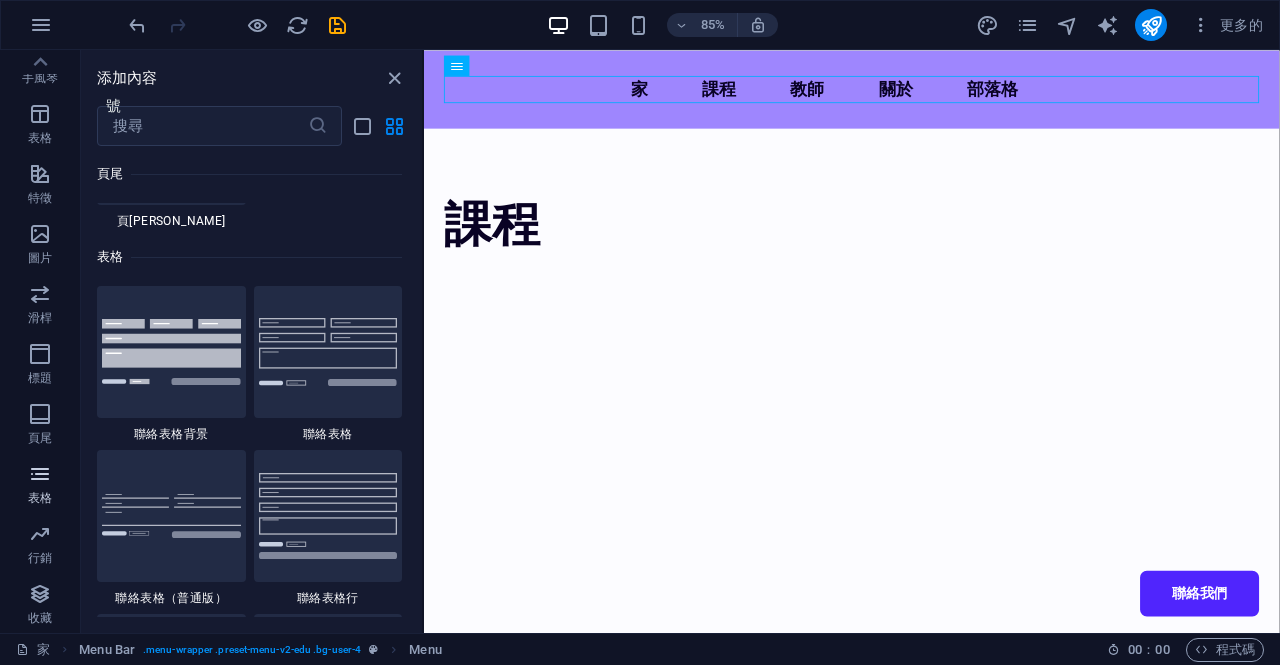 scroll, scrollTop: 14436, scrollLeft: 0, axis: vertical 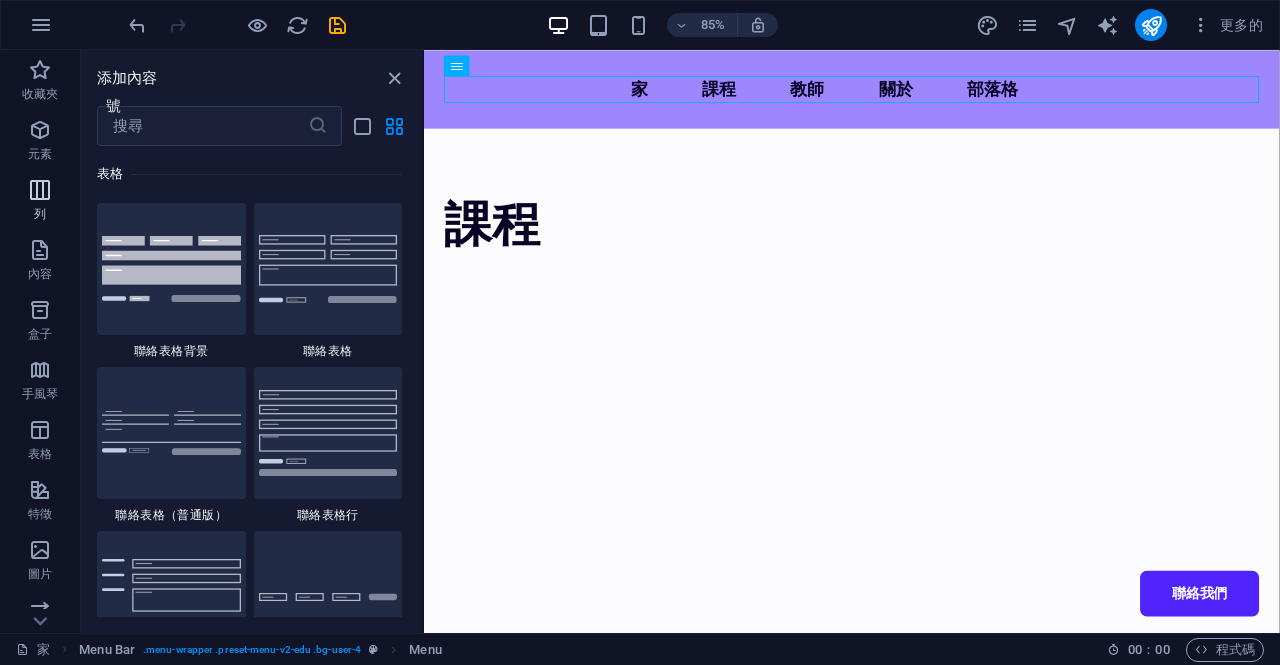 click at bounding box center (40, 190) 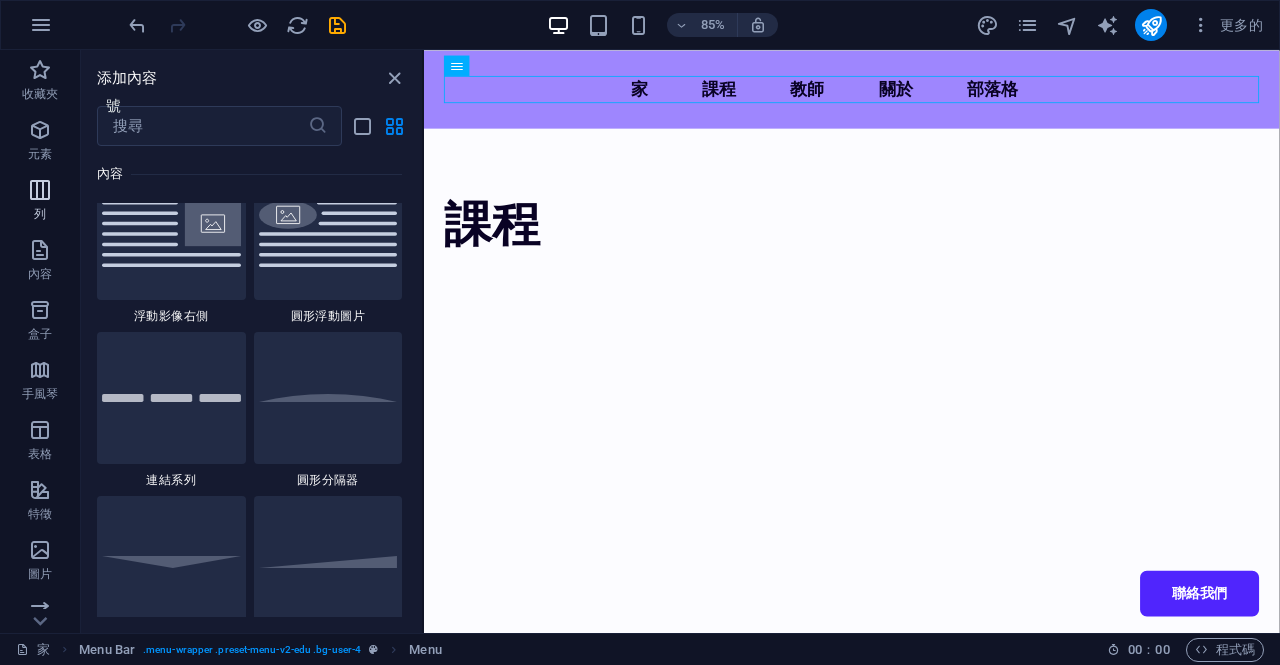 scroll, scrollTop: 990, scrollLeft: 0, axis: vertical 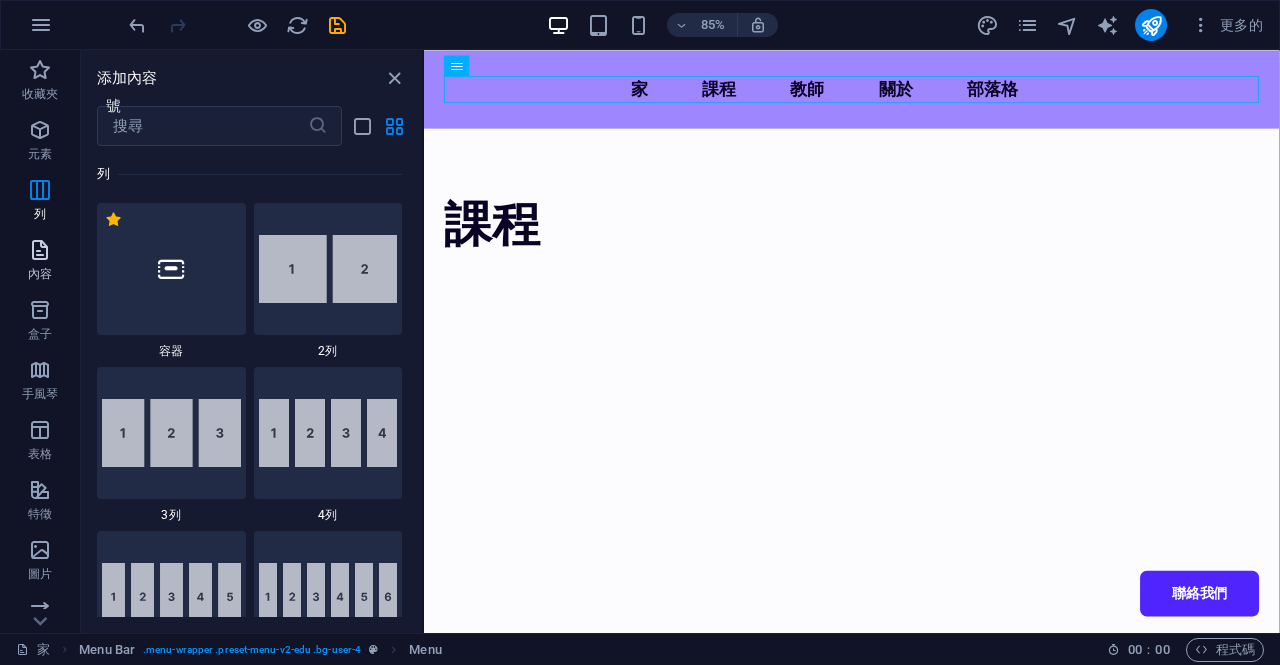 click at bounding box center [40, 250] 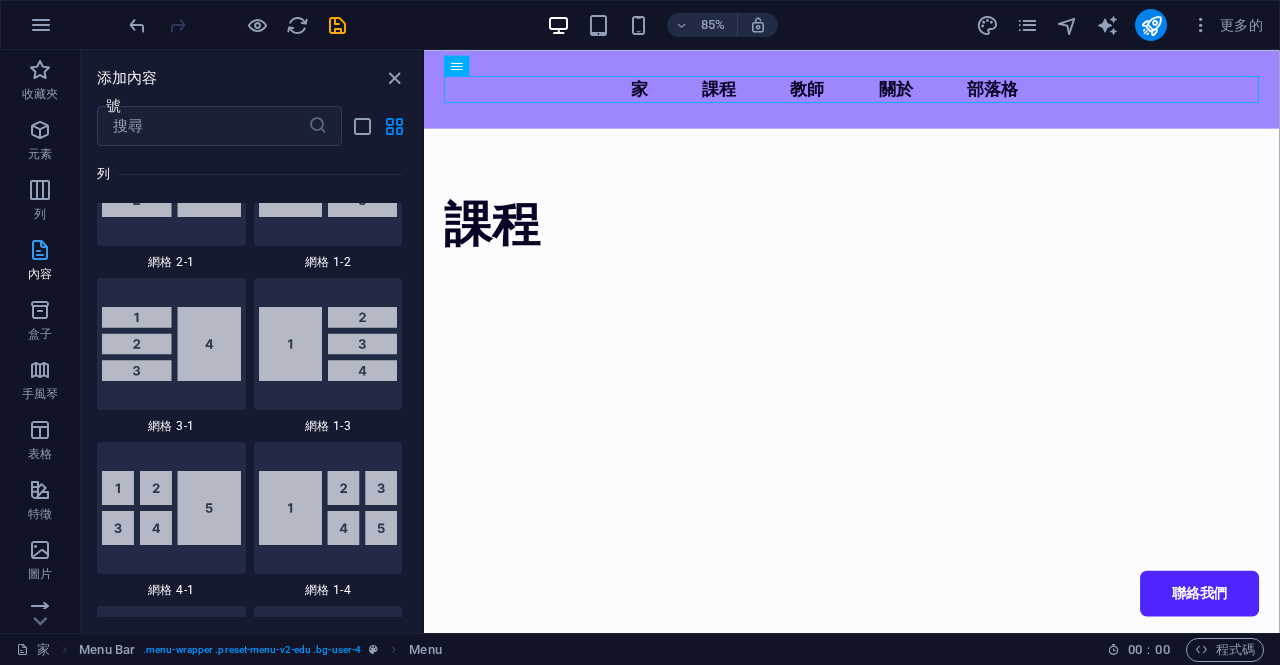 scroll, scrollTop: 3499, scrollLeft: 0, axis: vertical 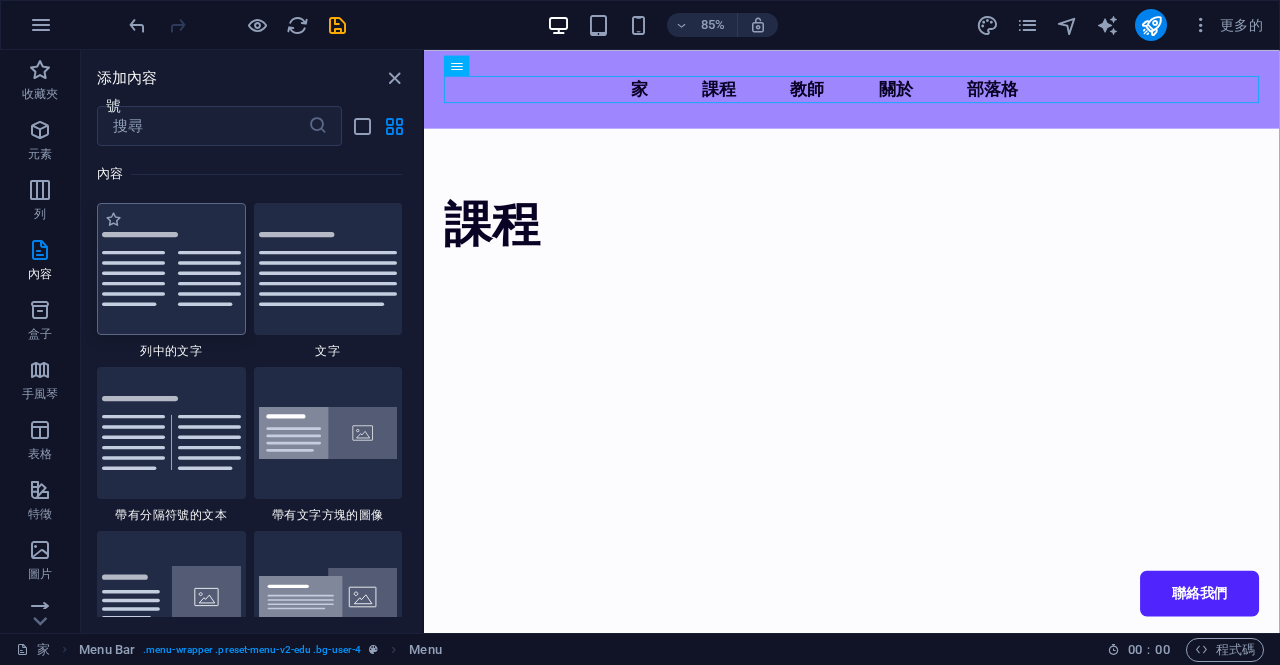 click at bounding box center (171, 269) 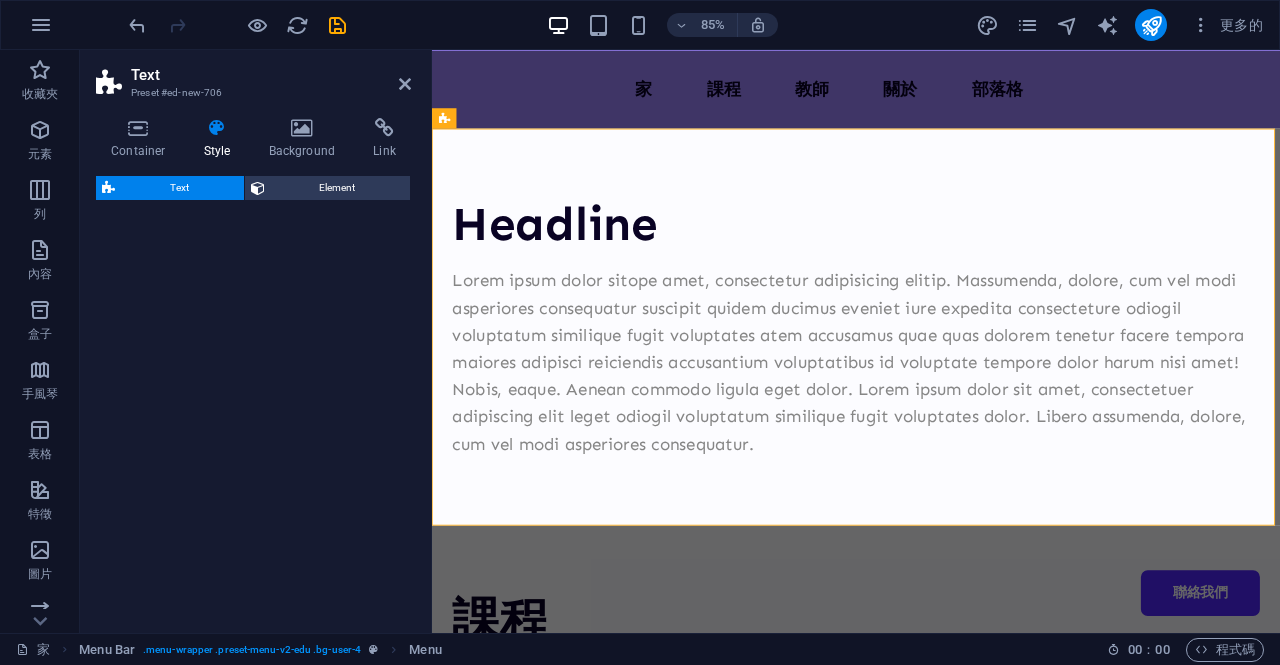 select on "rem" 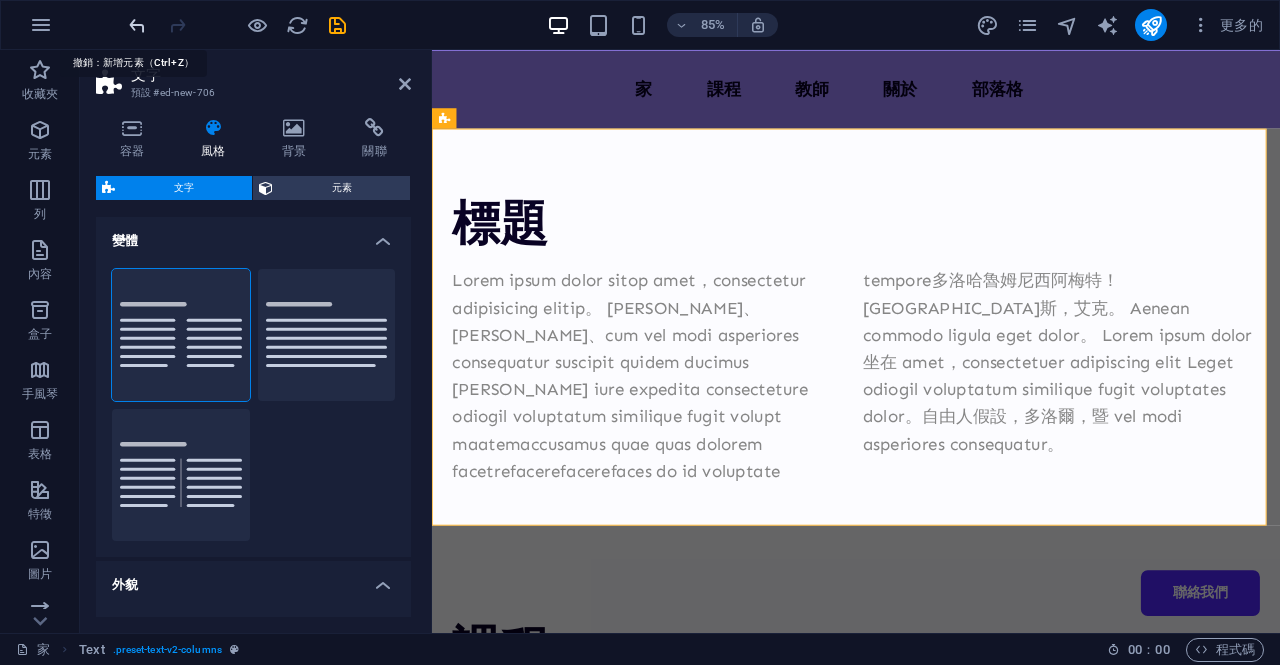 click at bounding box center (137, 25) 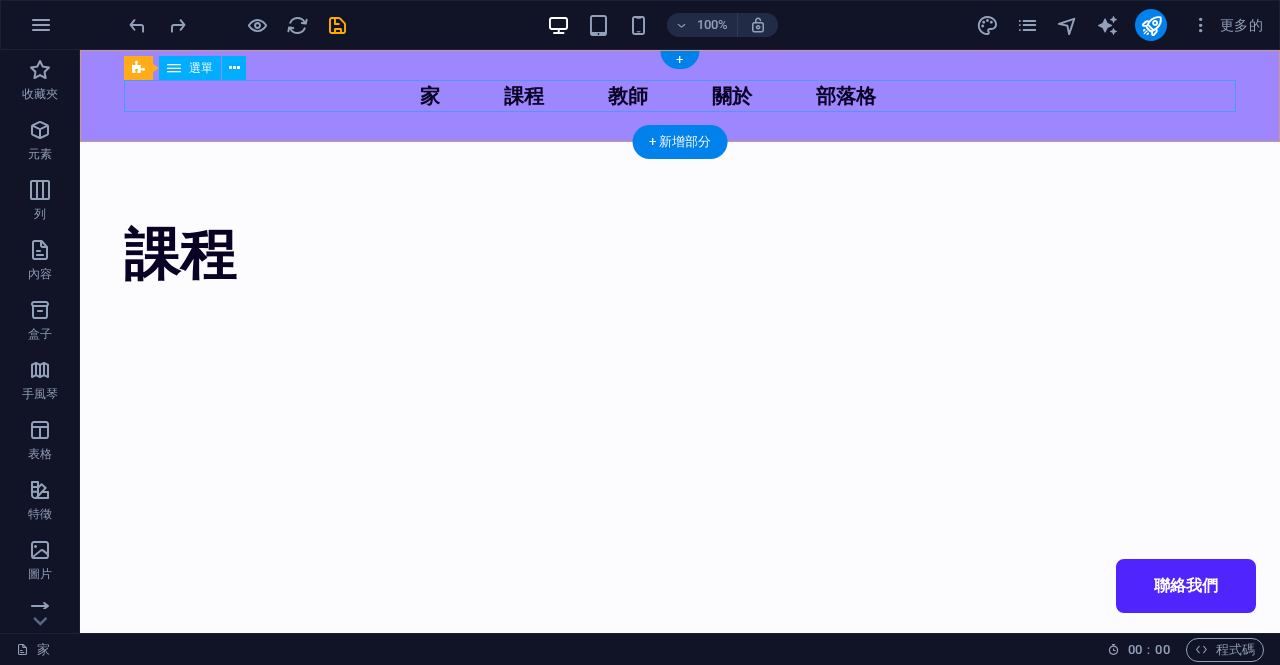 click on "家 課程 教師 關於 部落格 聯絡我們" at bounding box center (680, 96) 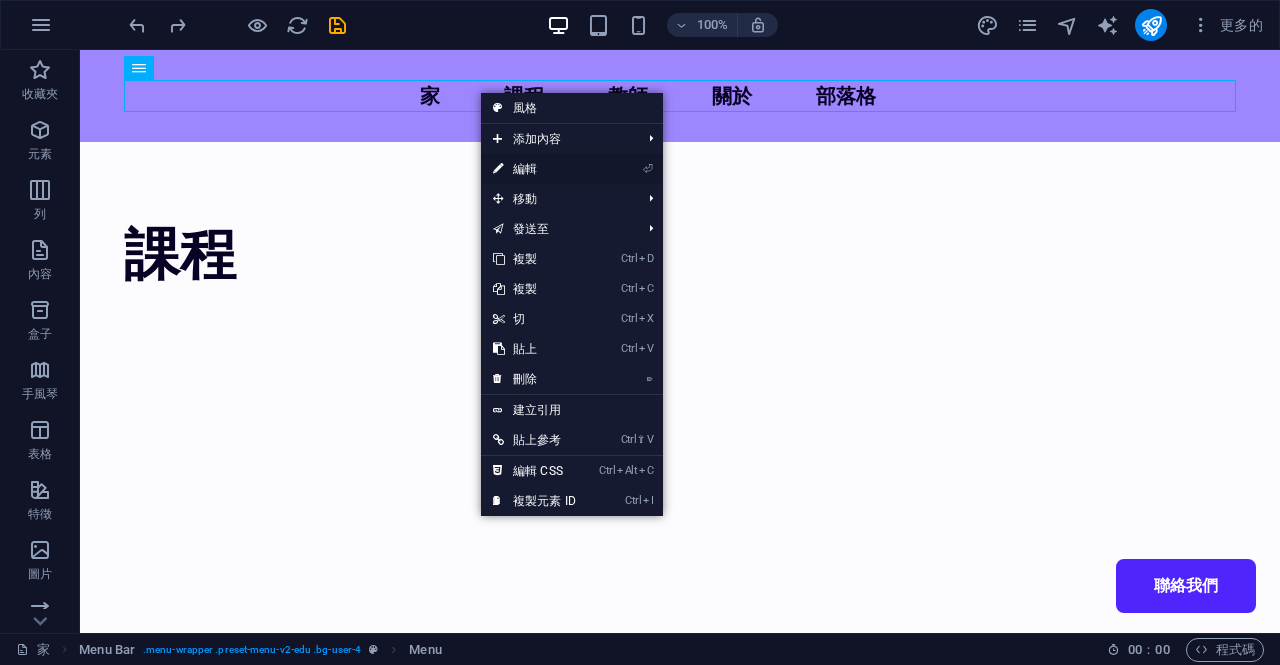 click on "編輯" at bounding box center (525, 169) 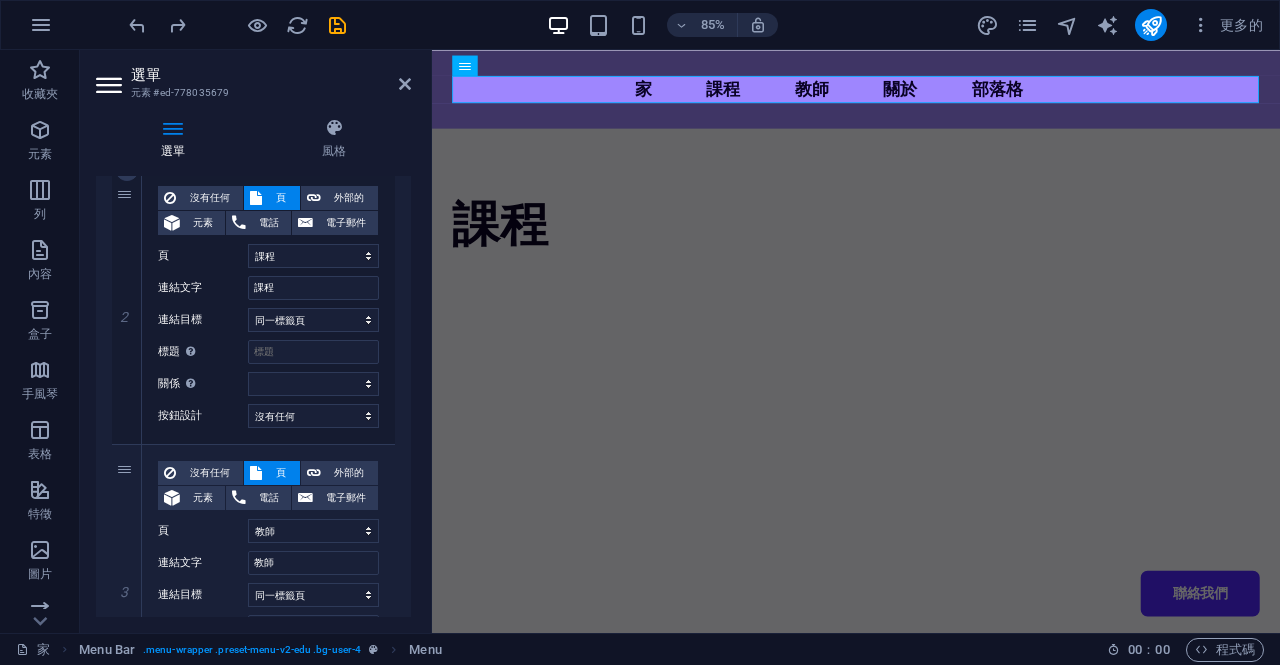 scroll, scrollTop: 0, scrollLeft: 0, axis: both 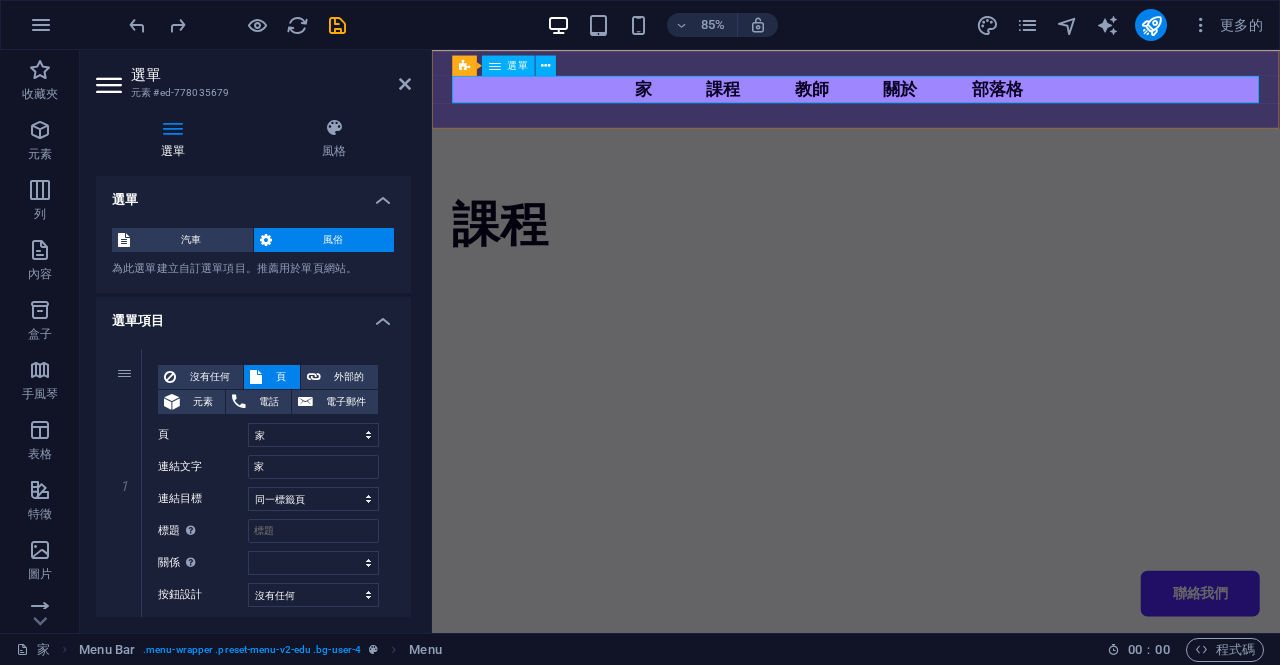 click on "家 課程 教師 關於 部落格 聯絡我們" at bounding box center (931, 96) 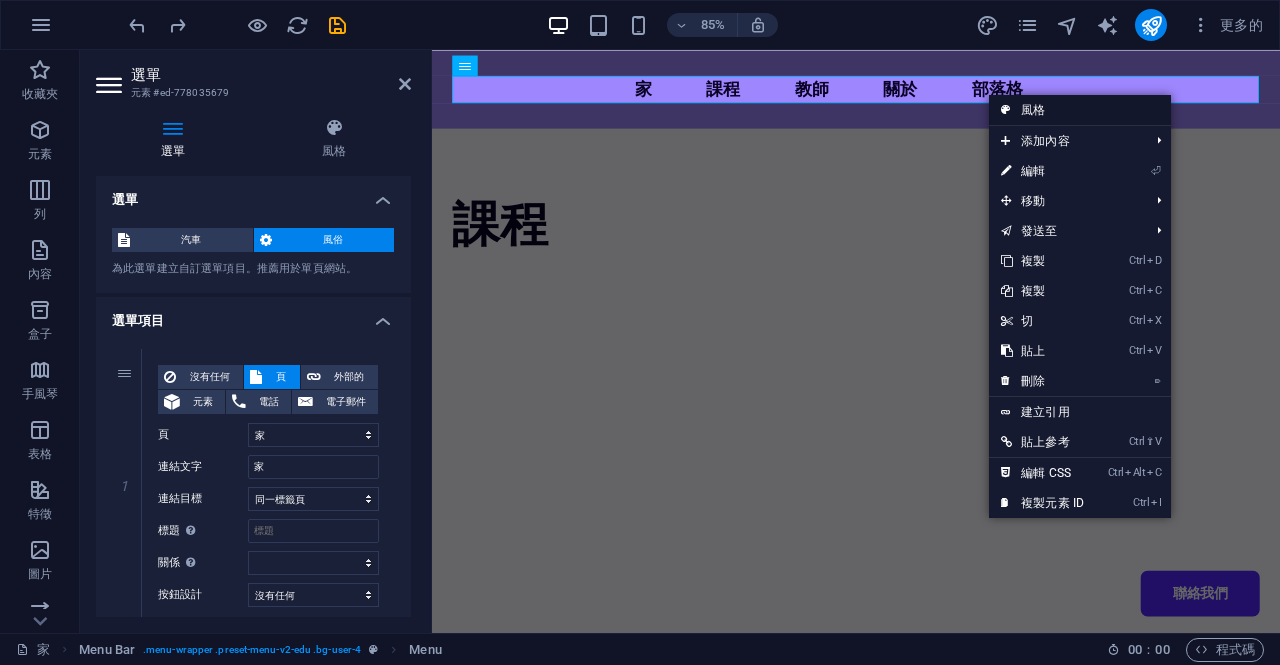 click on "風格" at bounding box center [1080, 110] 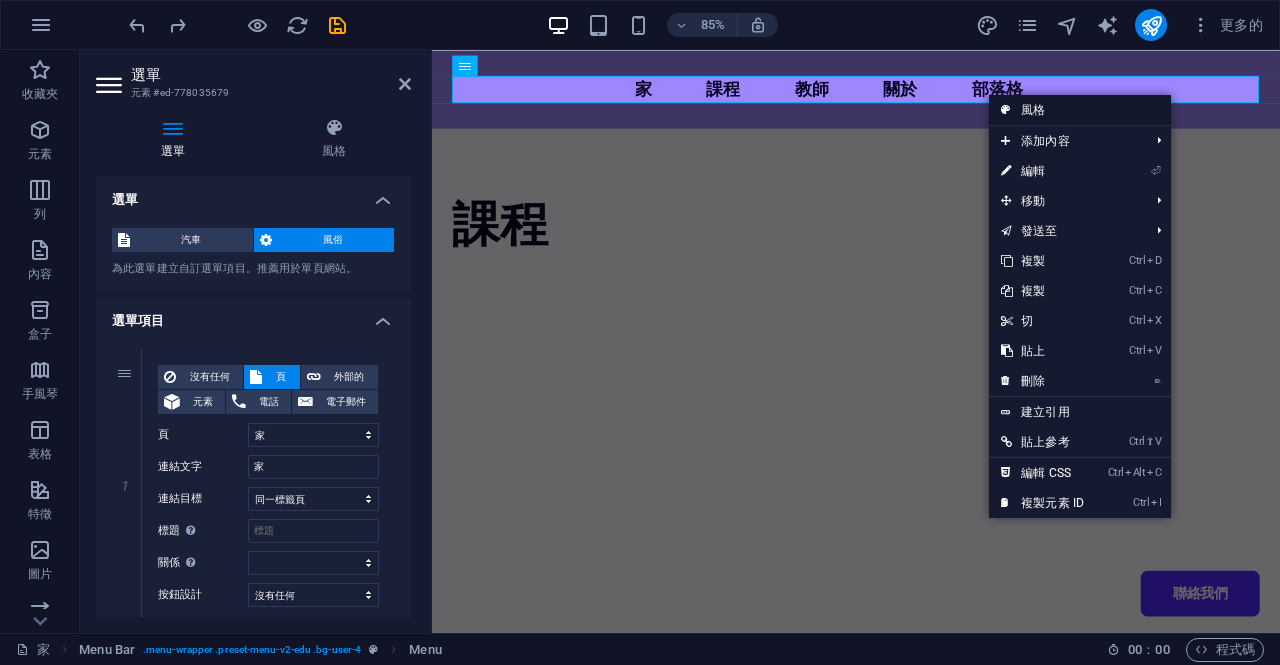 select on "px" 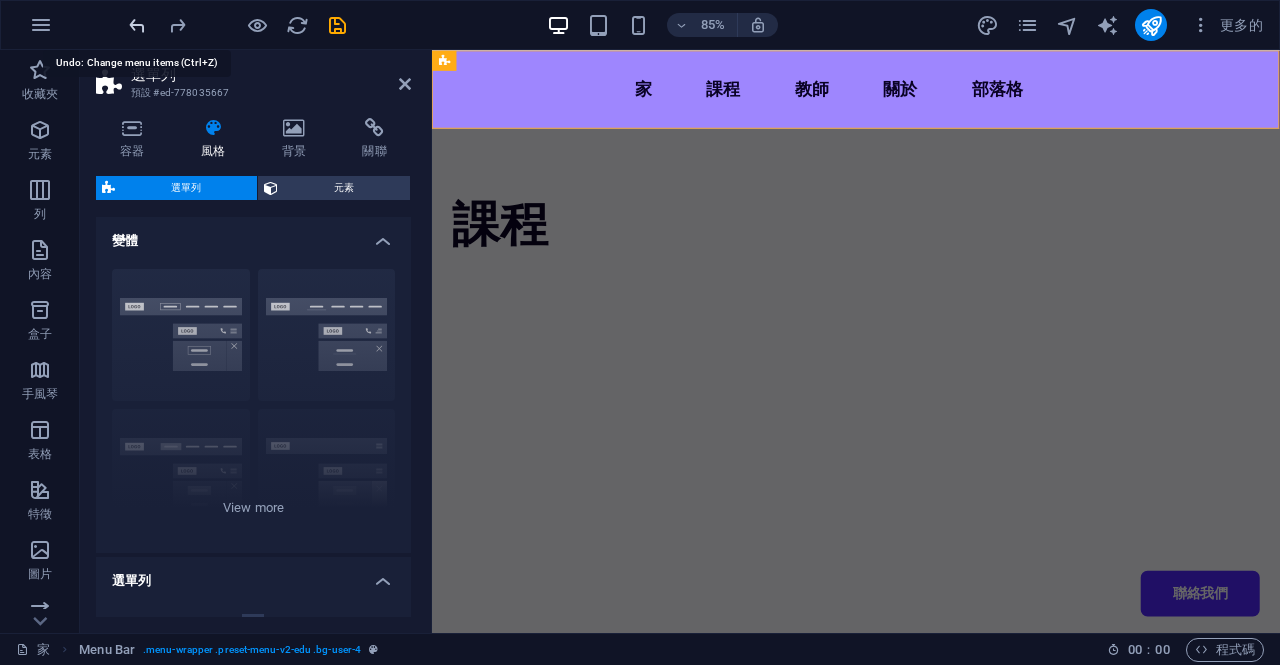 click at bounding box center (137, 25) 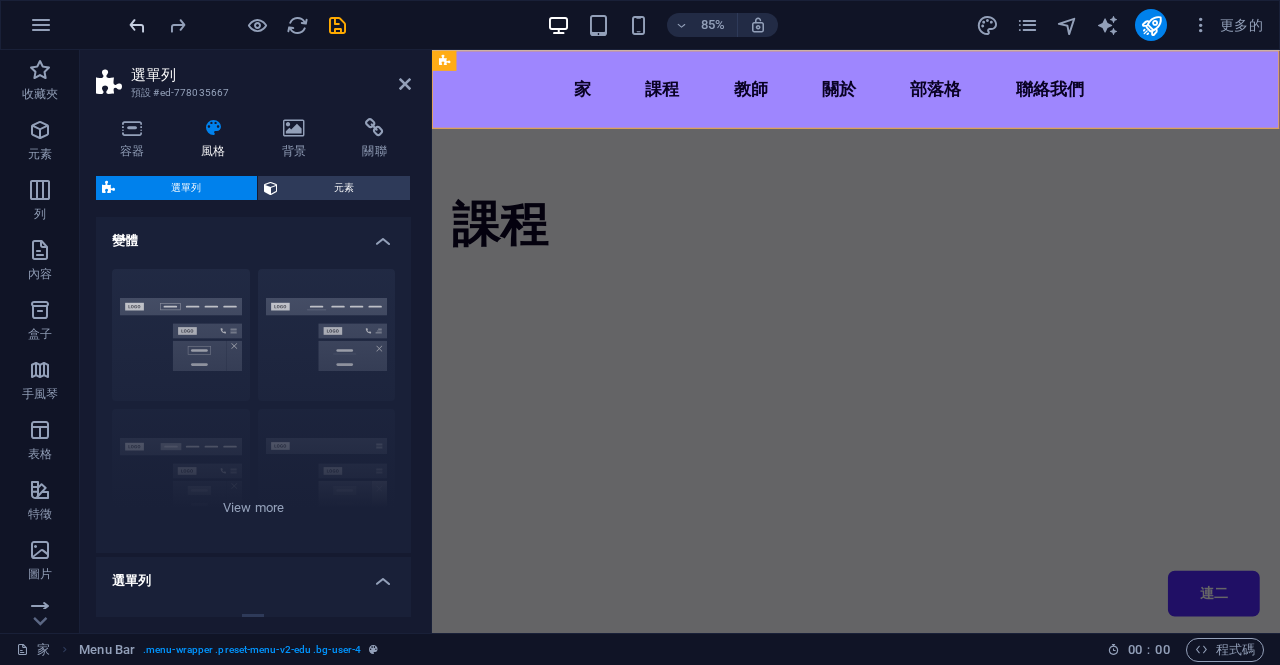 drag, startPoint x: 145, startPoint y: 73, endPoint x: 142, endPoint y: 29, distance: 44.102154 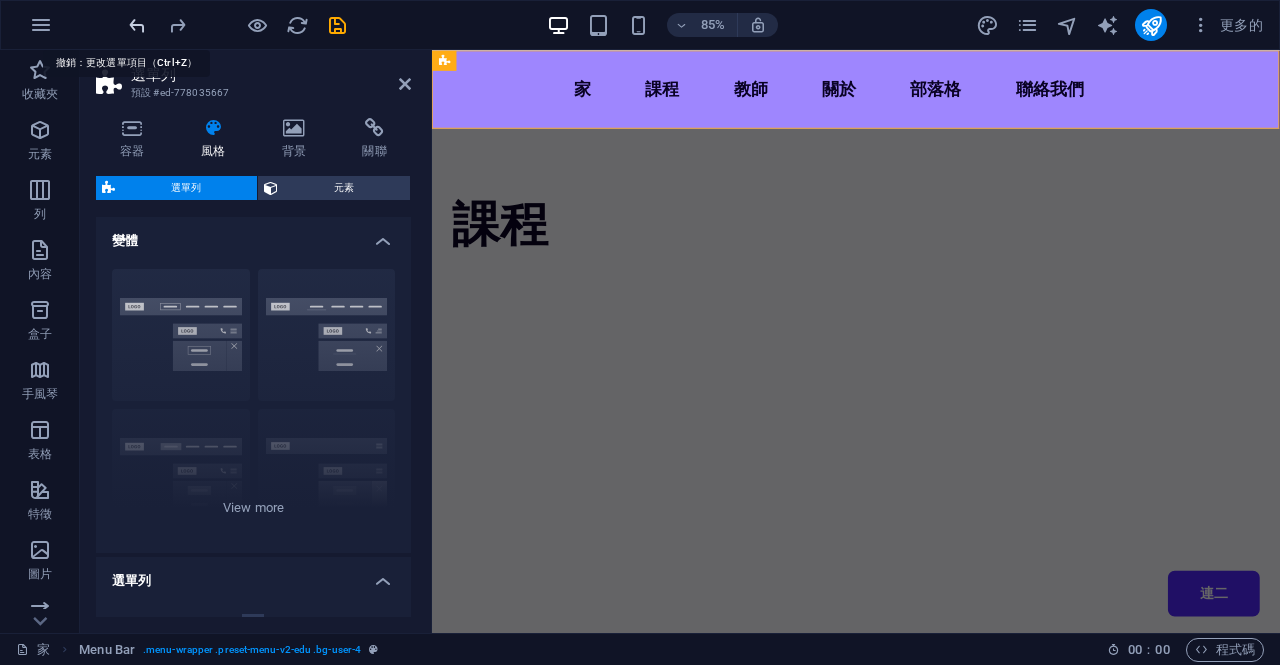 click at bounding box center (137, 25) 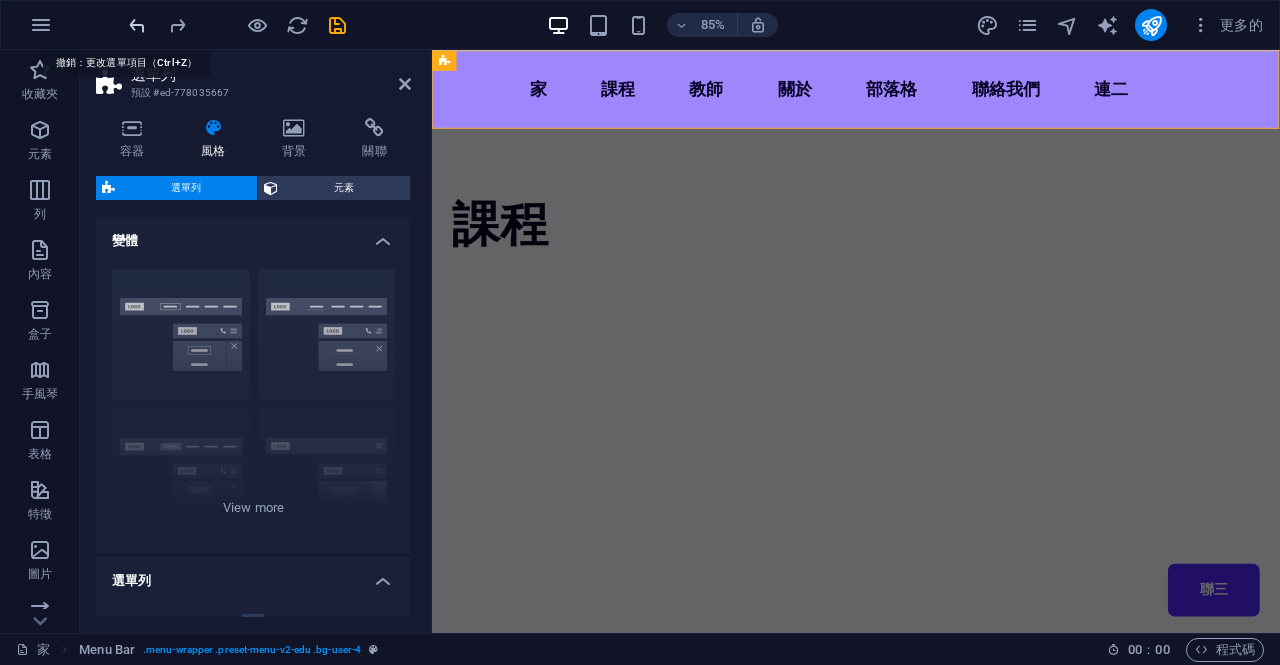 click at bounding box center (137, 25) 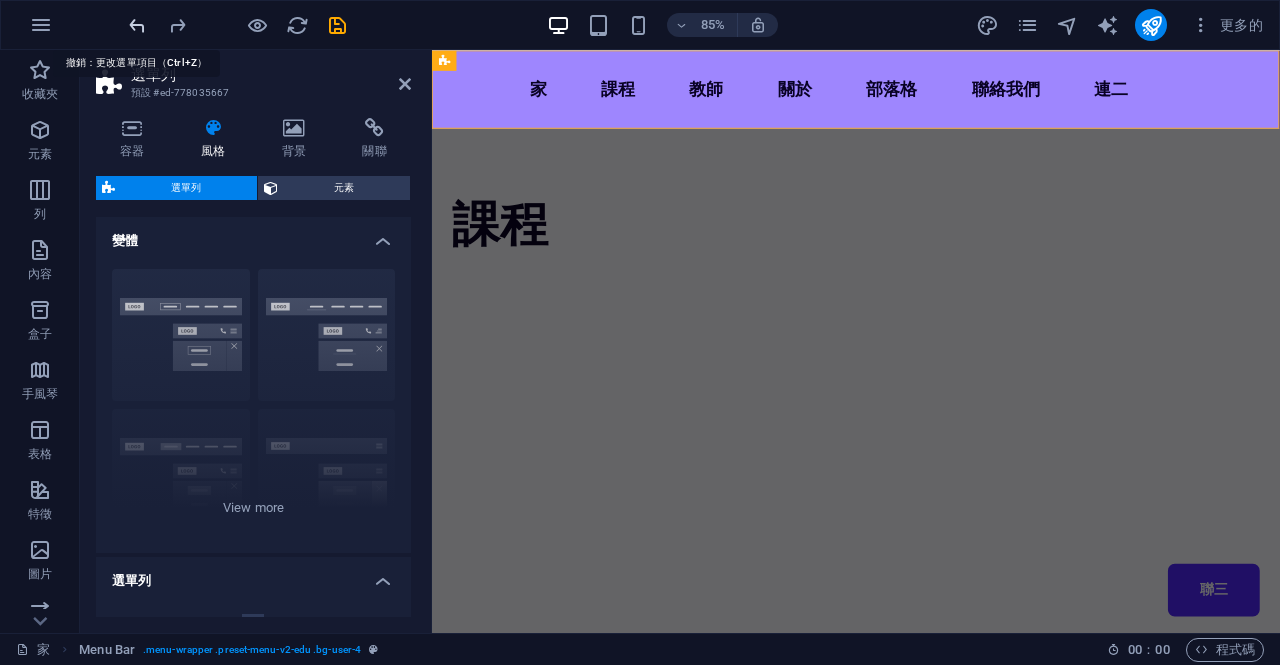 click at bounding box center (137, 25) 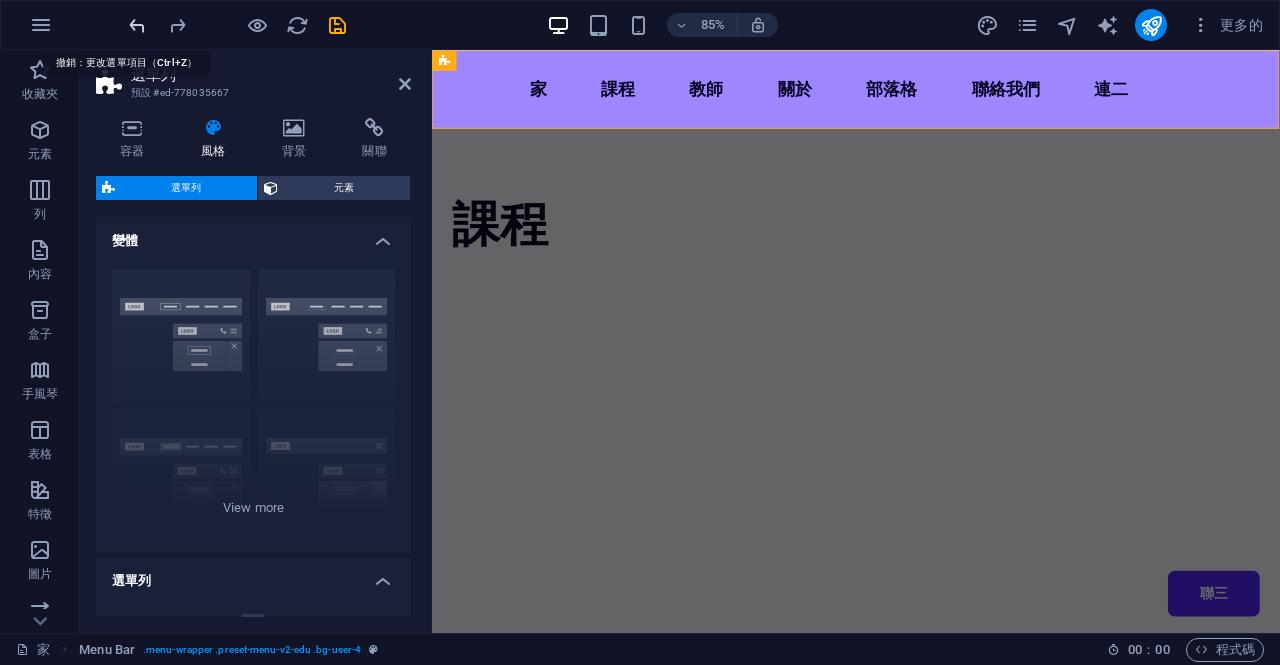 click at bounding box center (137, 25) 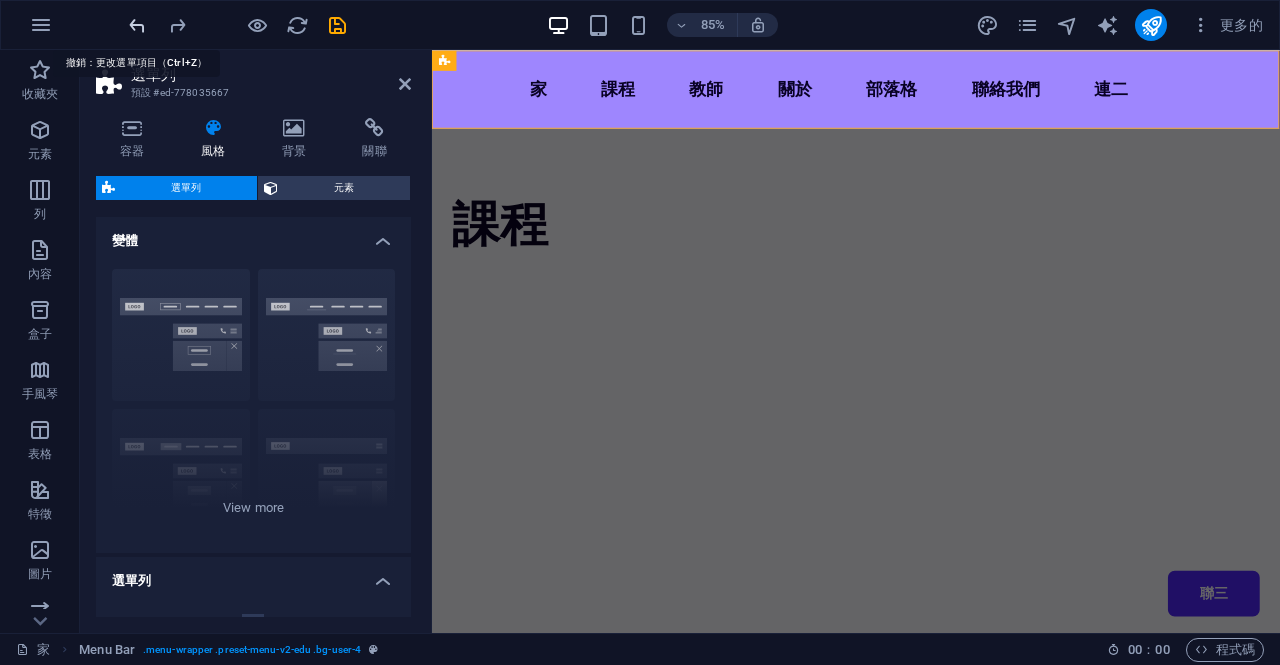 click at bounding box center (137, 25) 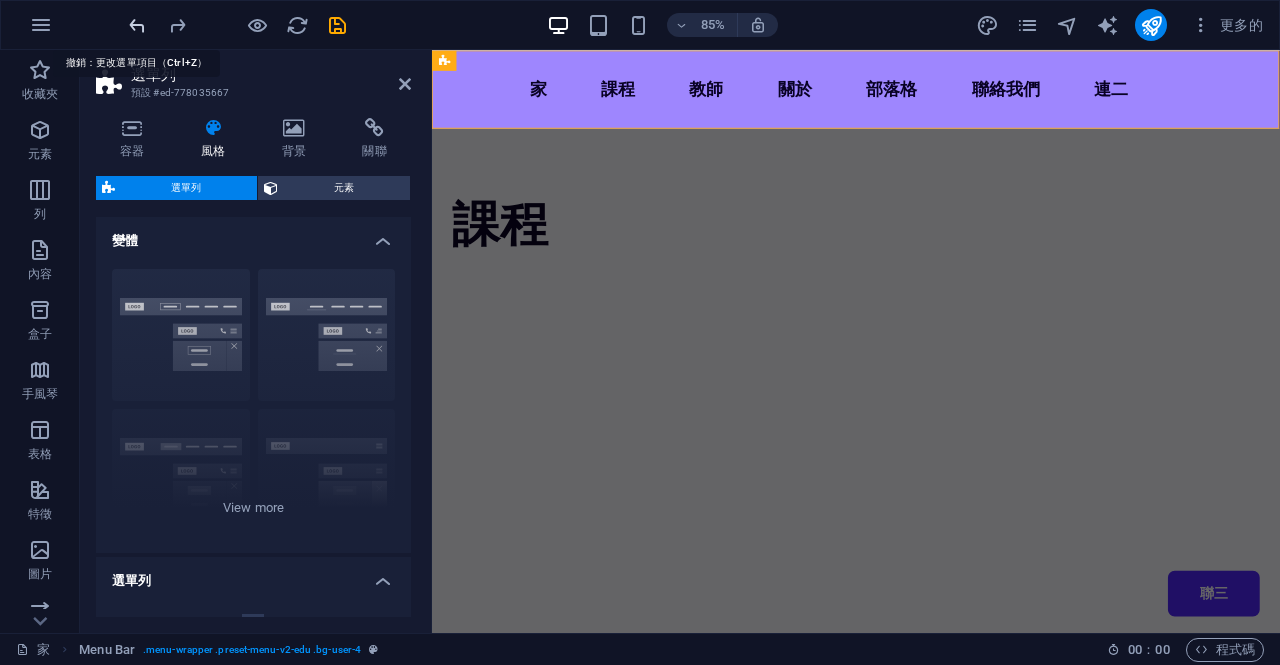 click at bounding box center [137, 25] 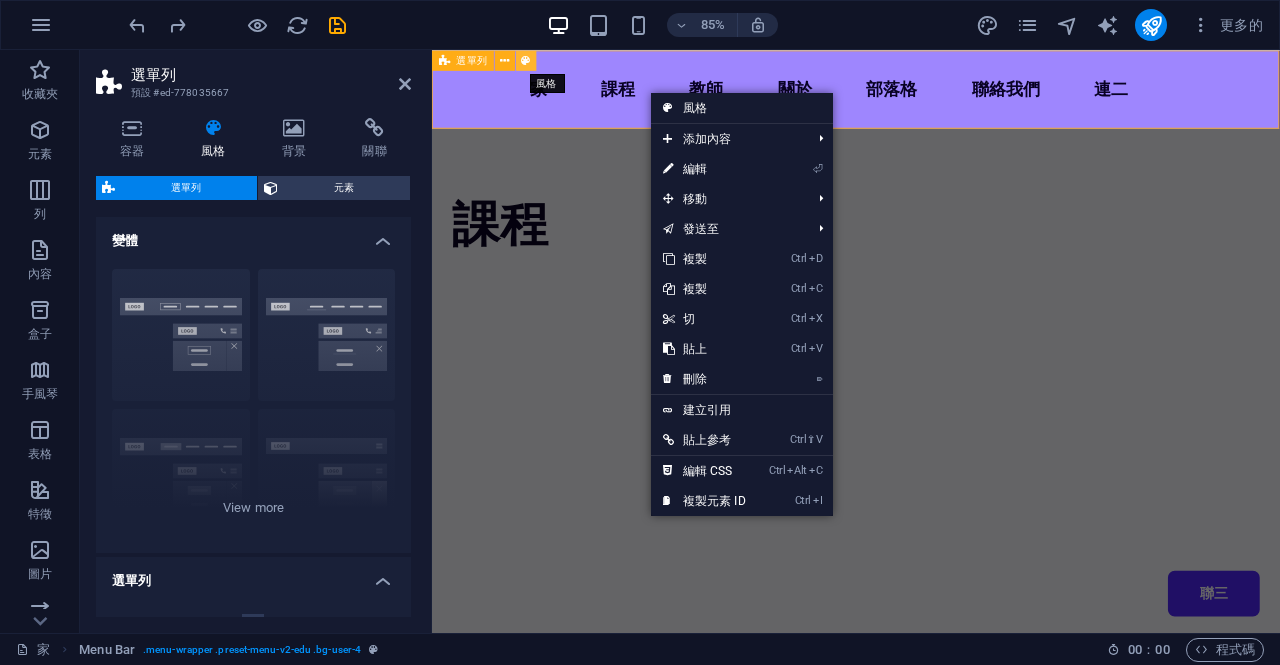 click at bounding box center (526, 60) 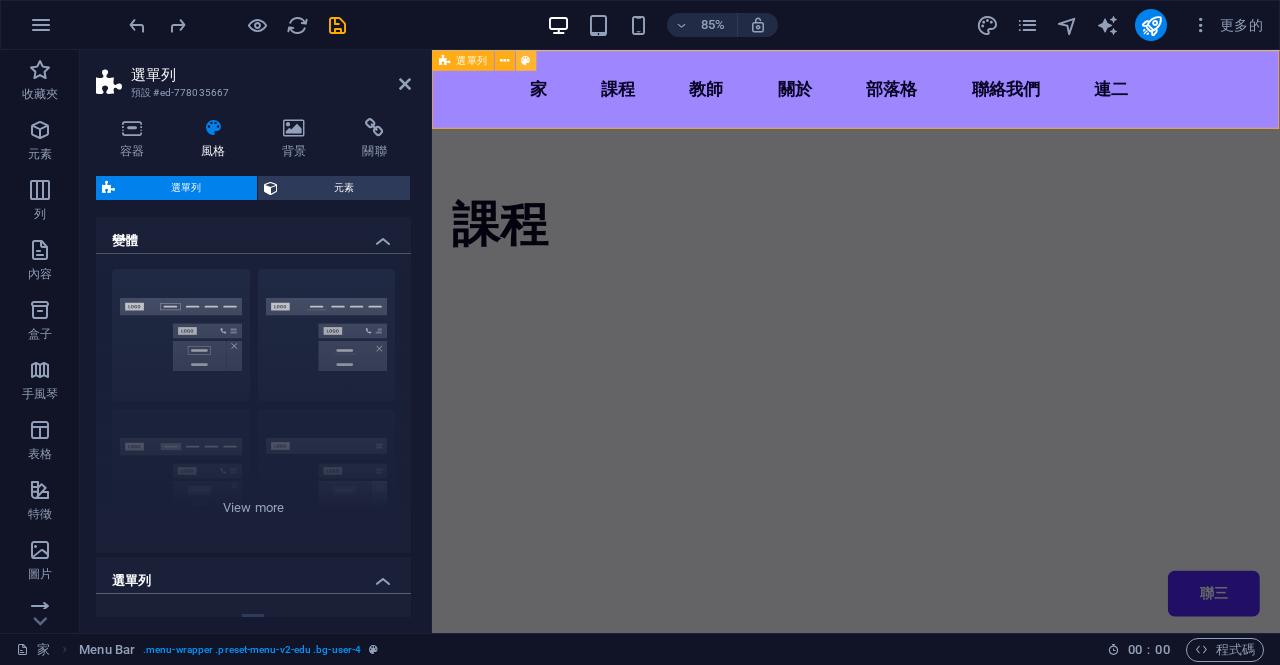 click at bounding box center [526, 60] 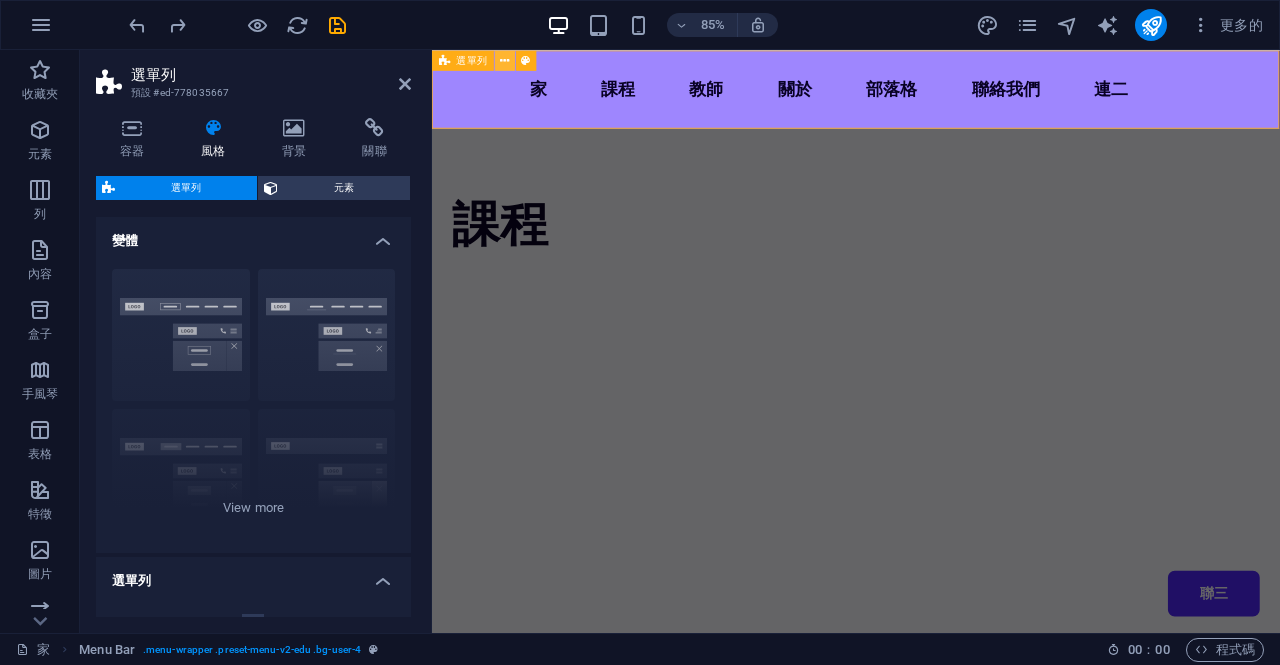 click at bounding box center (504, 60) 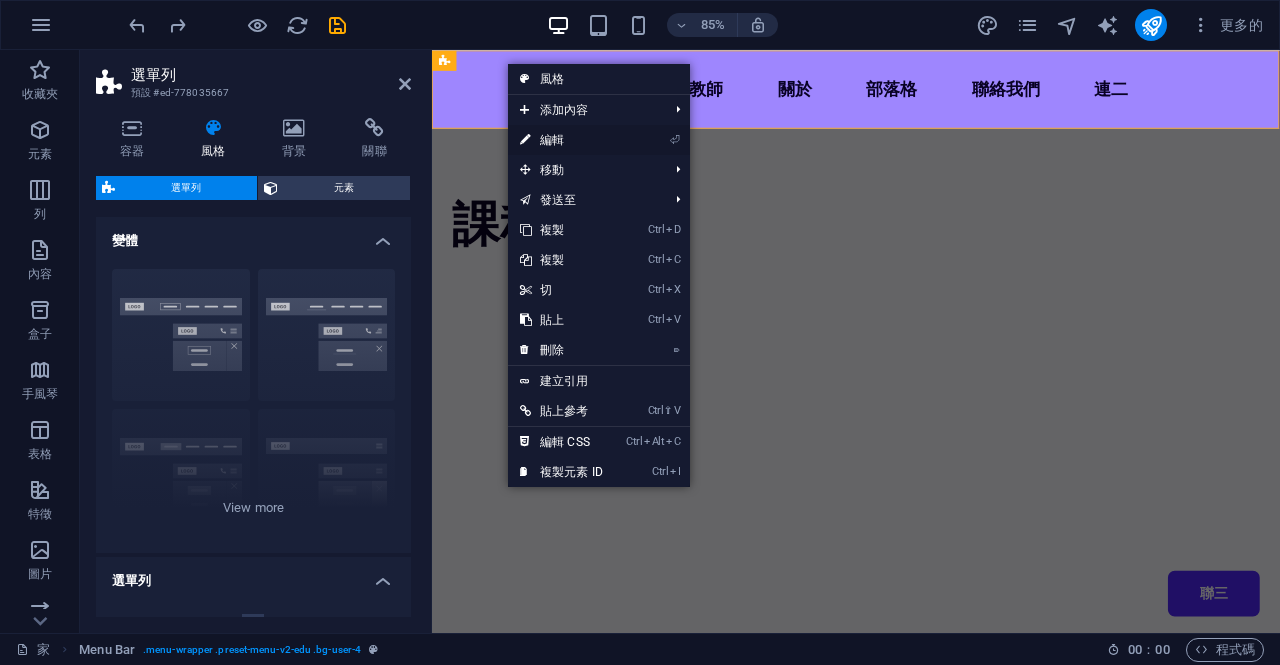 click on "編輯" at bounding box center [552, 140] 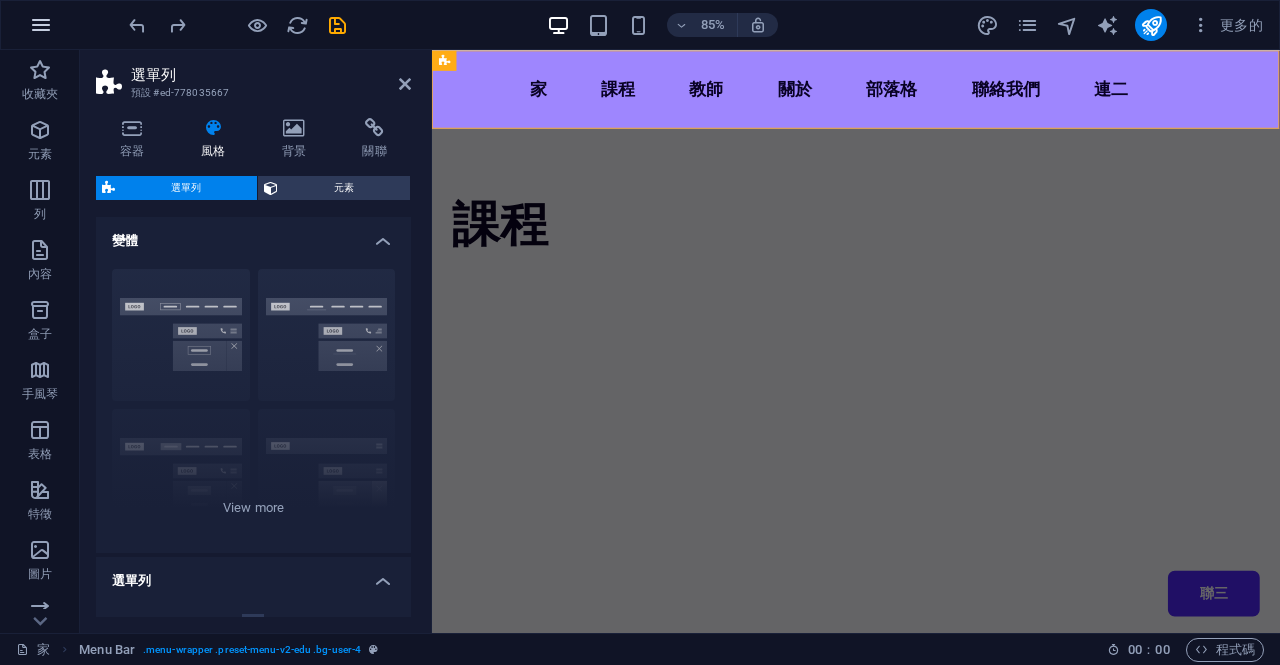 click at bounding box center (41, 25) 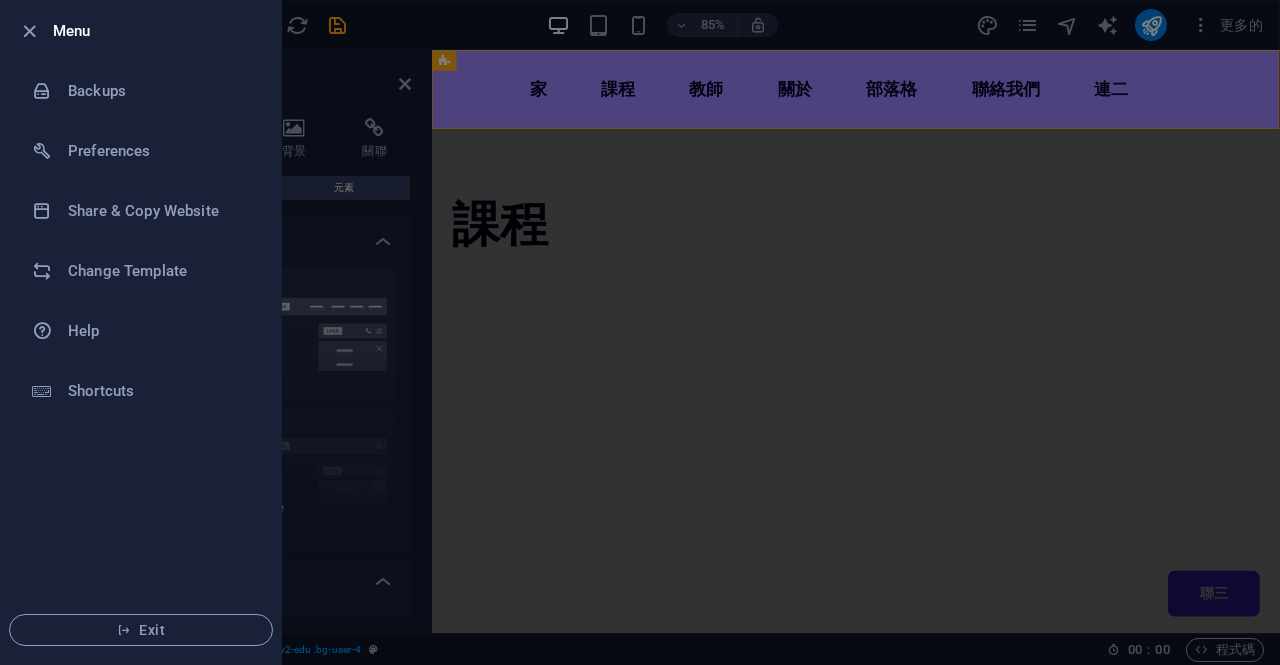 click at bounding box center (640, 332) 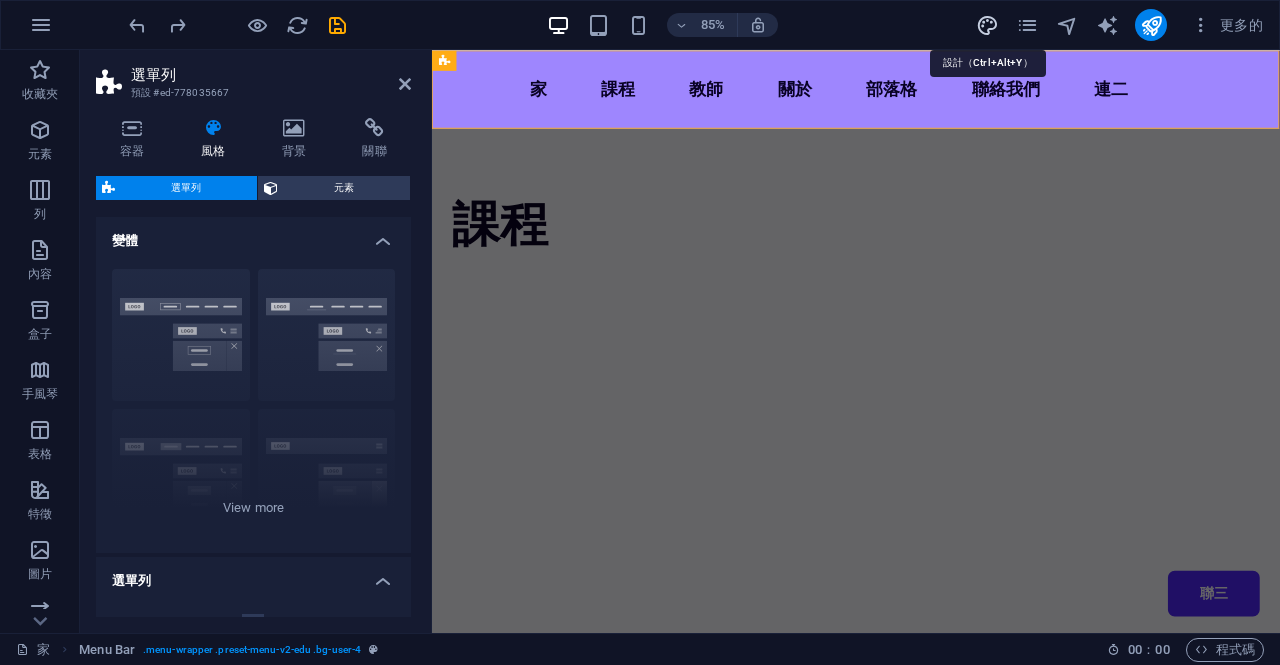 click at bounding box center (987, 25) 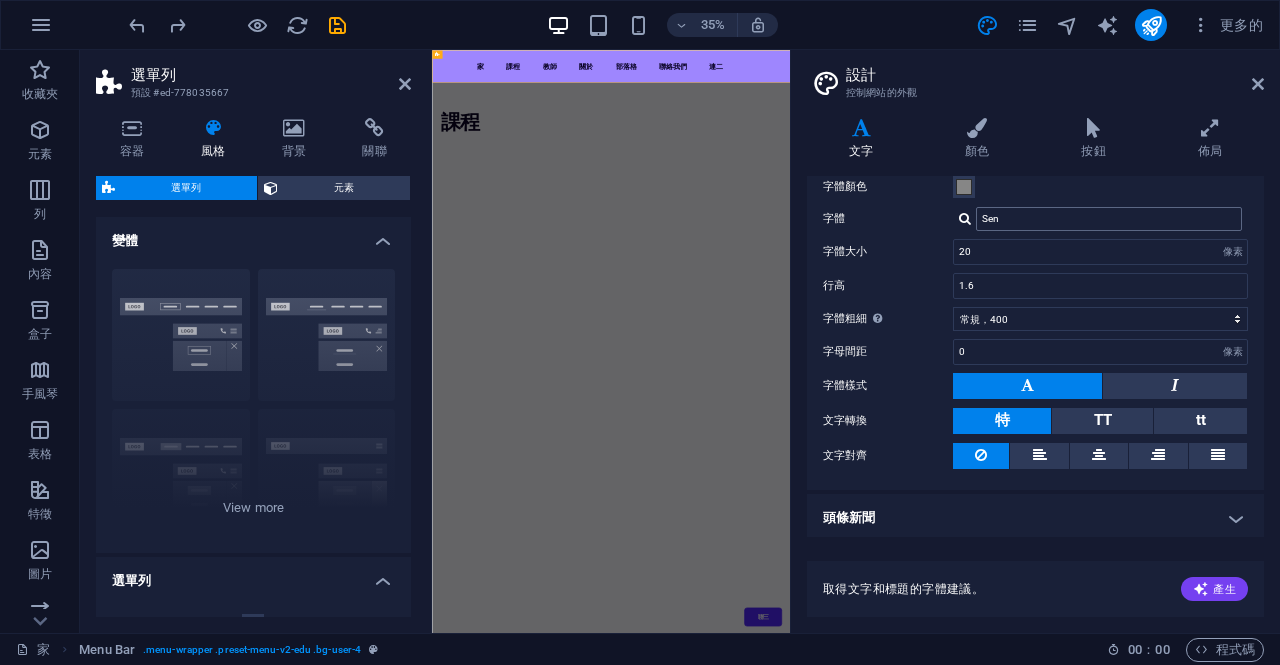 scroll, scrollTop: 0, scrollLeft: 0, axis: both 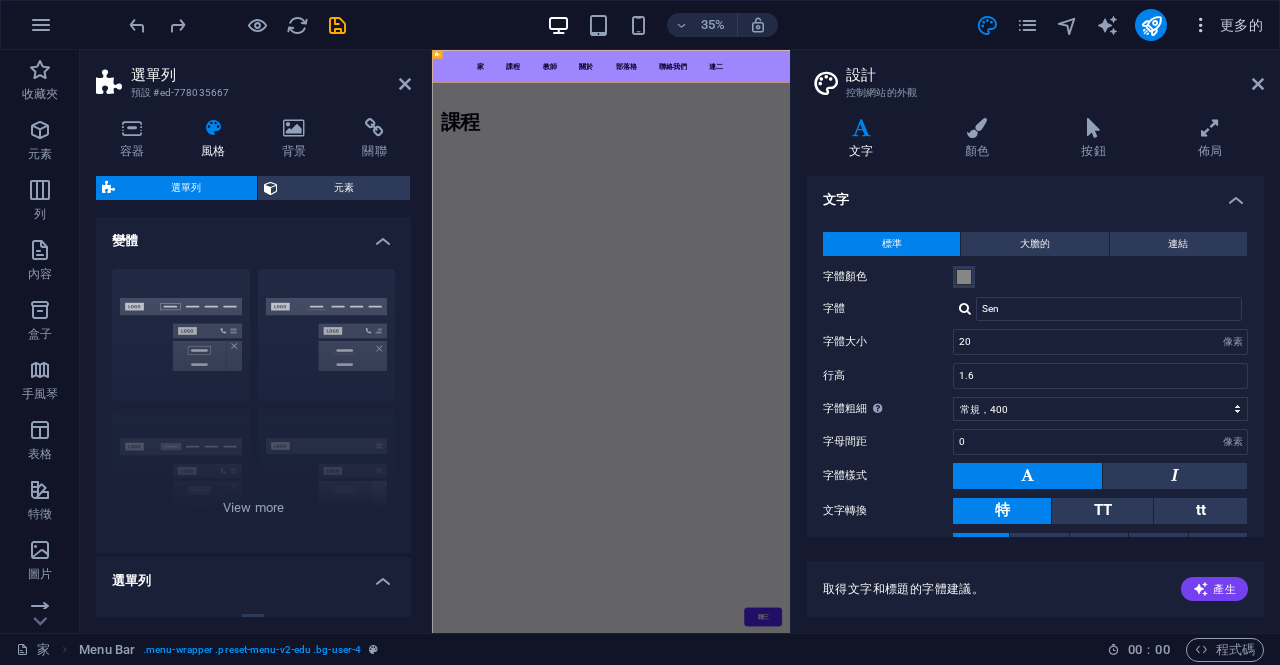 click at bounding box center (1201, 25) 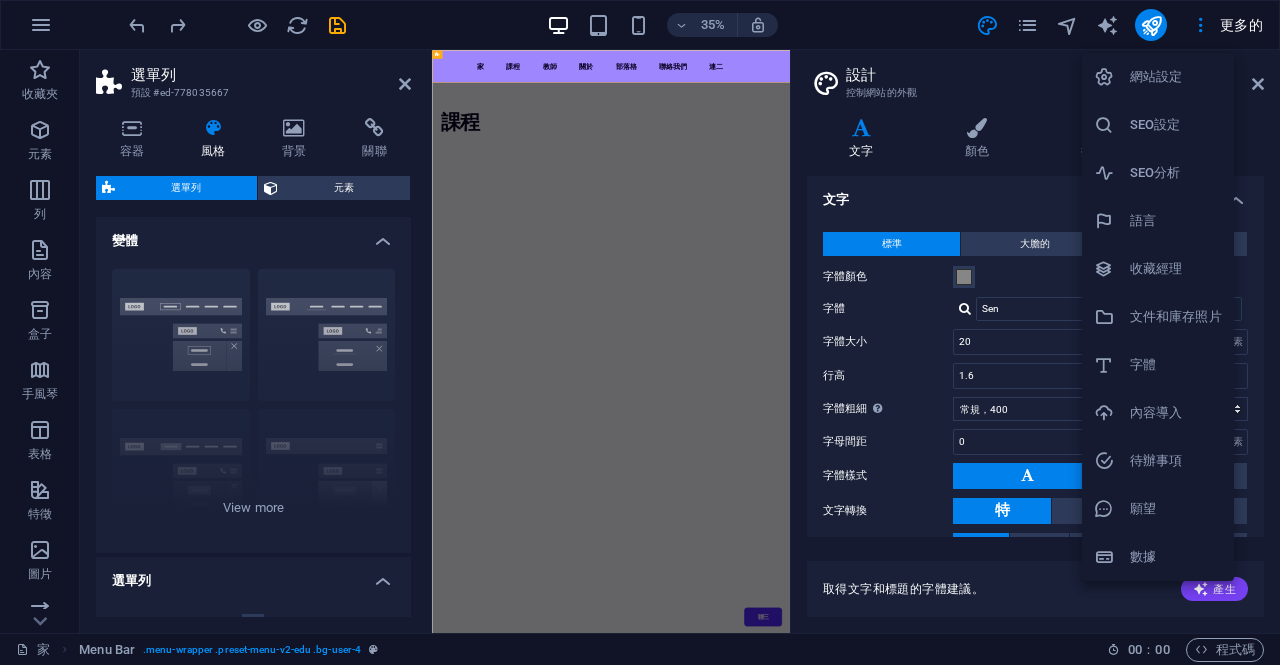 click on "語言" at bounding box center (1143, 220) 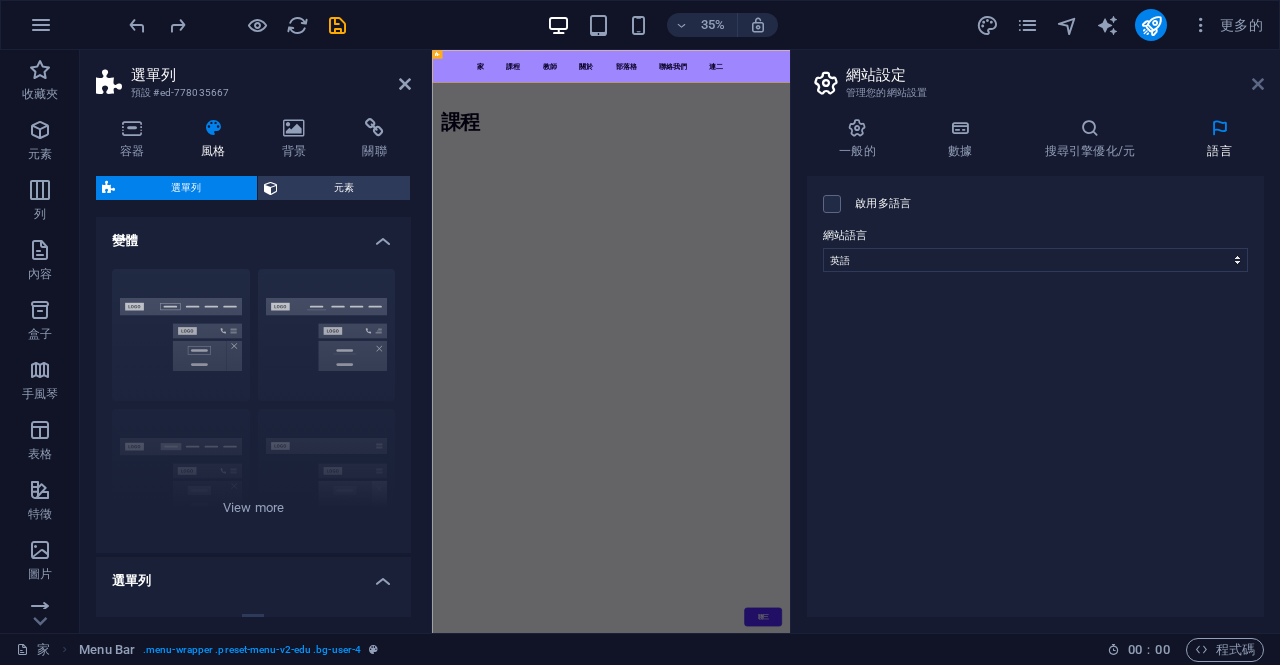 click at bounding box center (1258, 84) 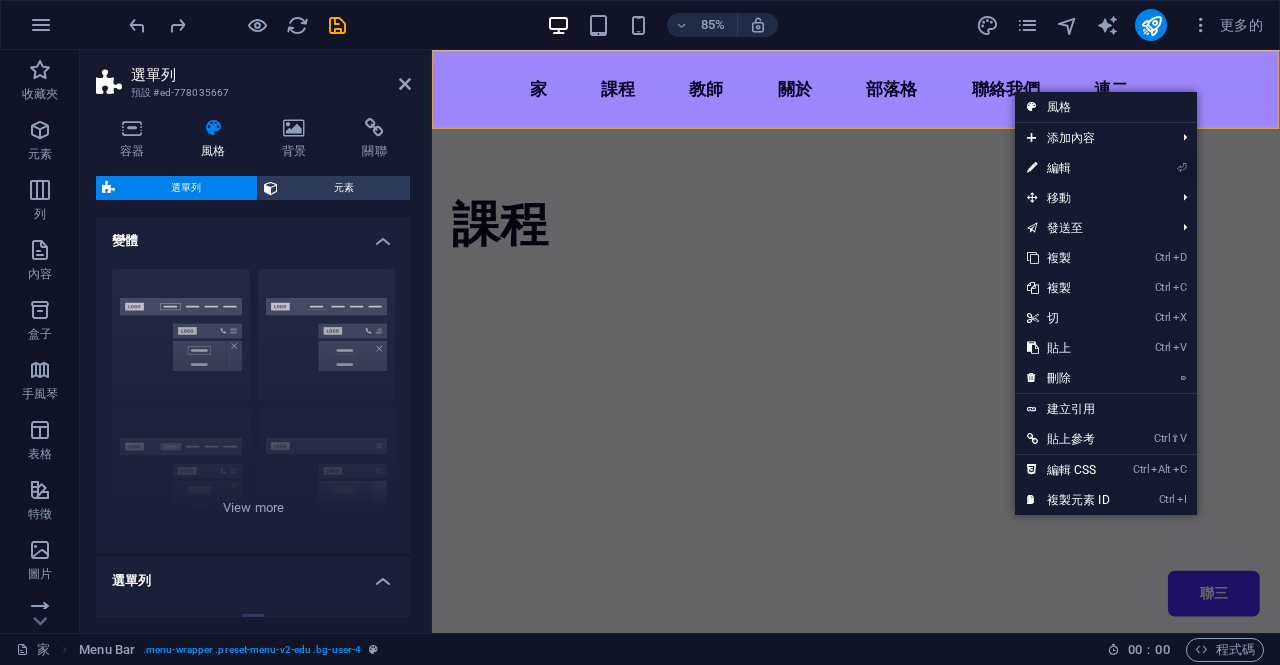 click on "⏎ 編輯" at bounding box center (1068, 168) 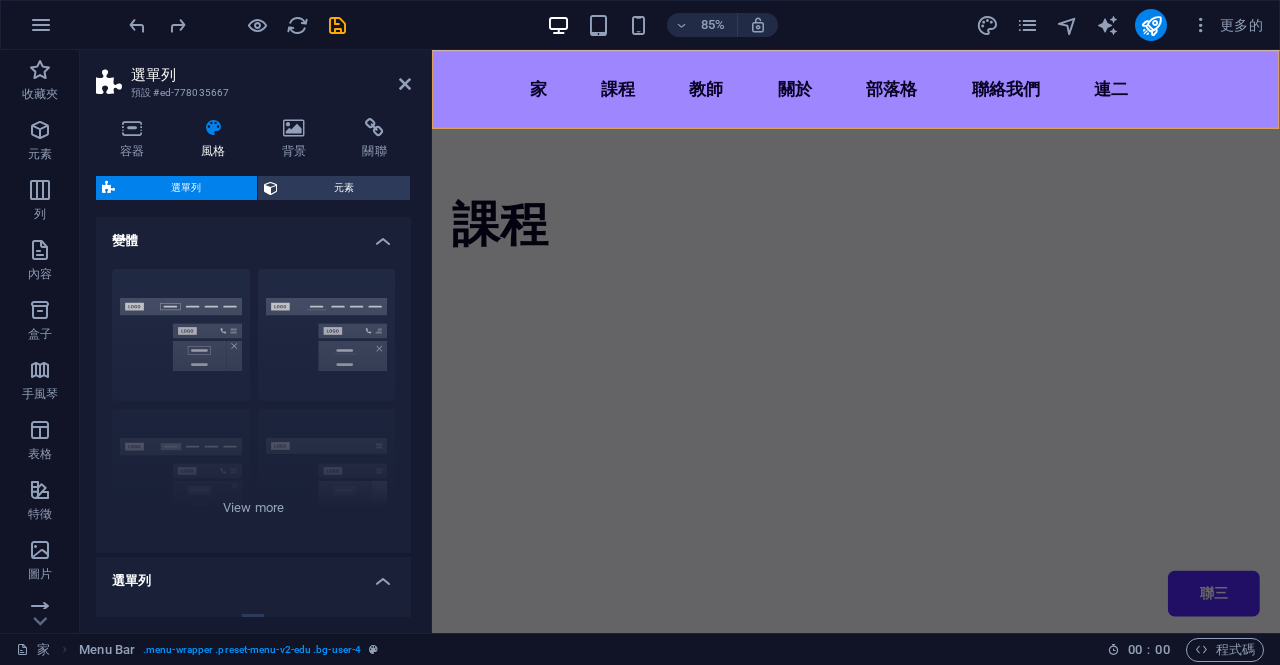 click at bounding box center [111, 83] 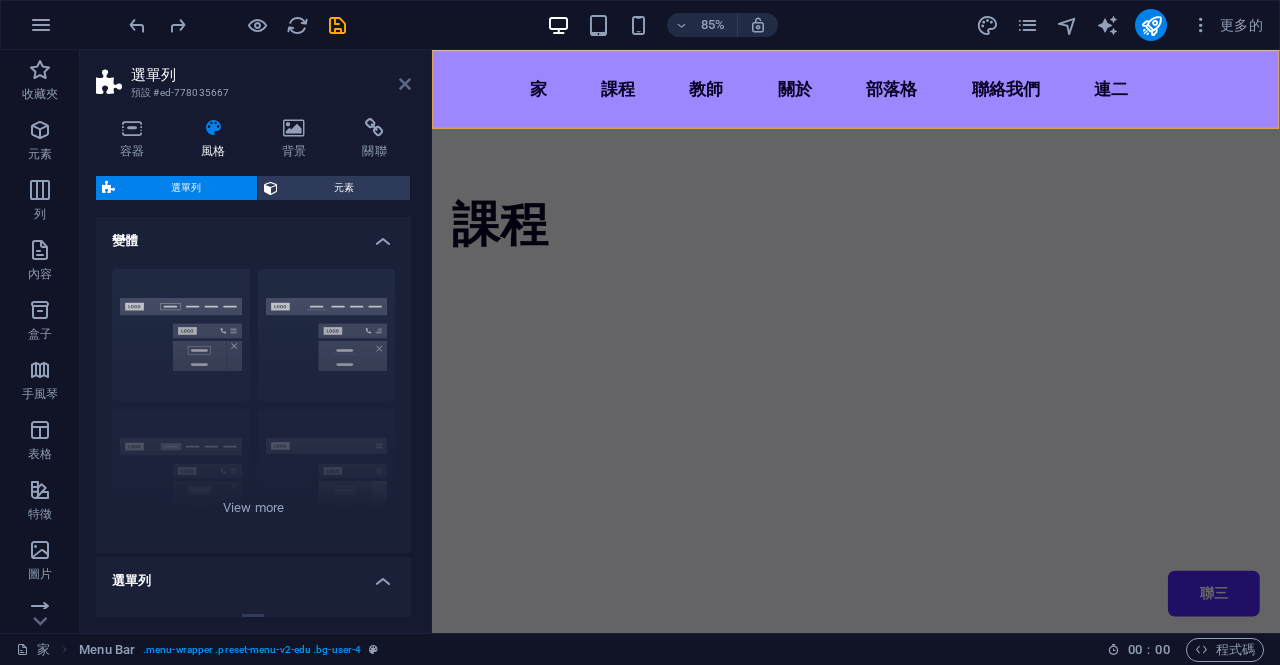 click at bounding box center [405, 84] 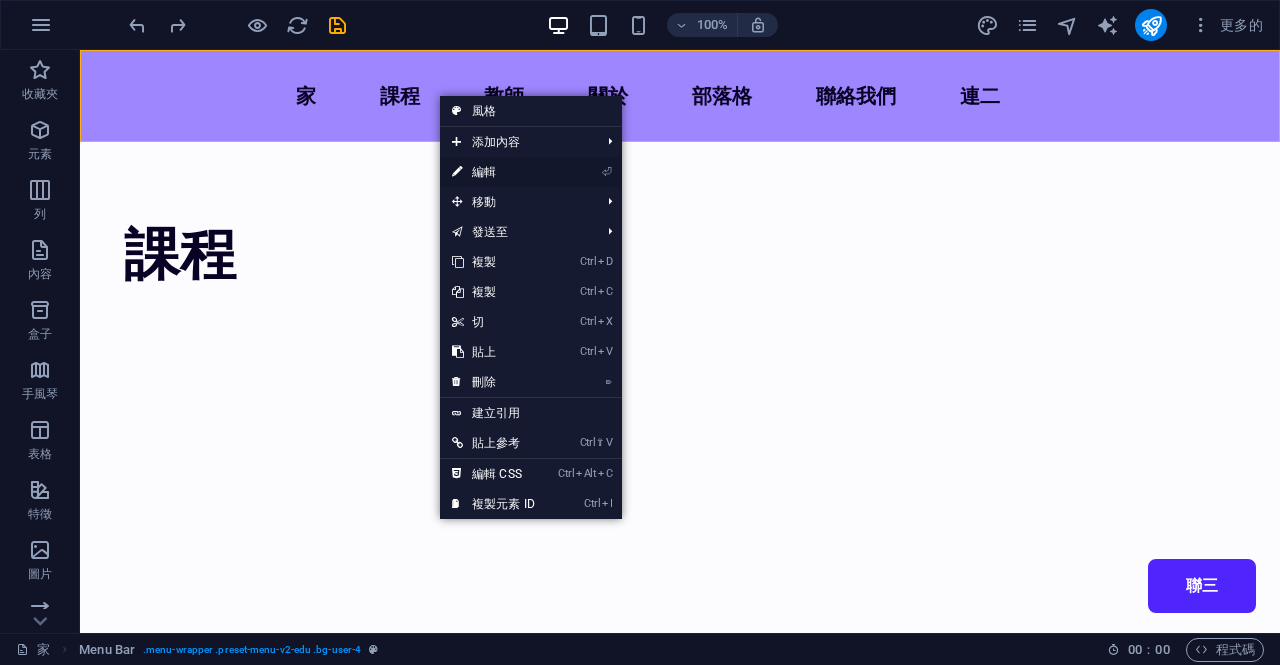click on "編輯" at bounding box center [484, 172] 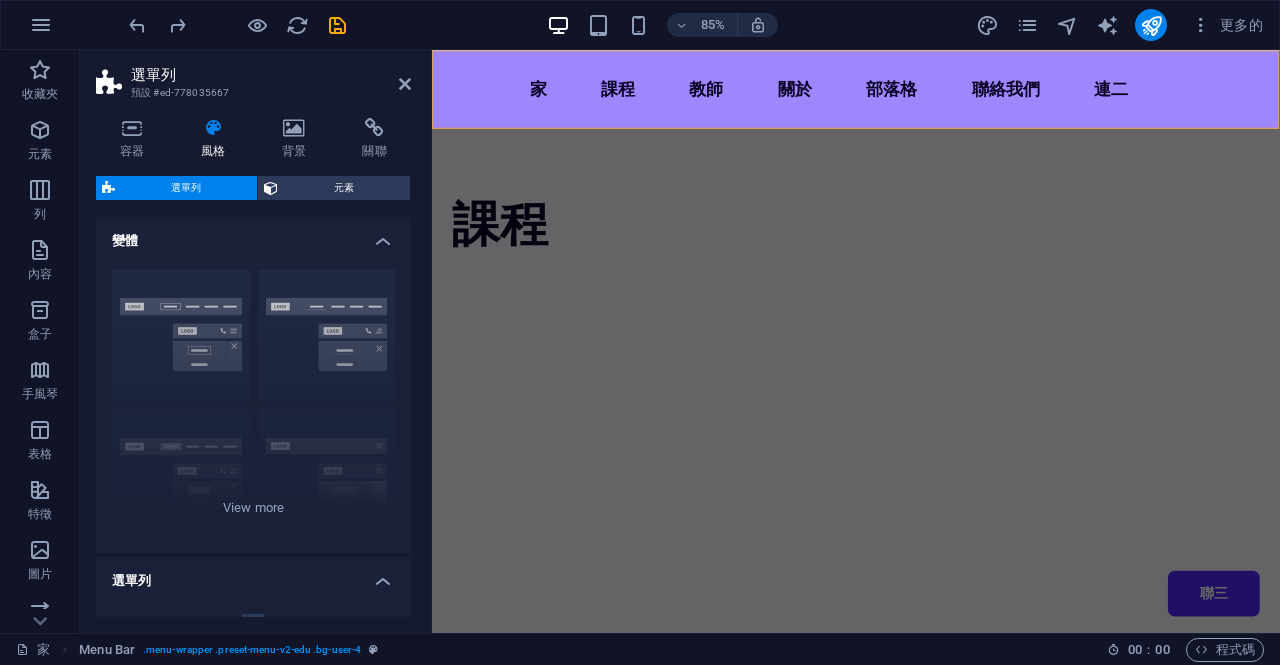 click on "選單列" at bounding box center (186, 187) 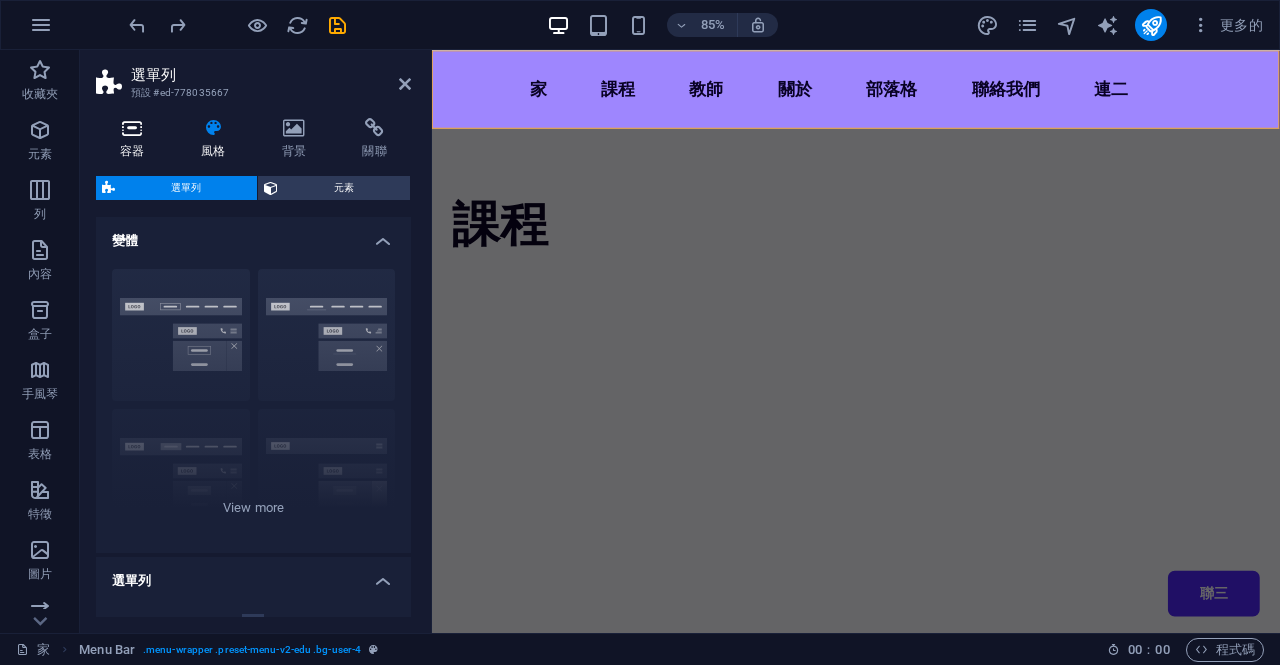 click at bounding box center (132, 128) 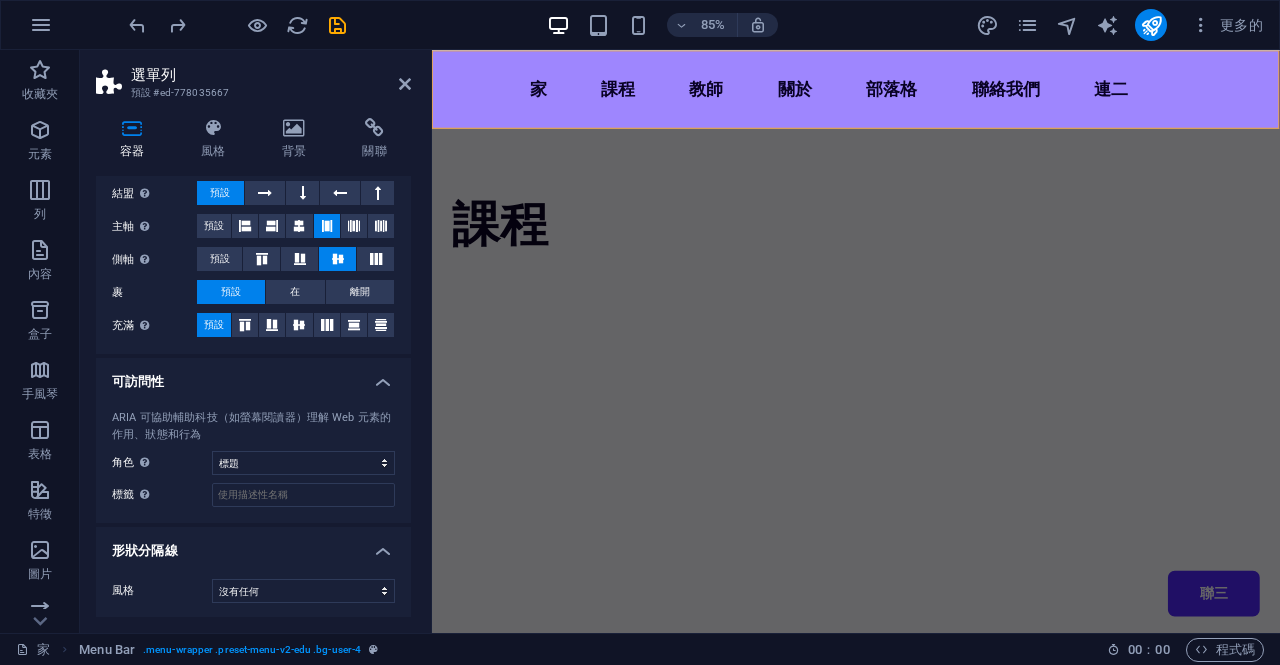 scroll, scrollTop: 0, scrollLeft: 0, axis: both 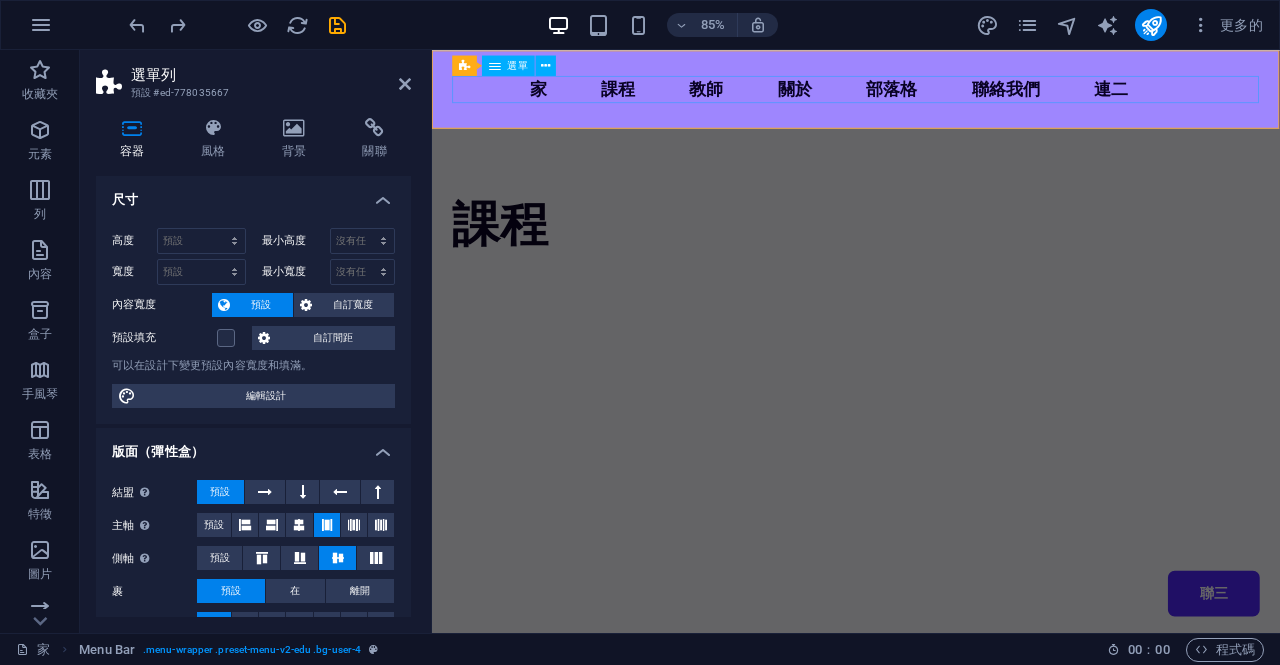 click on "家 課程 教師 關於 部落格 聯絡我們 連二 聯三" at bounding box center [931, 96] 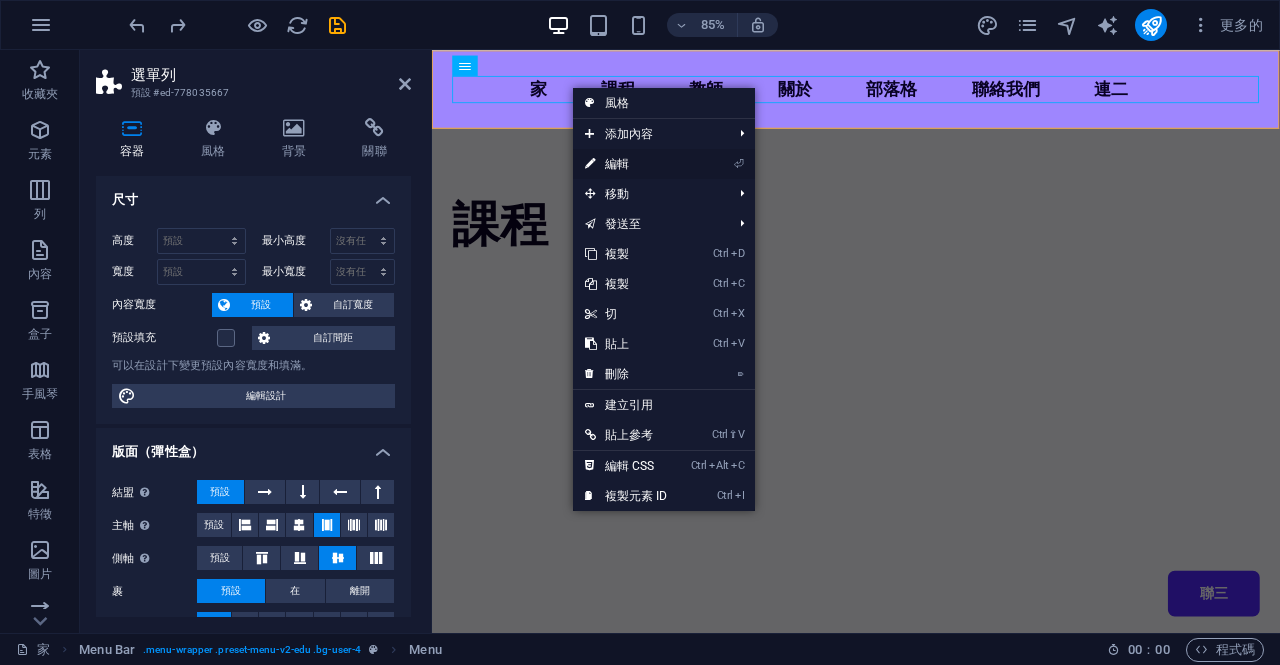 click on "編輯" at bounding box center [617, 164] 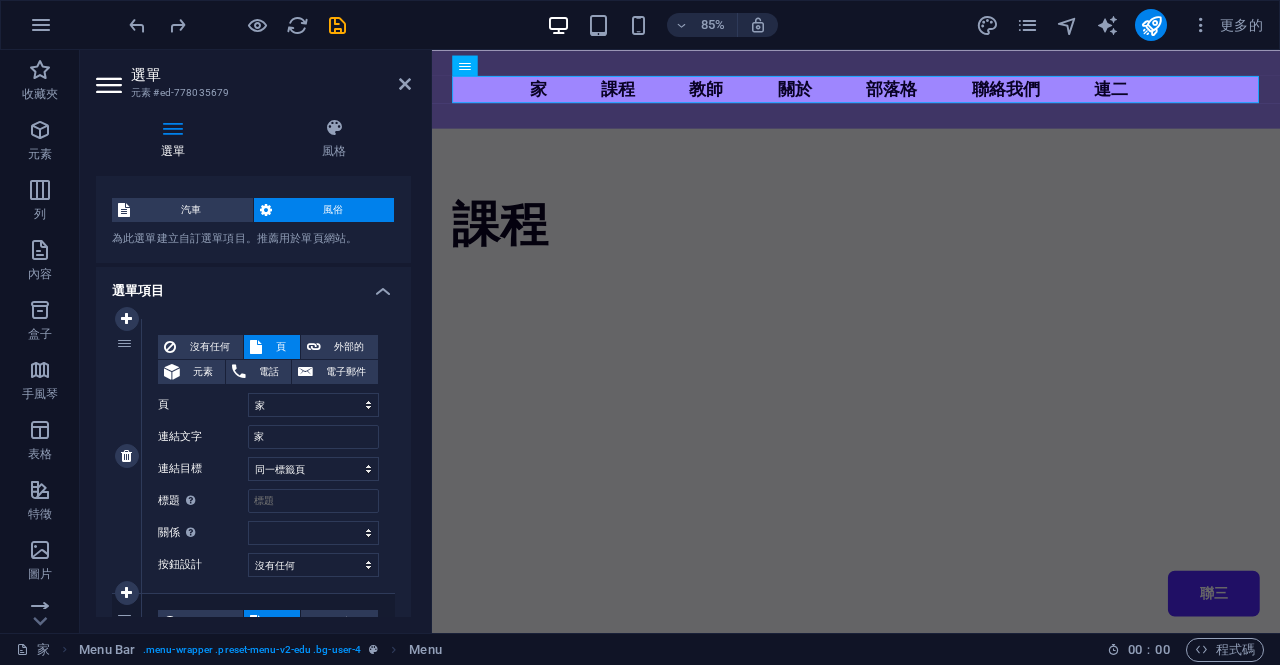 scroll, scrollTop: 0, scrollLeft: 0, axis: both 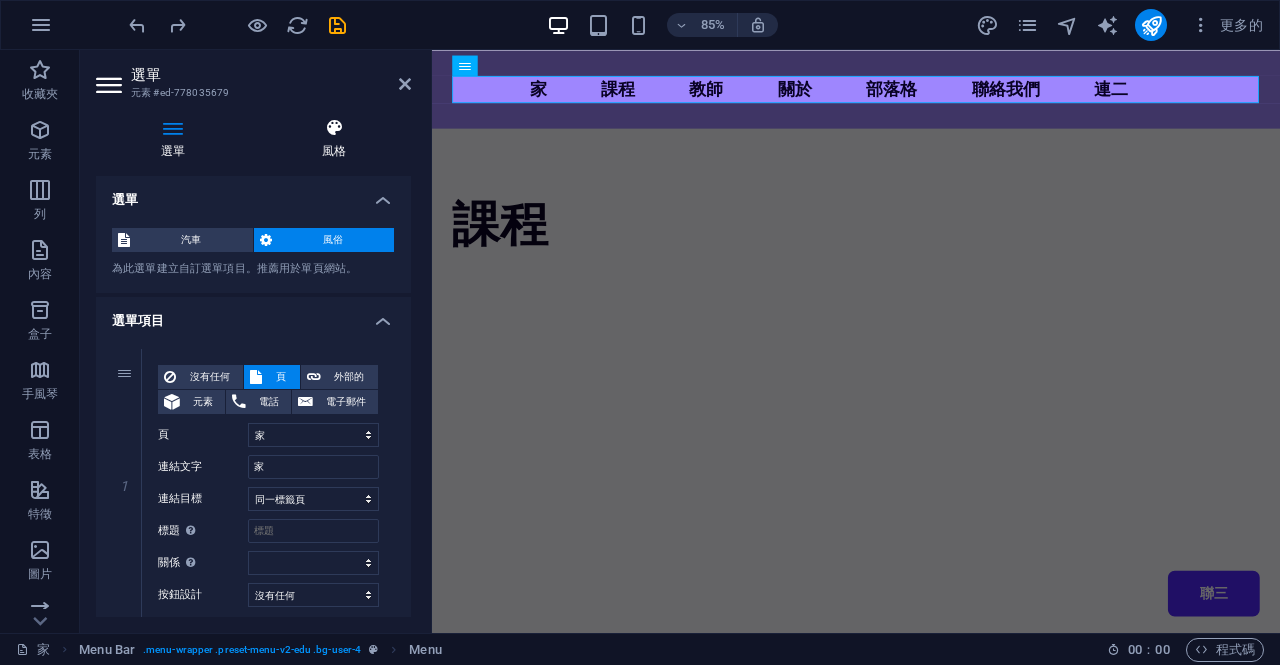 click at bounding box center [335, 128] 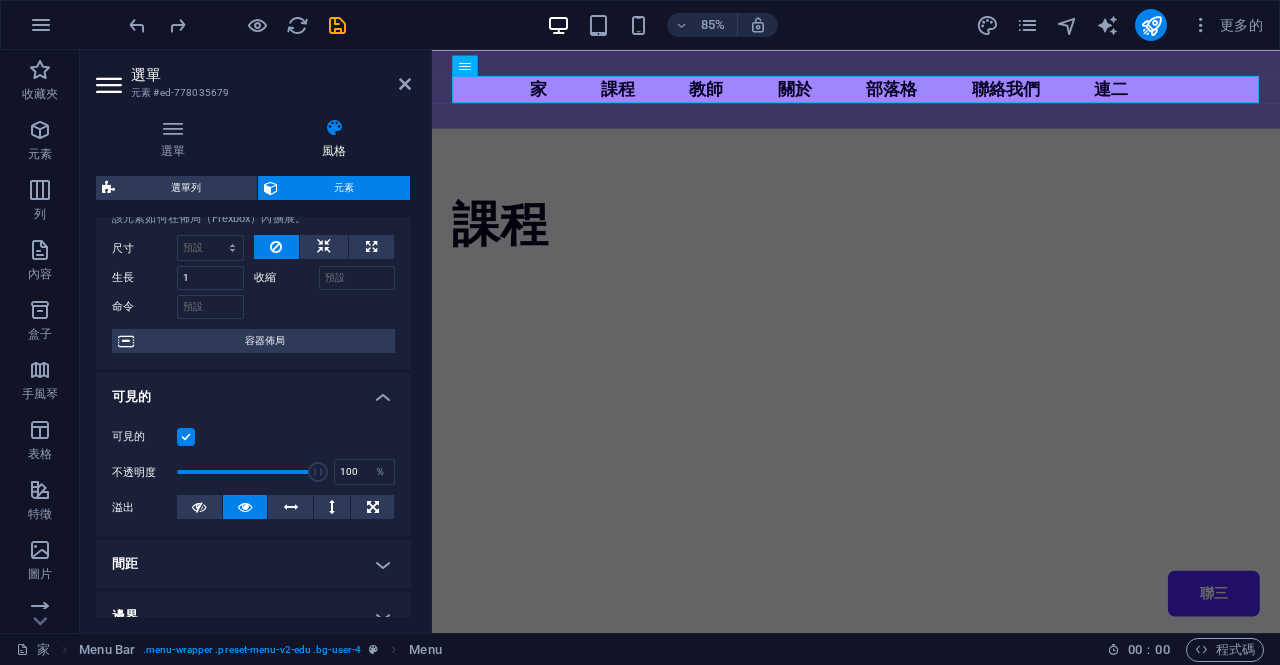 scroll, scrollTop: 0, scrollLeft: 0, axis: both 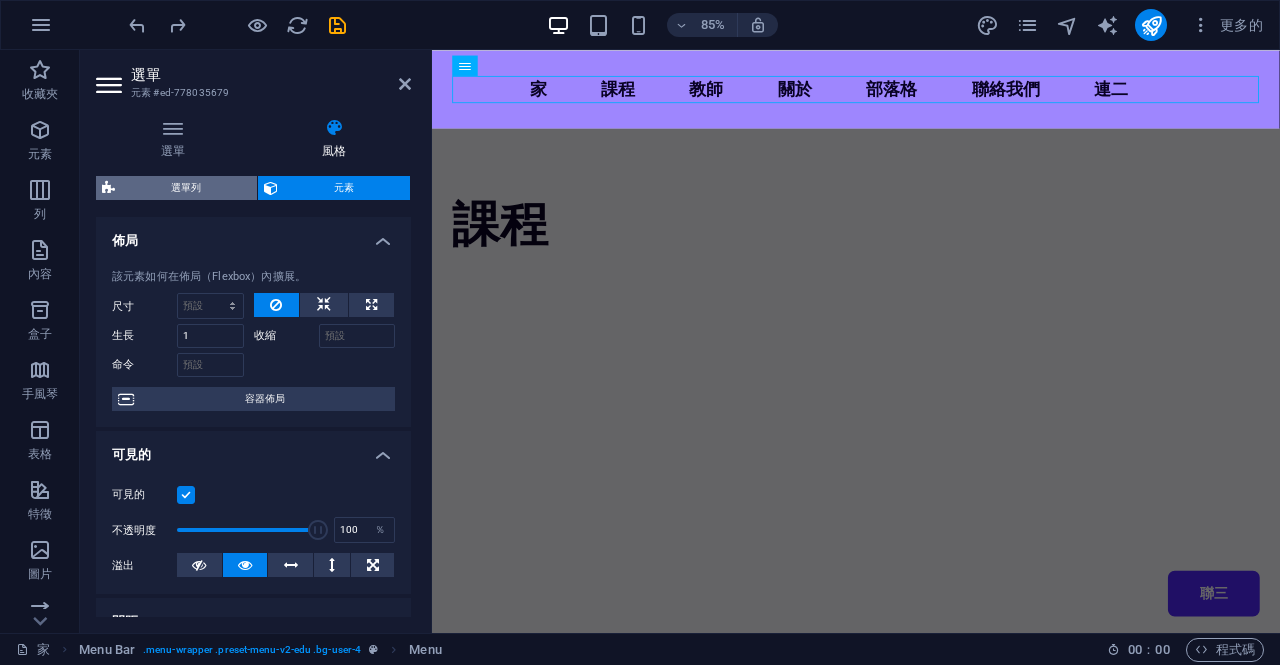 click on "選單列" at bounding box center [186, 188] 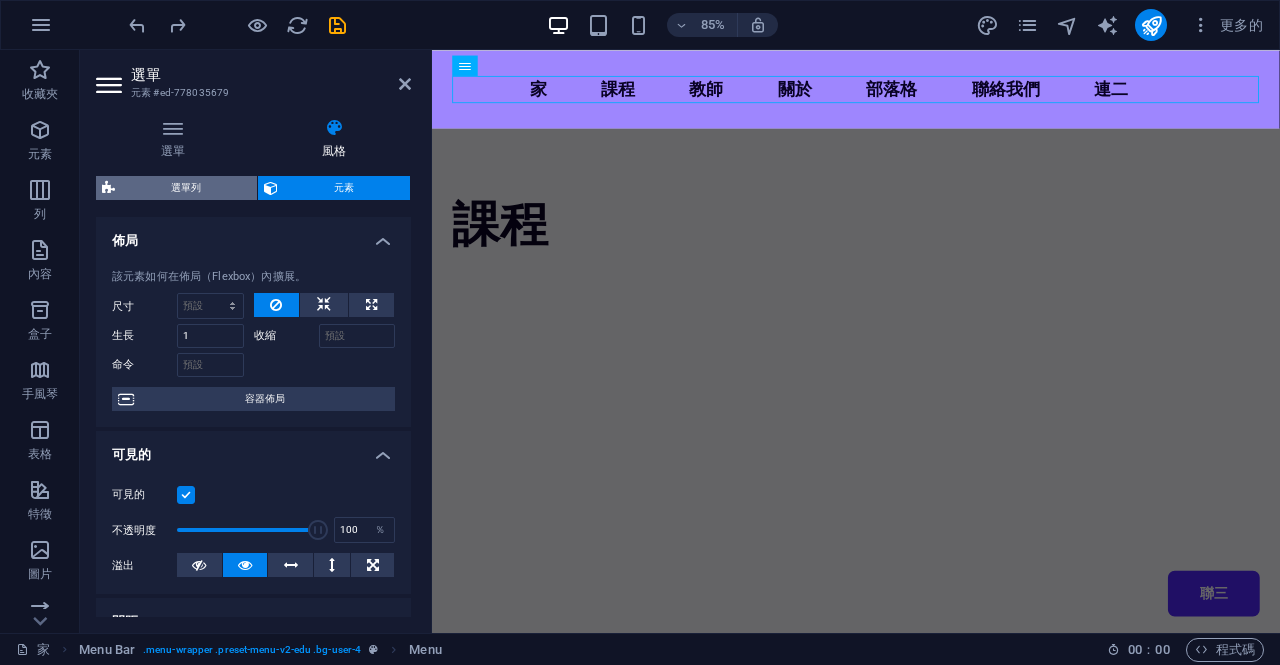 select on "px" 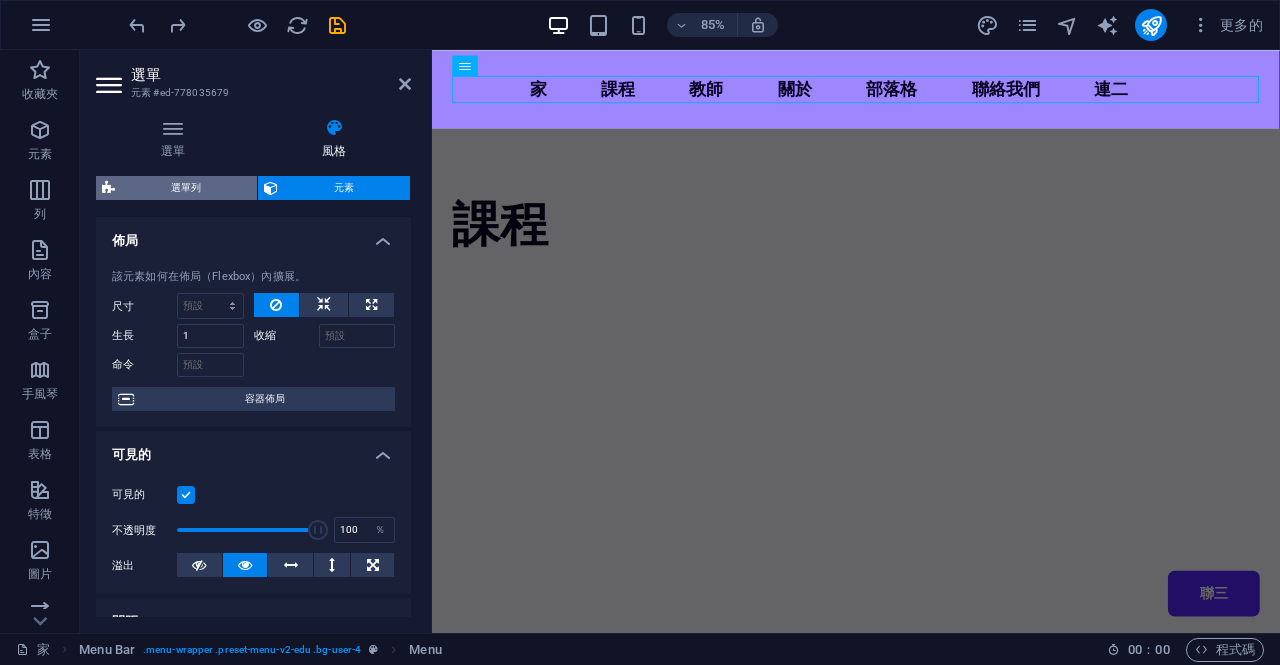 select on "px" 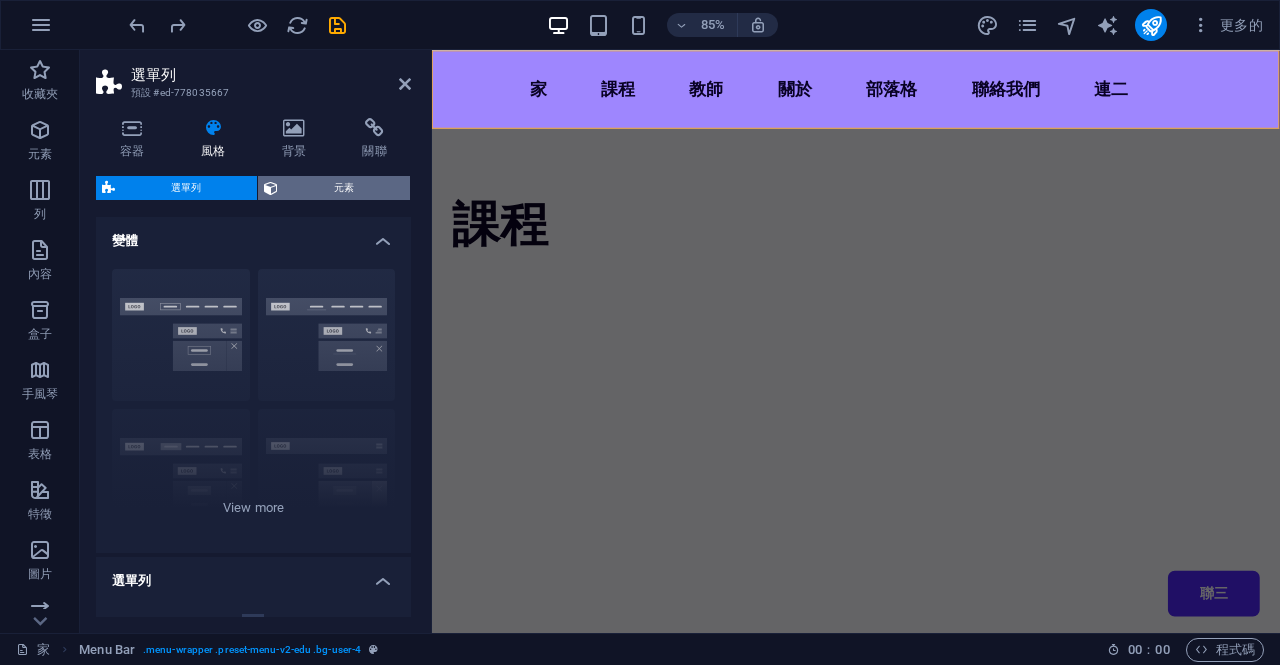 click on "元素" at bounding box center [344, 188] 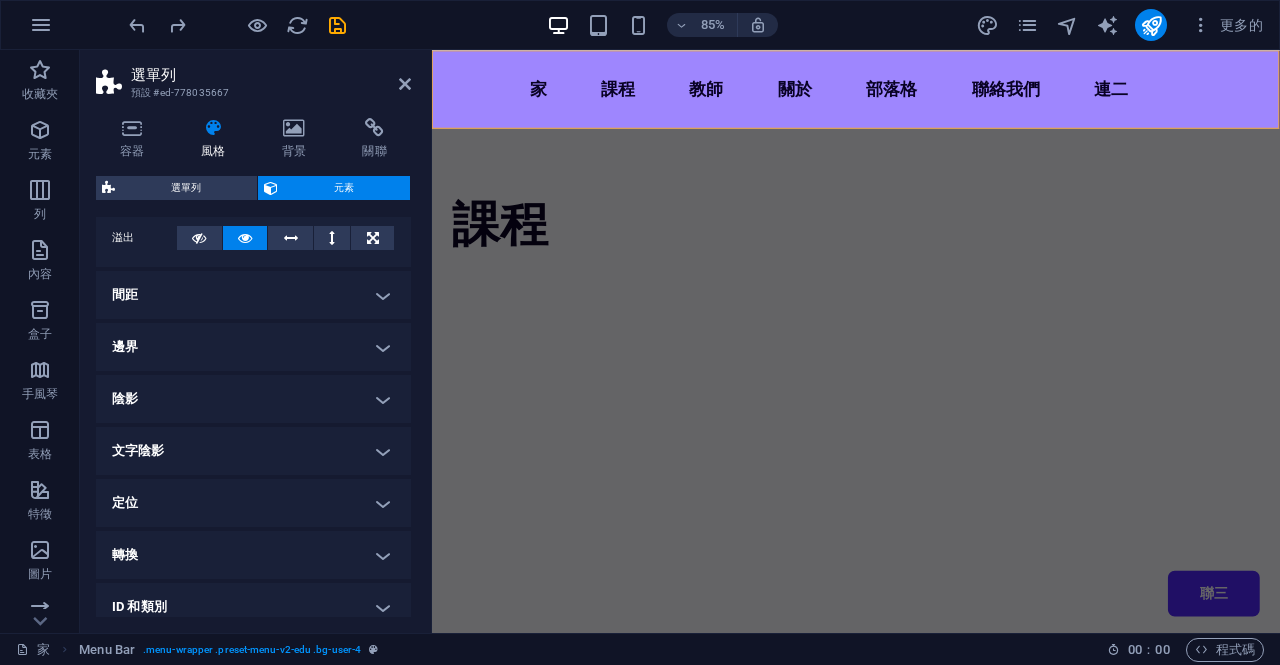 scroll, scrollTop: 234, scrollLeft: 0, axis: vertical 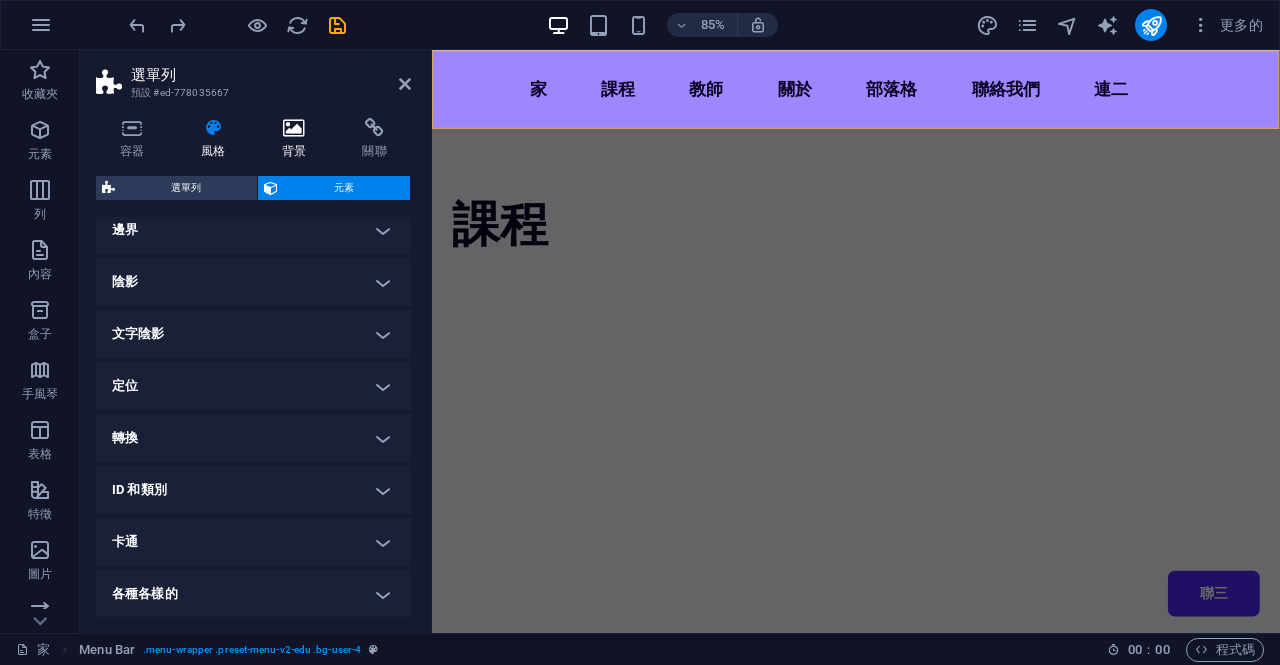 click at bounding box center [294, 128] 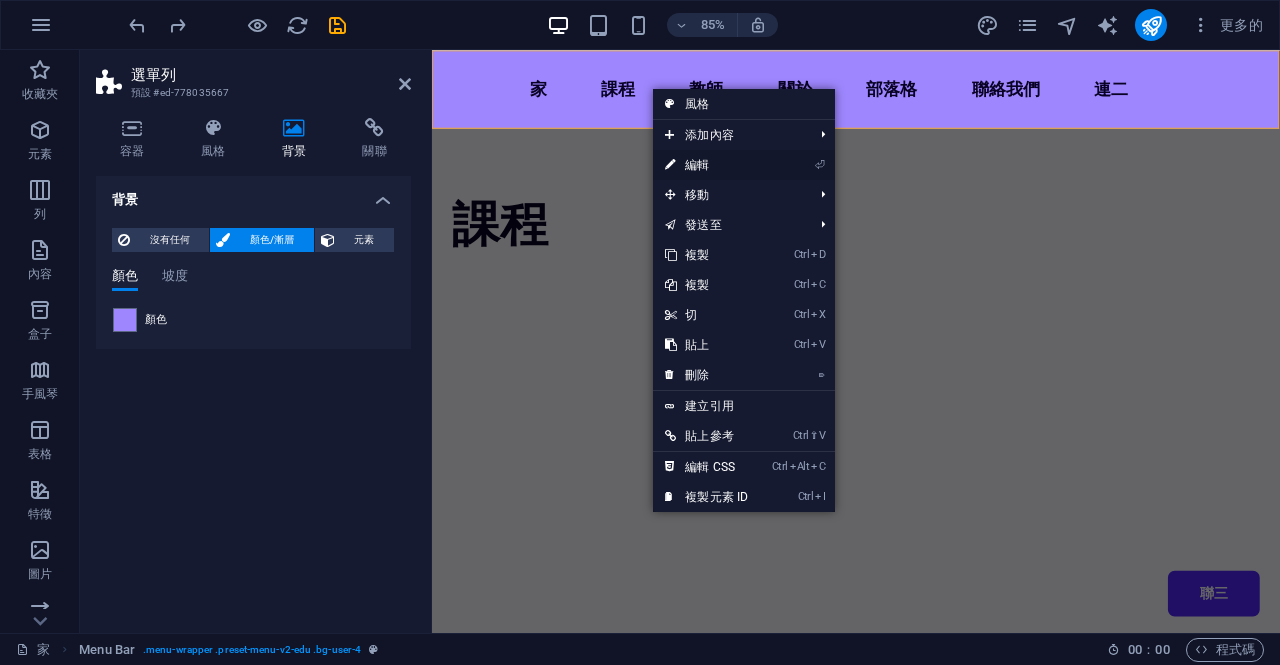click on "編輯" at bounding box center (697, 165) 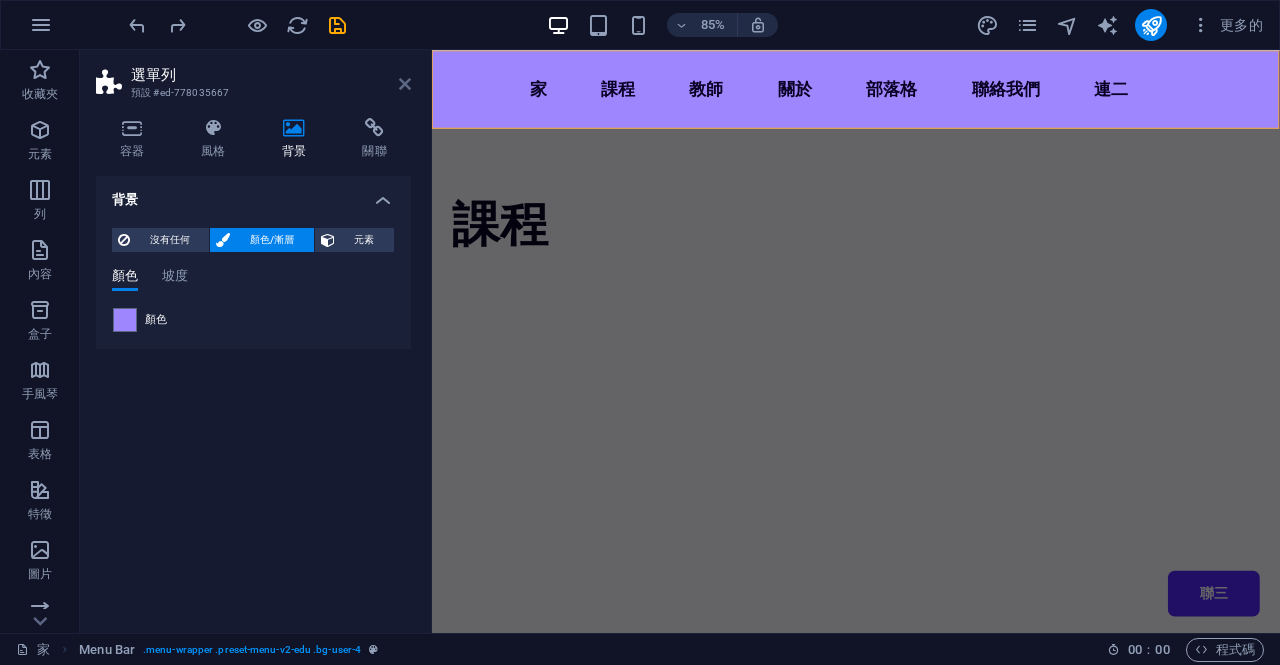 click at bounding box center [405, 84] 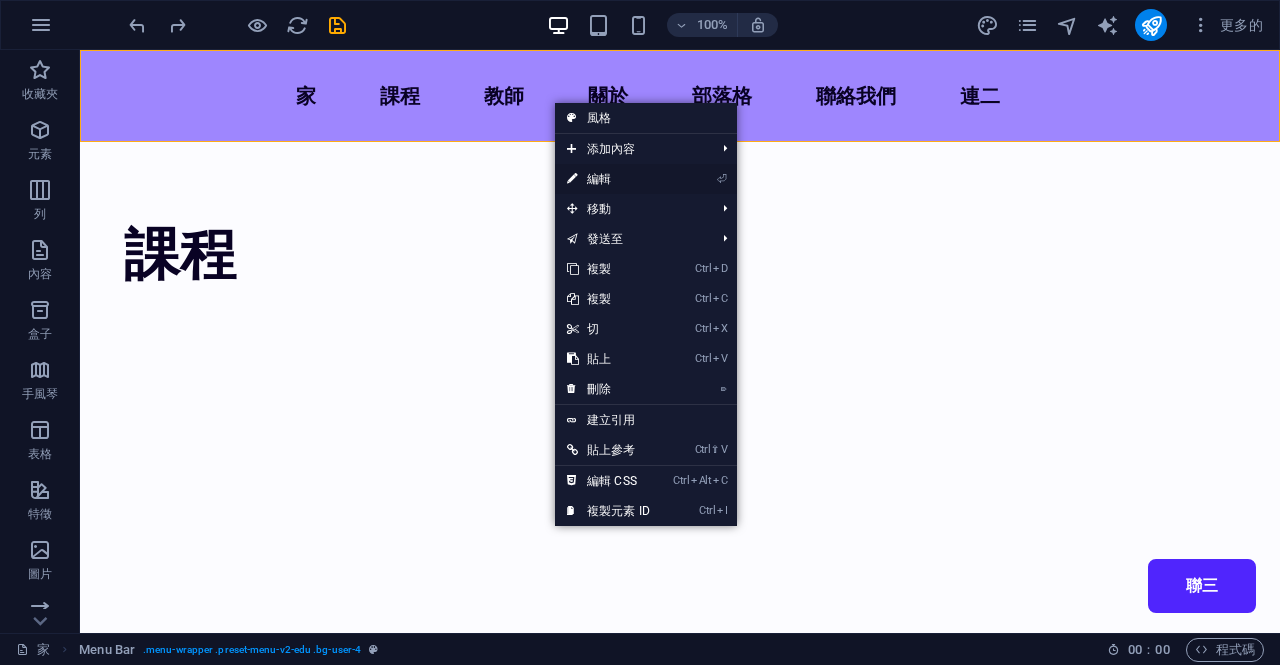 click on "編輯" at bounding box center (599, 179) 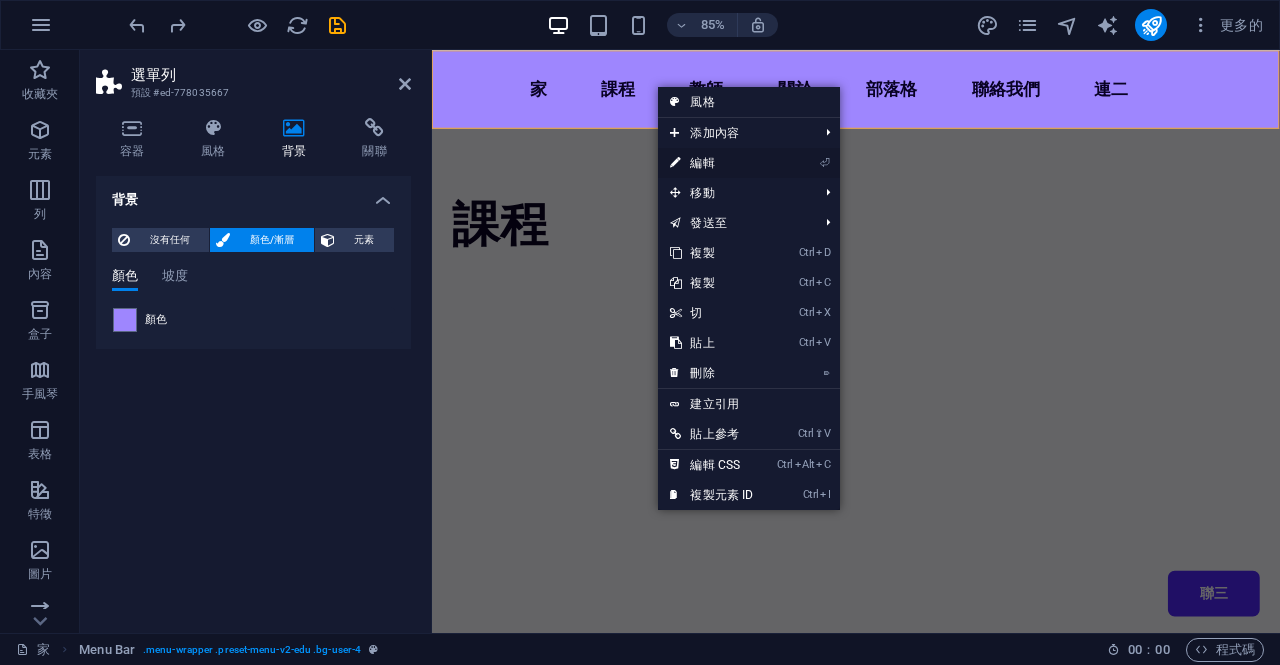 click on "編輯" at bounding box center (702, 163) 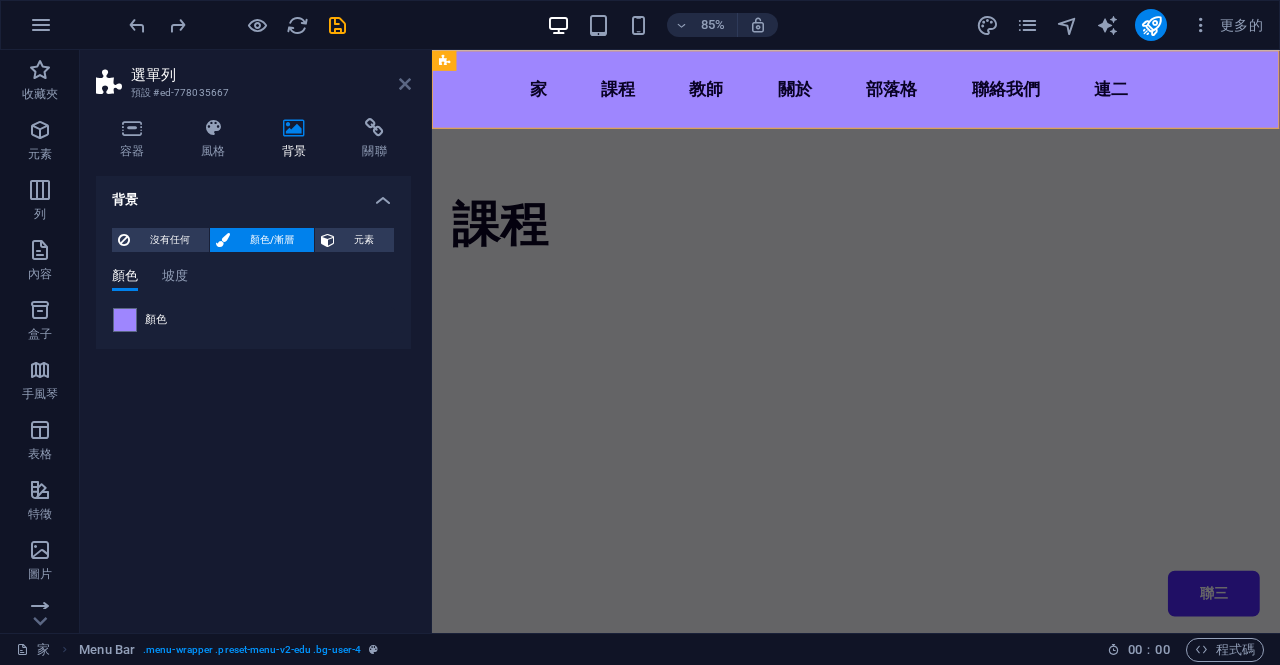 click at bounding box center [405, 84] 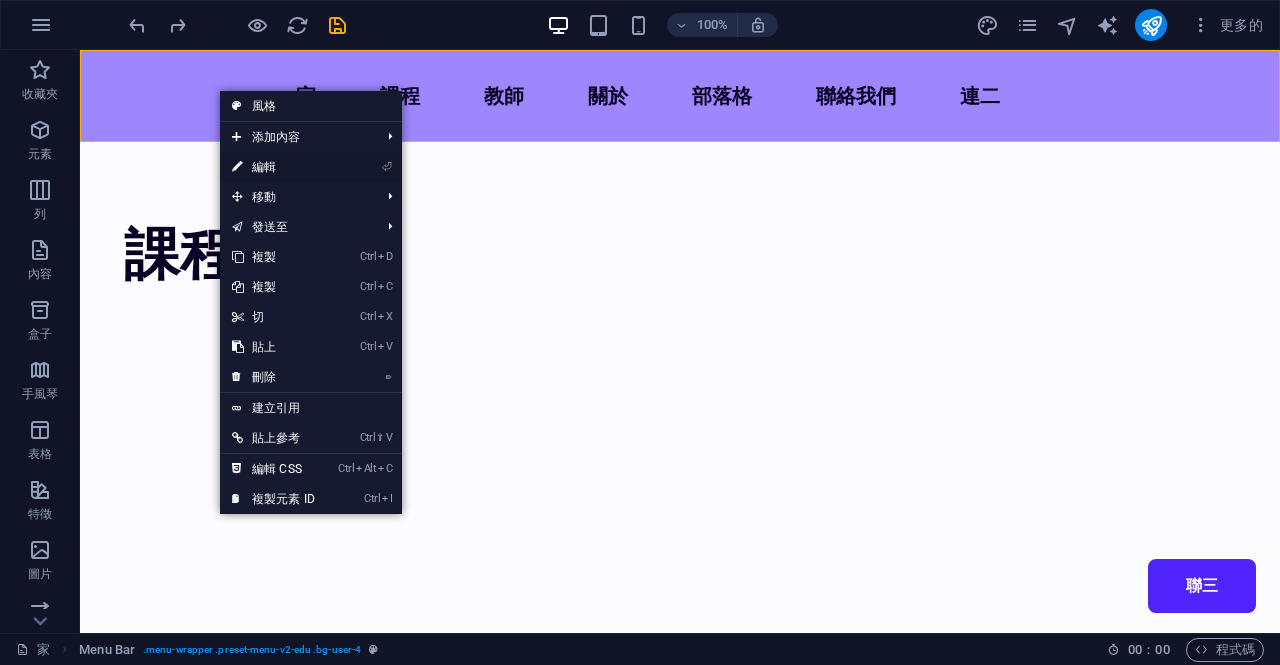 click on "⏎ 編輯" at bounding box center (273, 167) 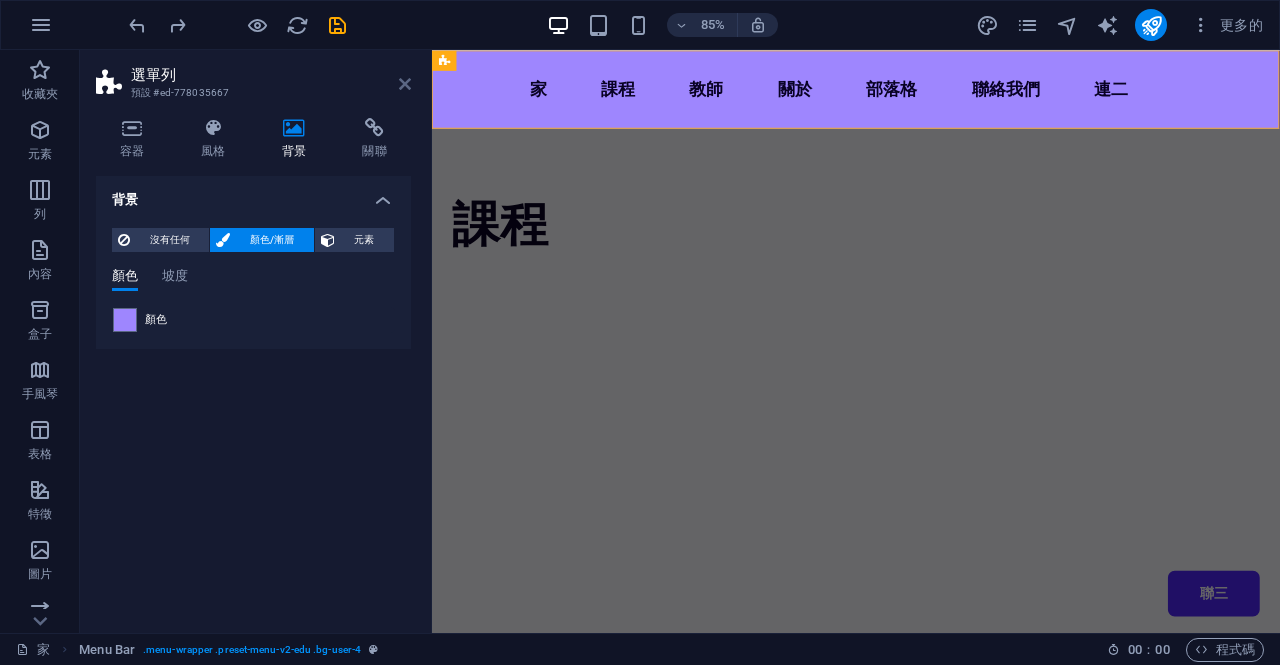 click at bounding box center [405, 84] 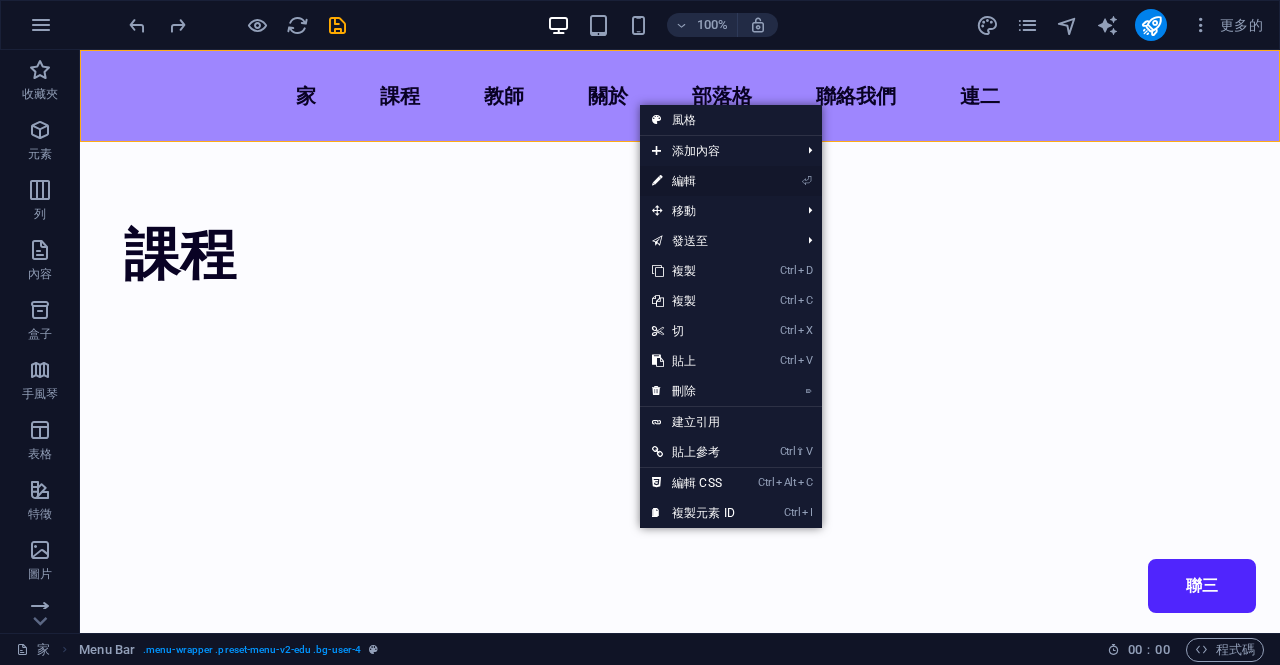click on "編輯" at bounding box center (684, 181) 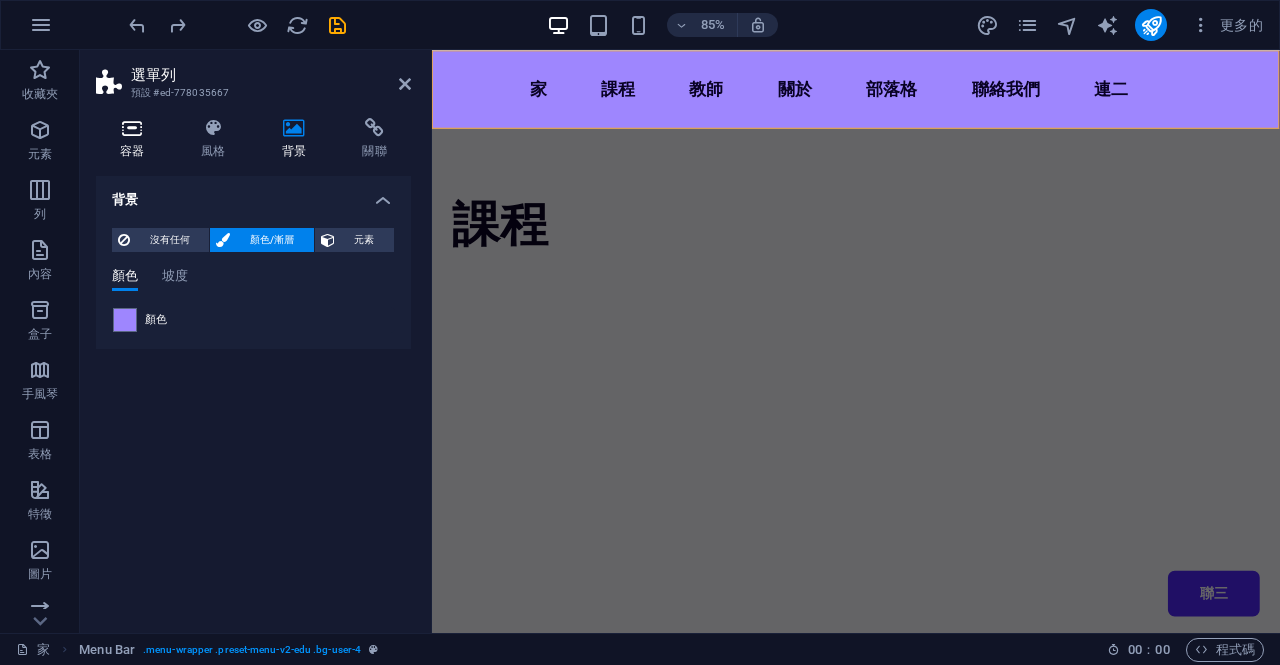 click at bounding box center (132, 128) 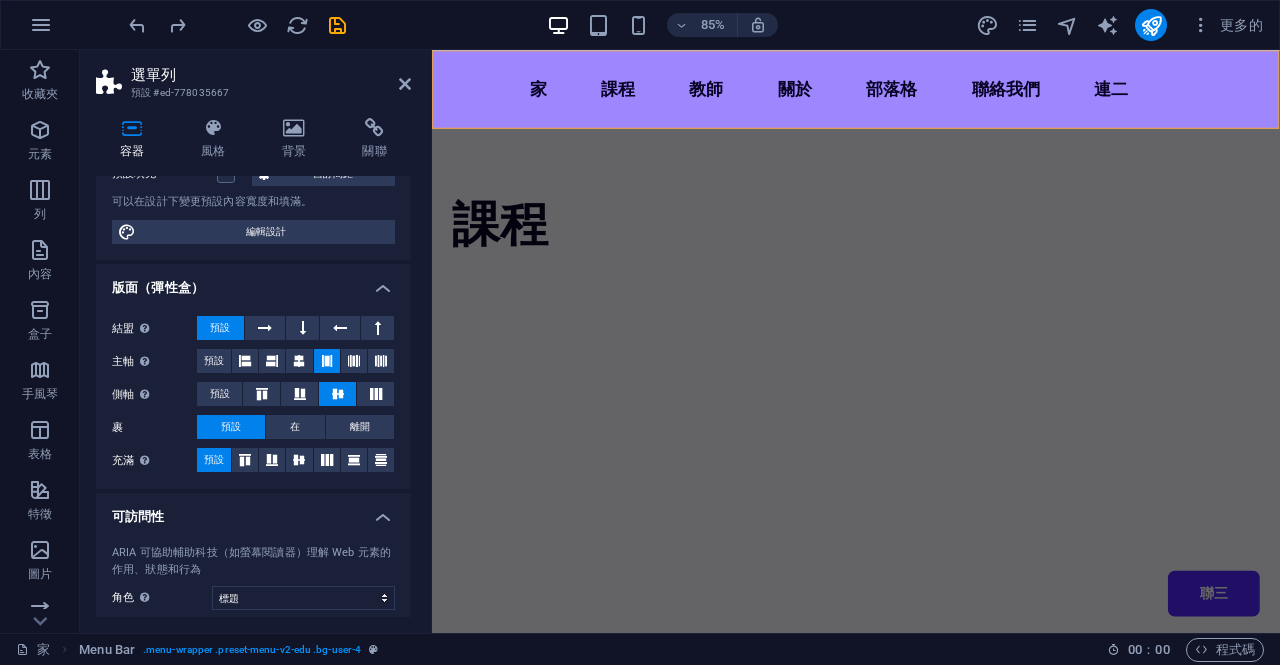 scroll, scrollTop: 299, scrollLeft: 0, axis: vertical 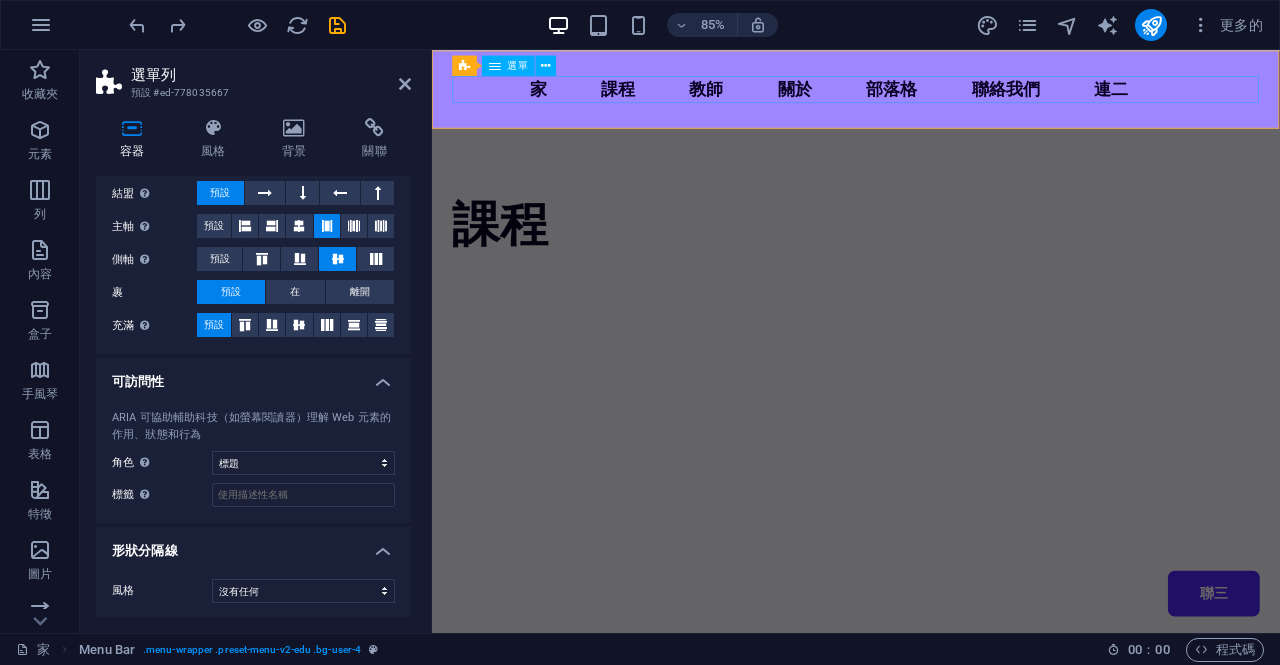 click on "家 課程 教師 關於 部落格 聯絡我們 連二 聯三" at bounding box center [931, 96] 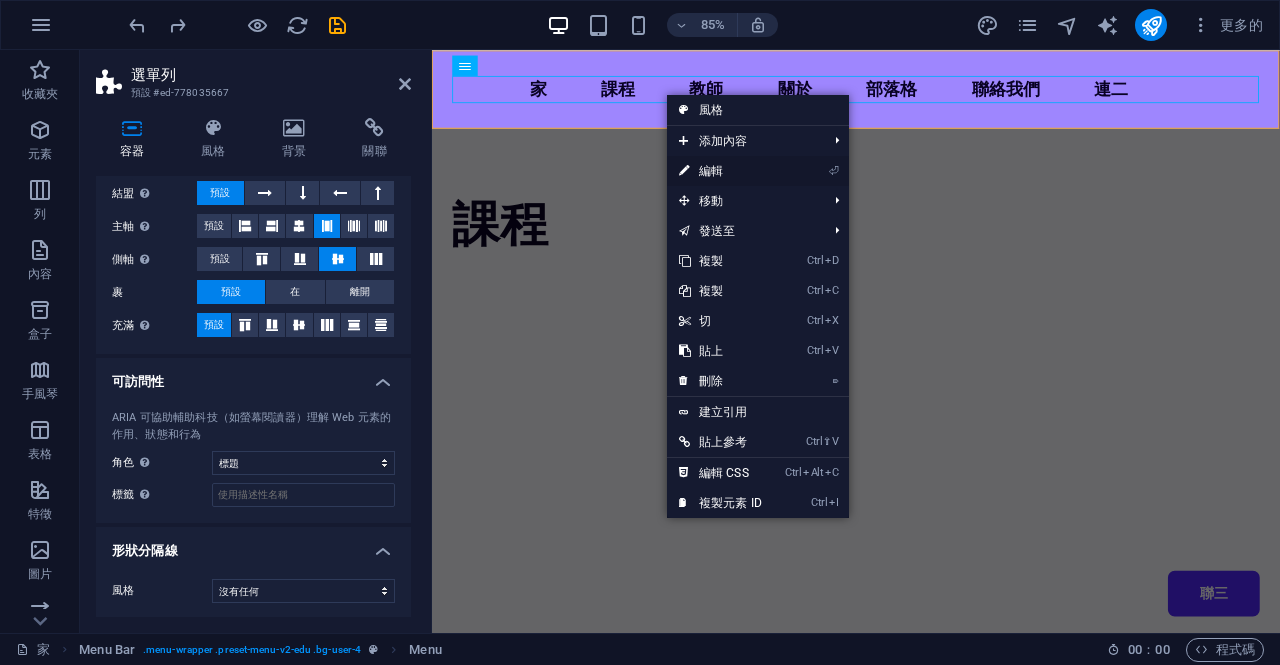 click on "編輯" at bounding box center [711, 171] 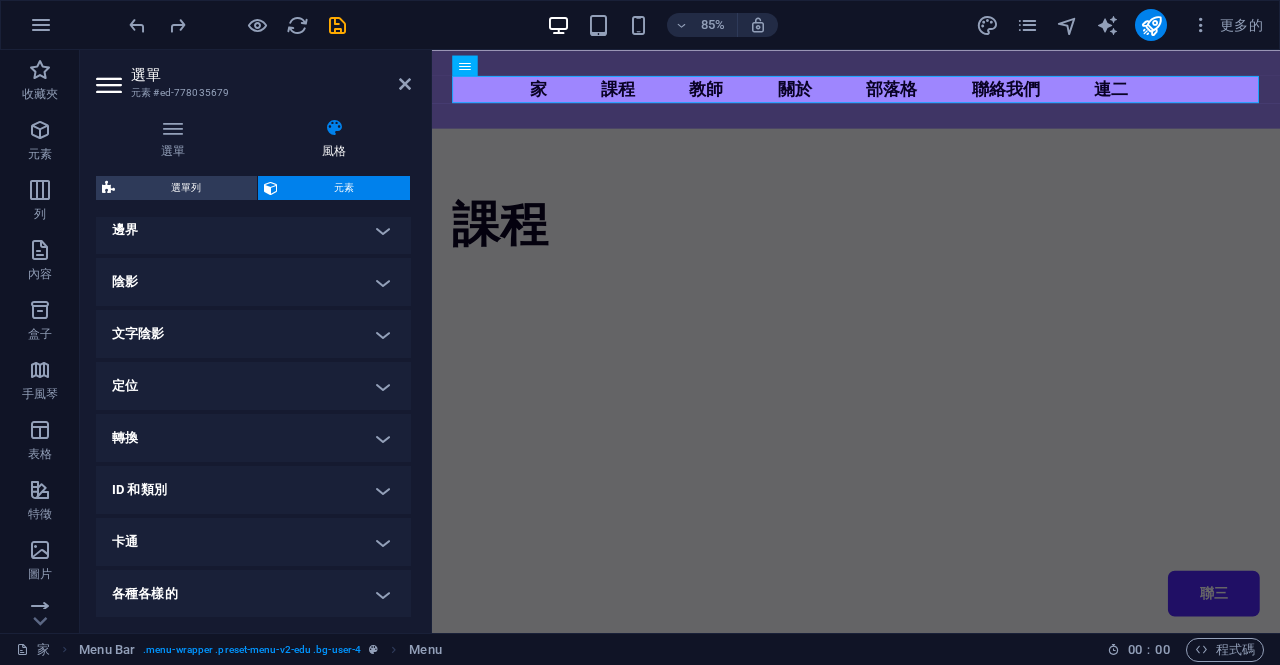 scroll, scrollTop: 0, scrollLeft: 0, axis: both 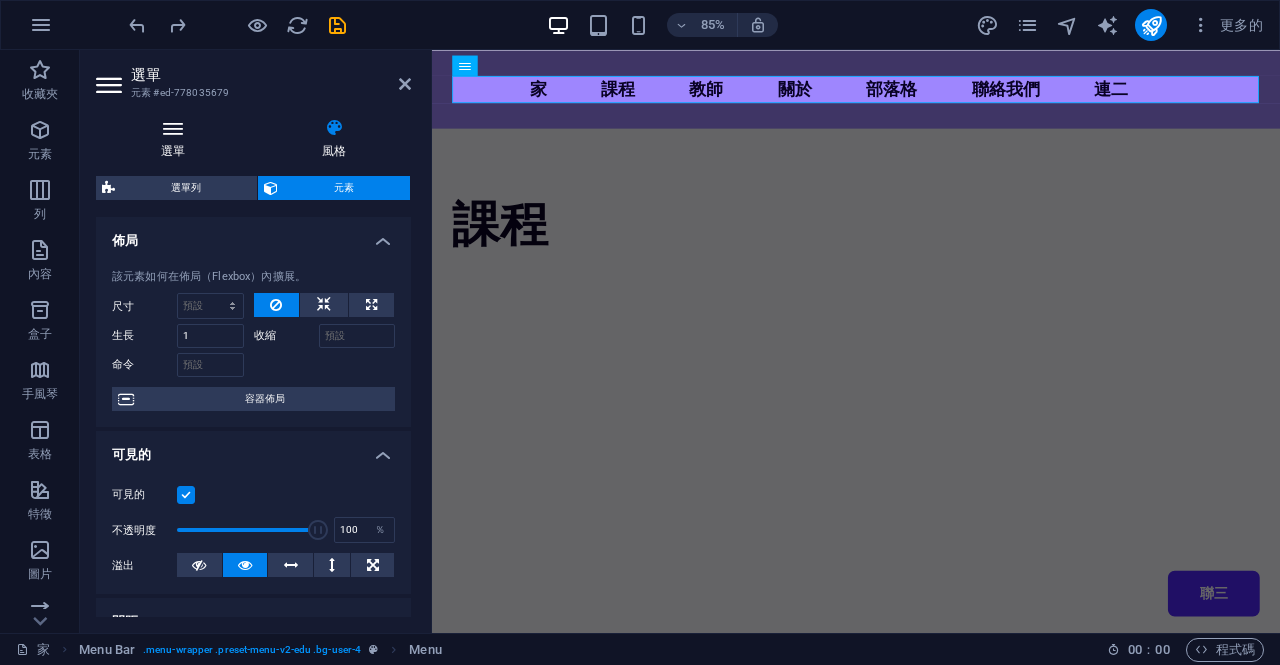 click at bounding box center (173, 128) 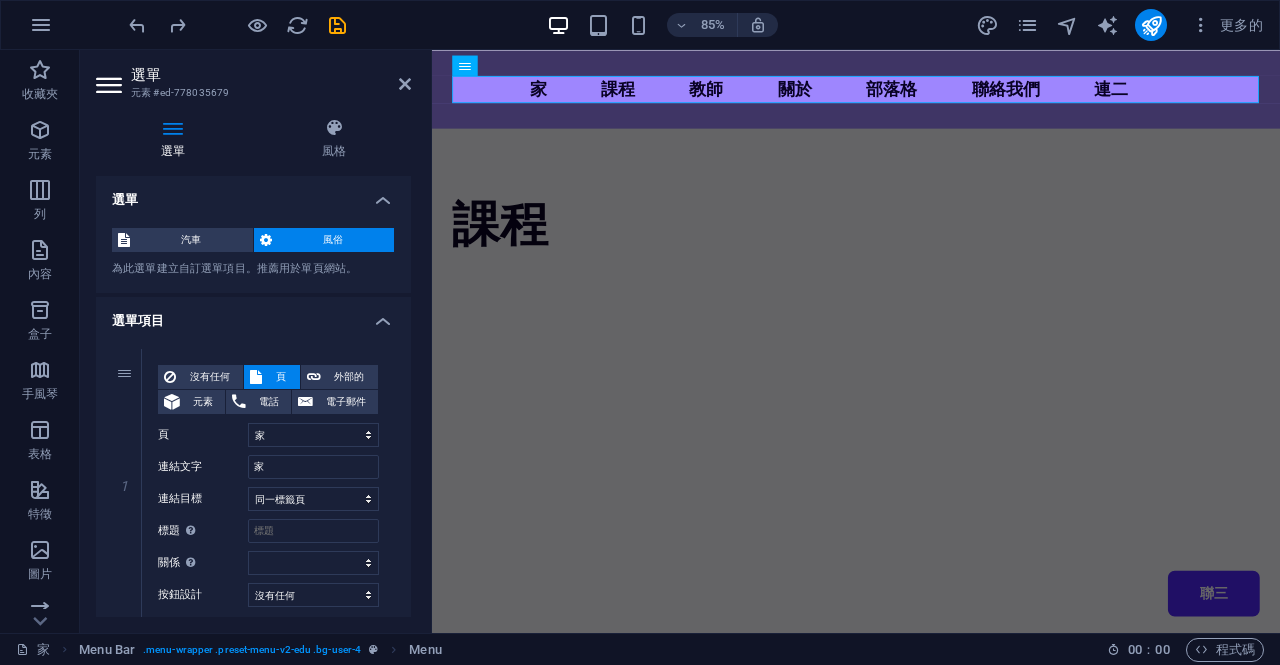 click at bounding box center (266, 240) 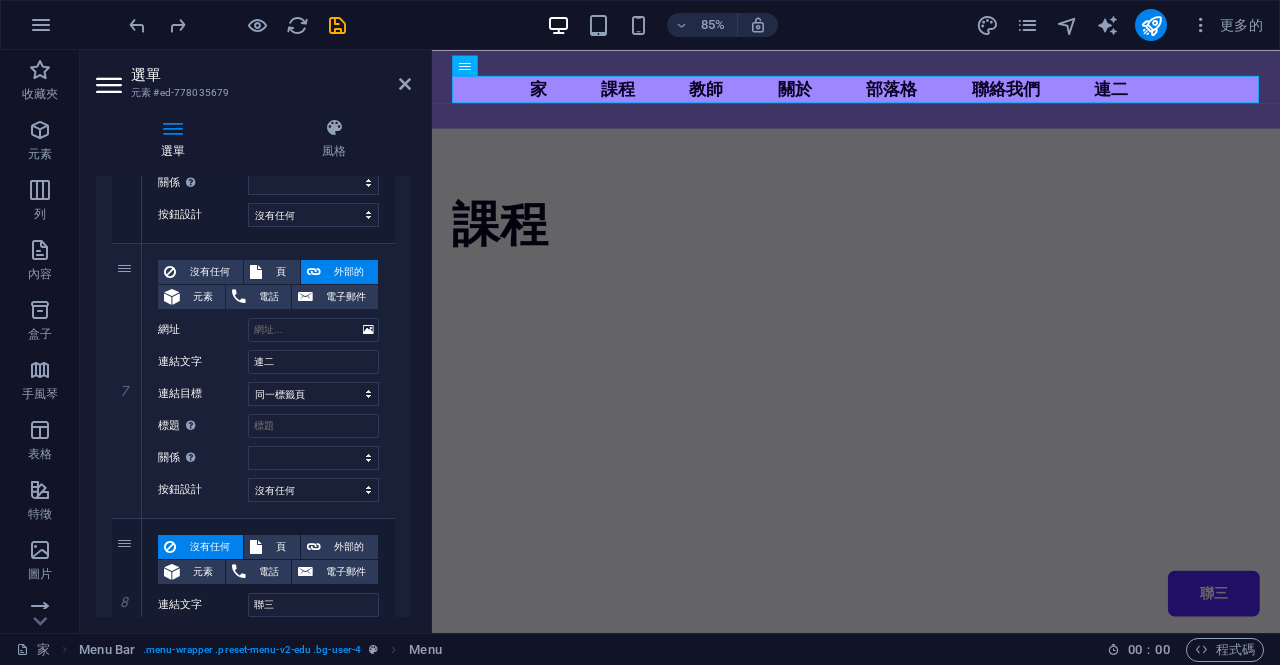 scroll, scrollTop: 1816, scrollLeft: 0, axis: vertical 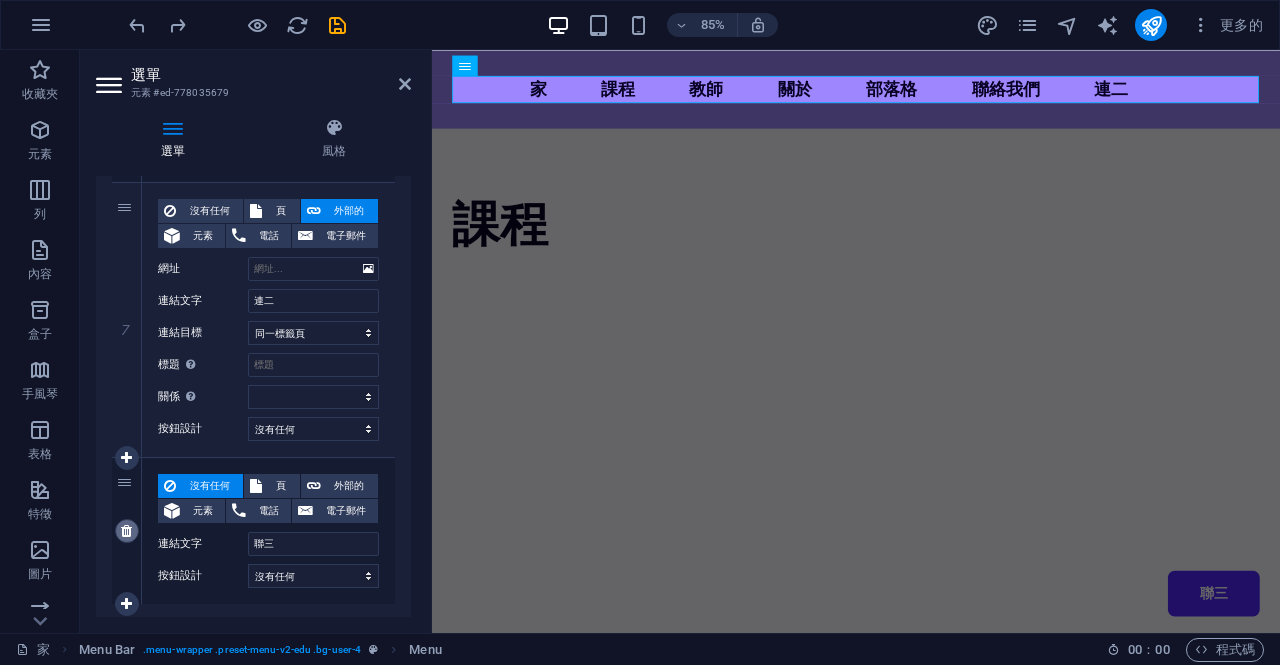 click at bounding box center [126, 531] 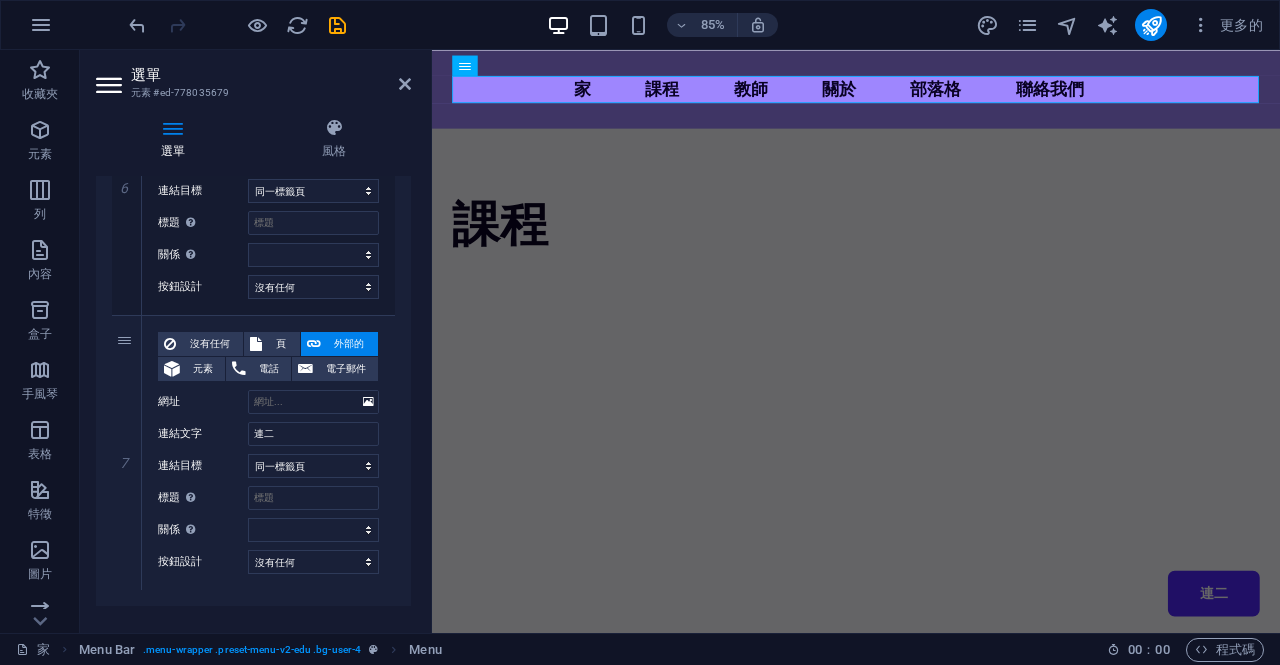 scroll, scrollTop: 1680, scrollLeft: 0, axis: vertical 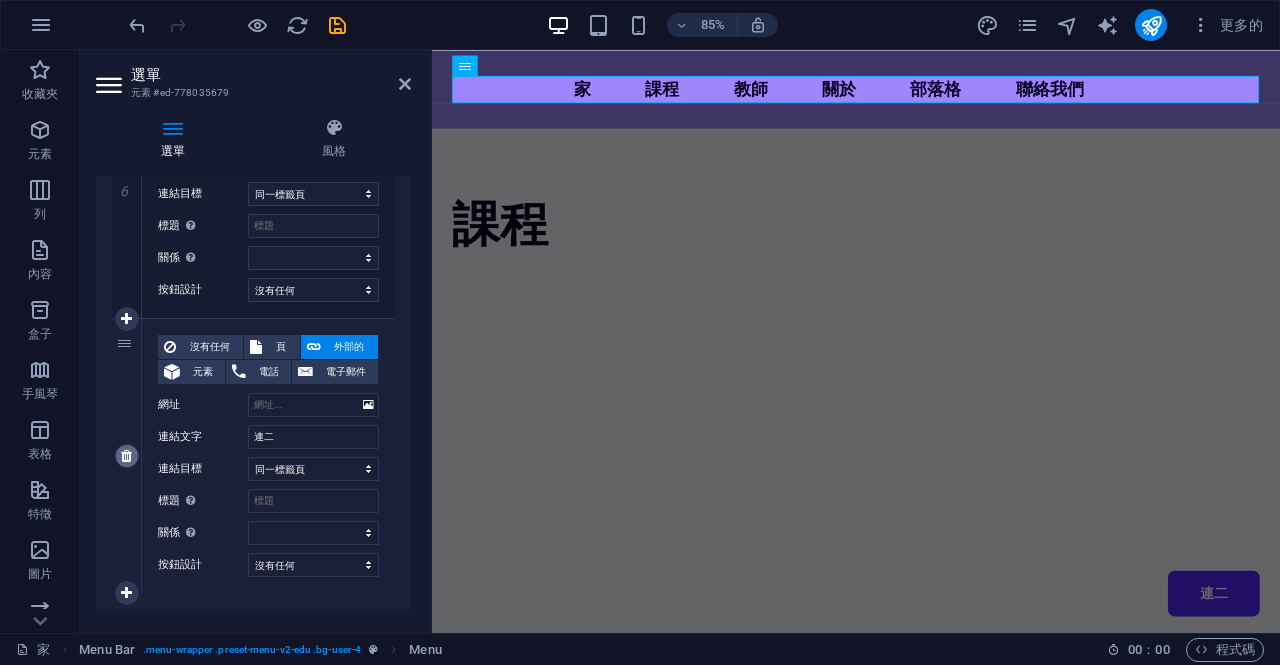 click at bounding box center (126, 456) 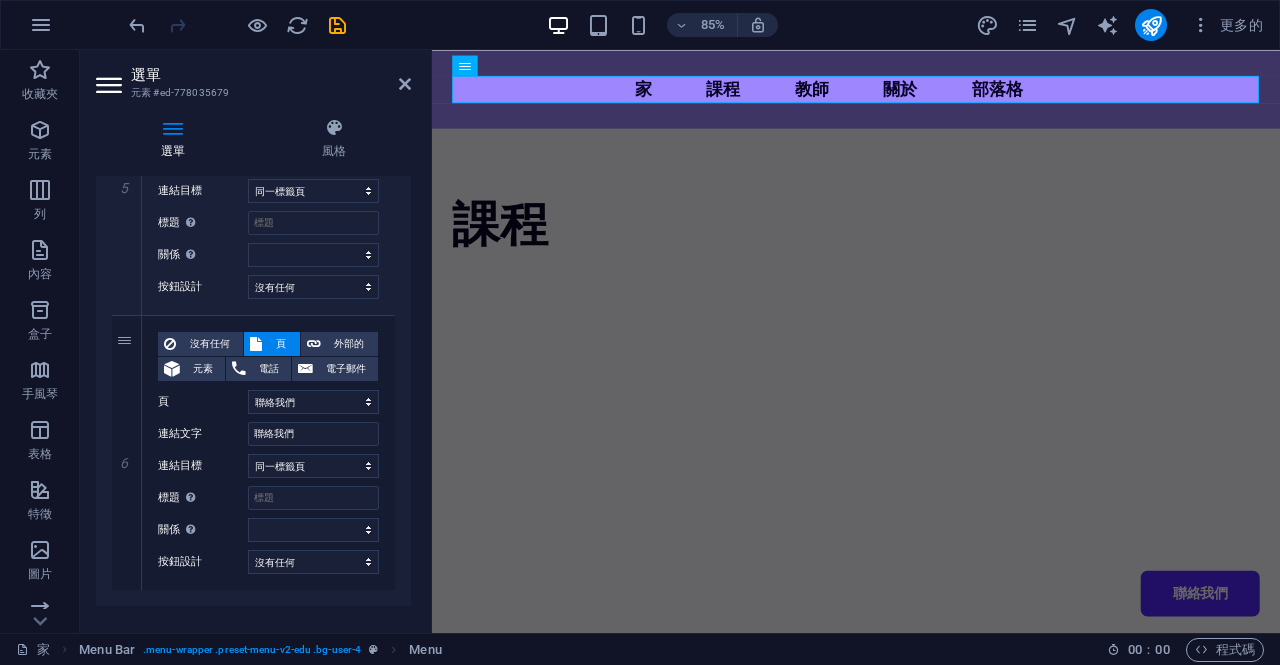 scroll, scrollTop: 1405, scrollLeft: 0, axis: vertical 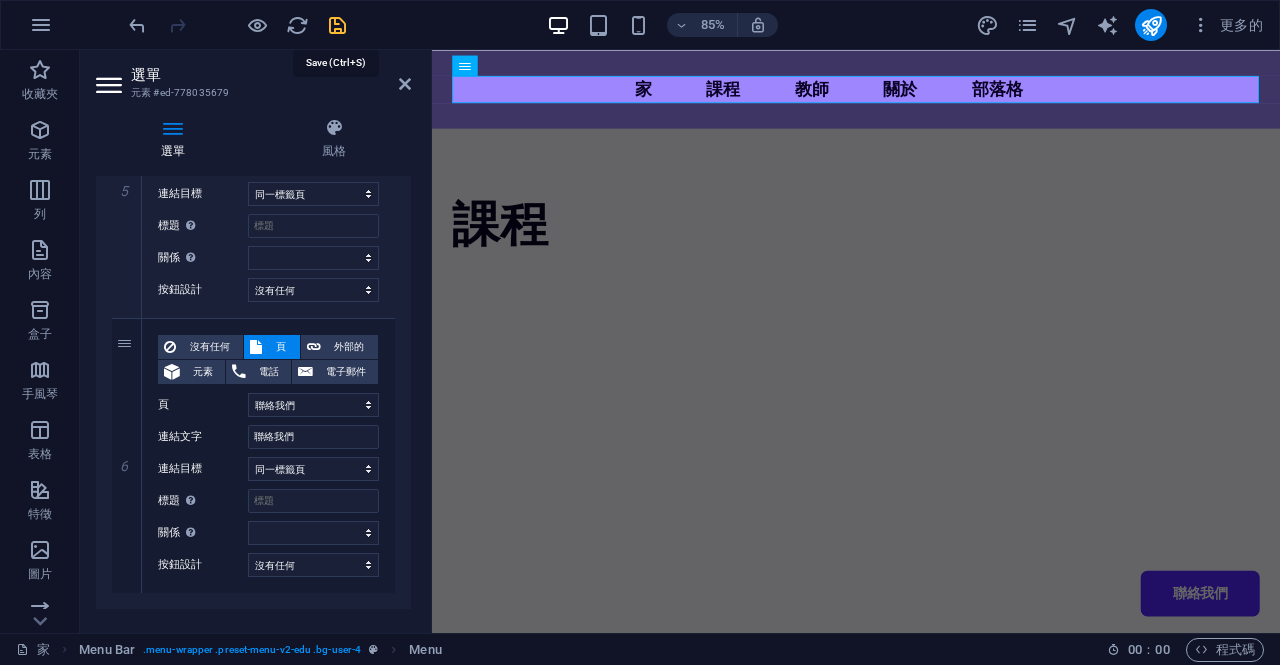 click at bounding box center [337, 25] 